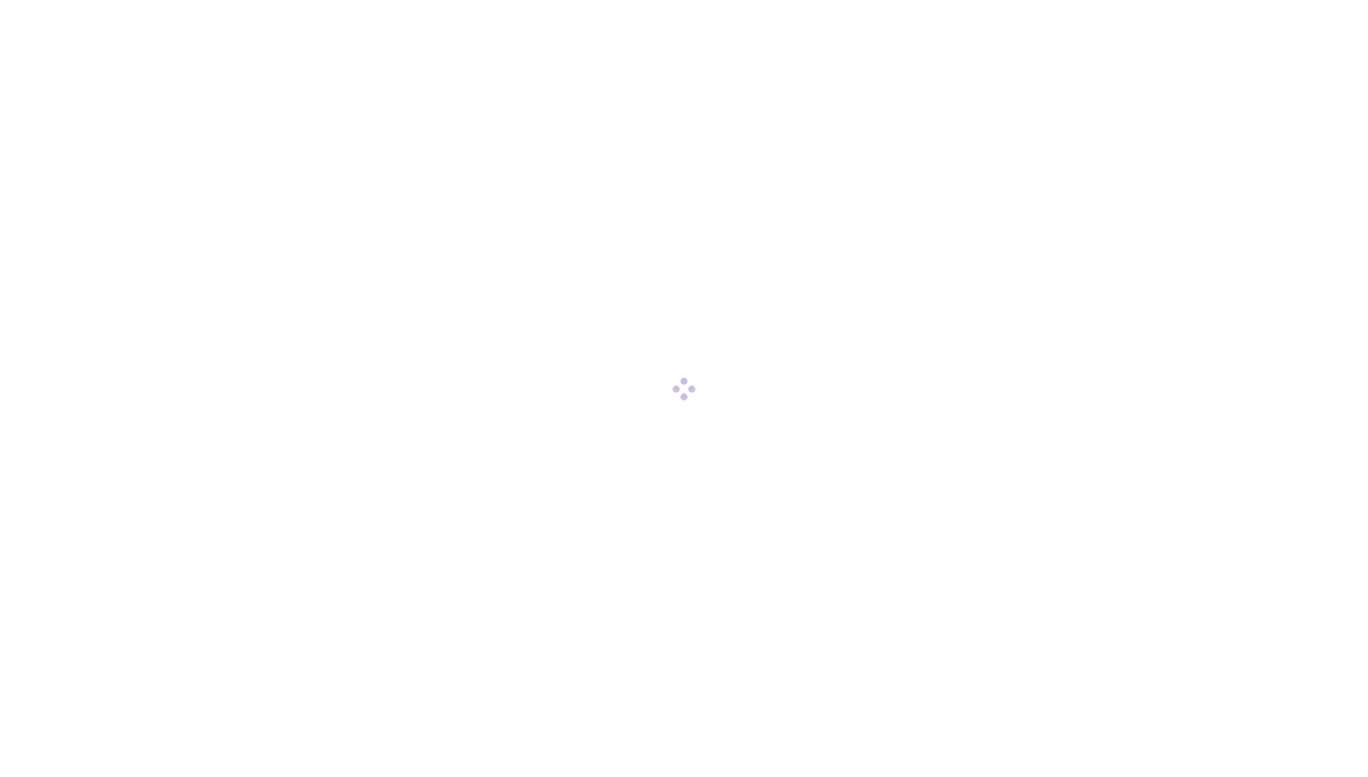 scroll, scrollTop: 0, scrollLeft: 0, axis: both 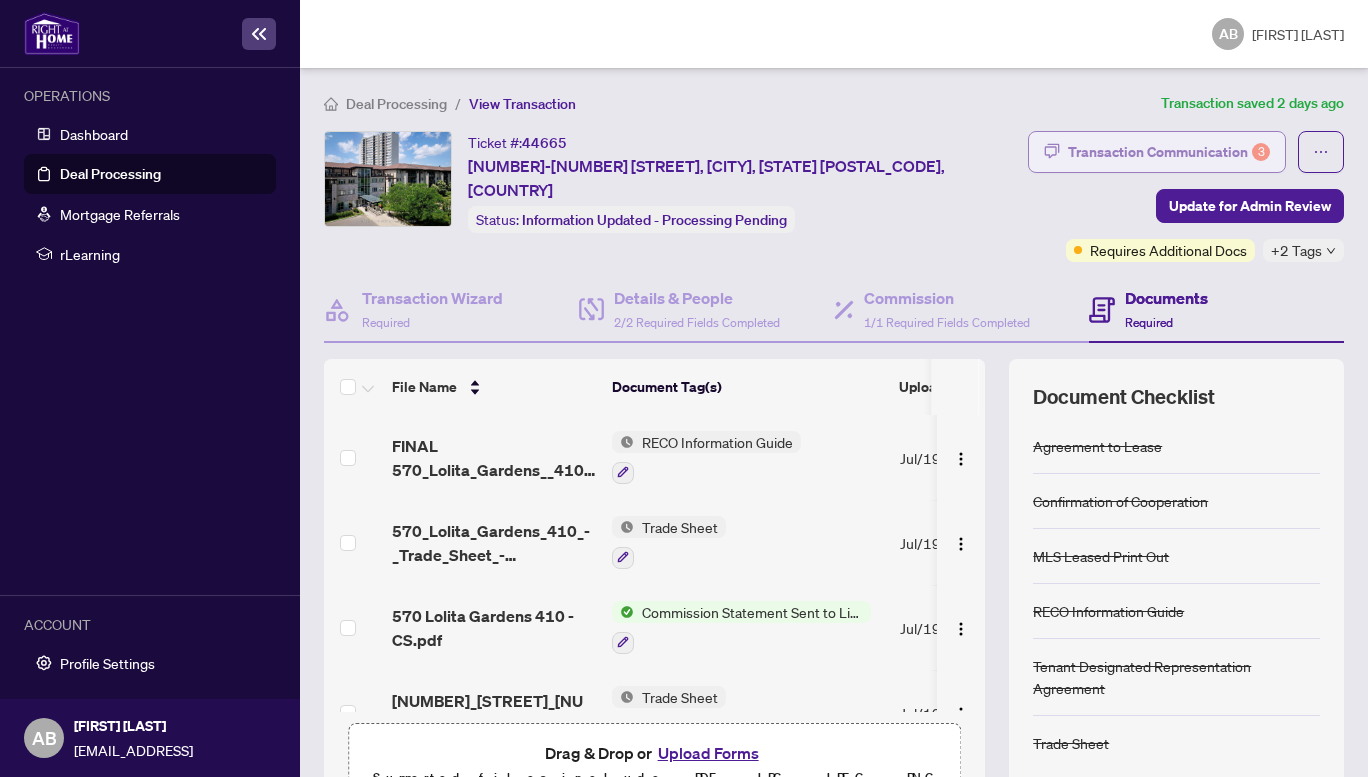 click on "Transaction Communication 3" at bounding box center [1169, 152] 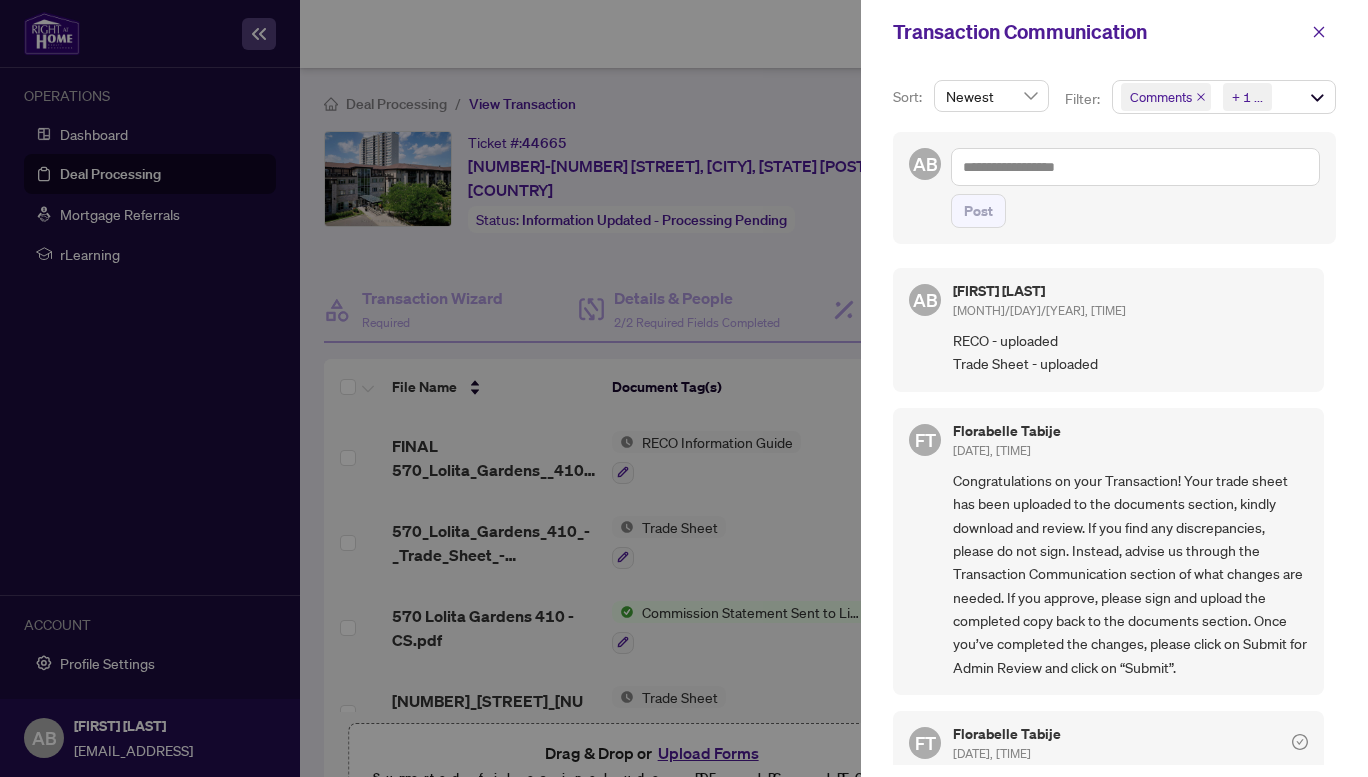 click at bounding box center (684, 388) 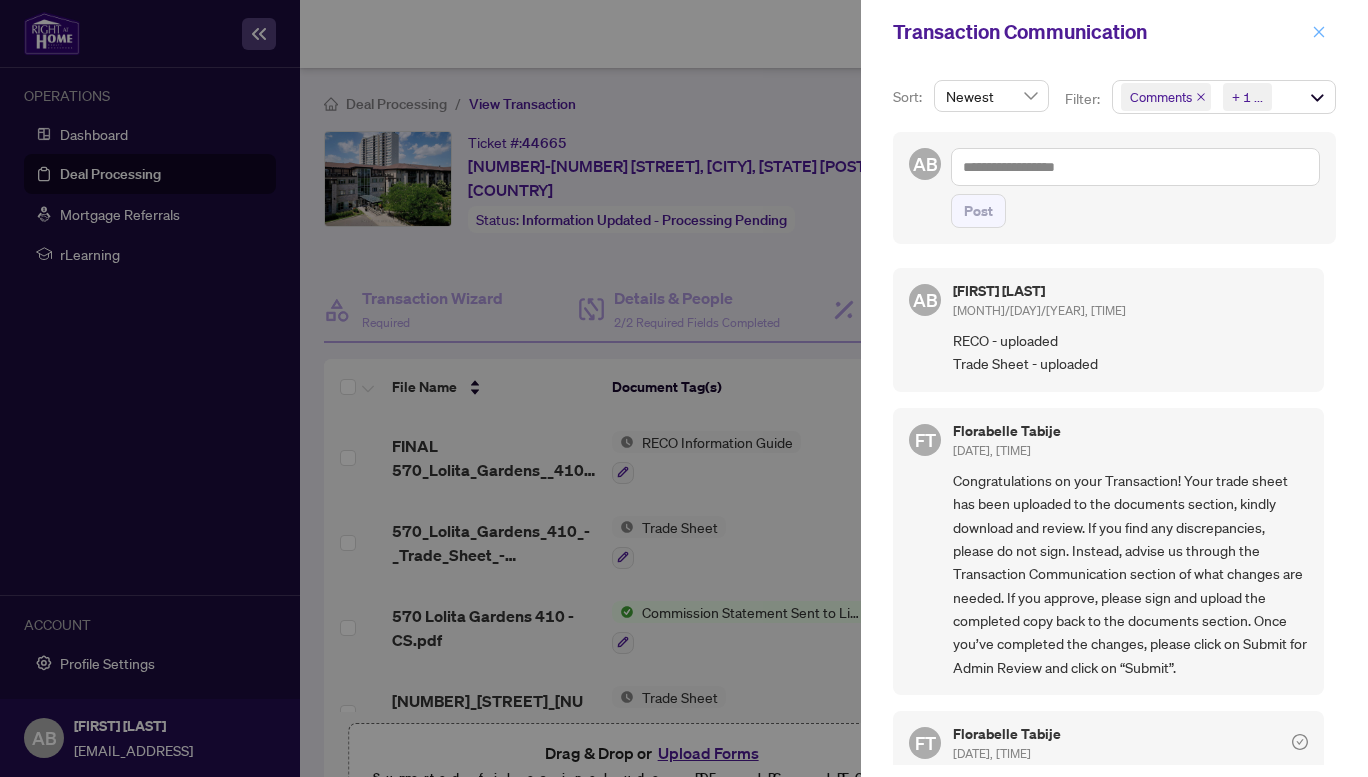 click 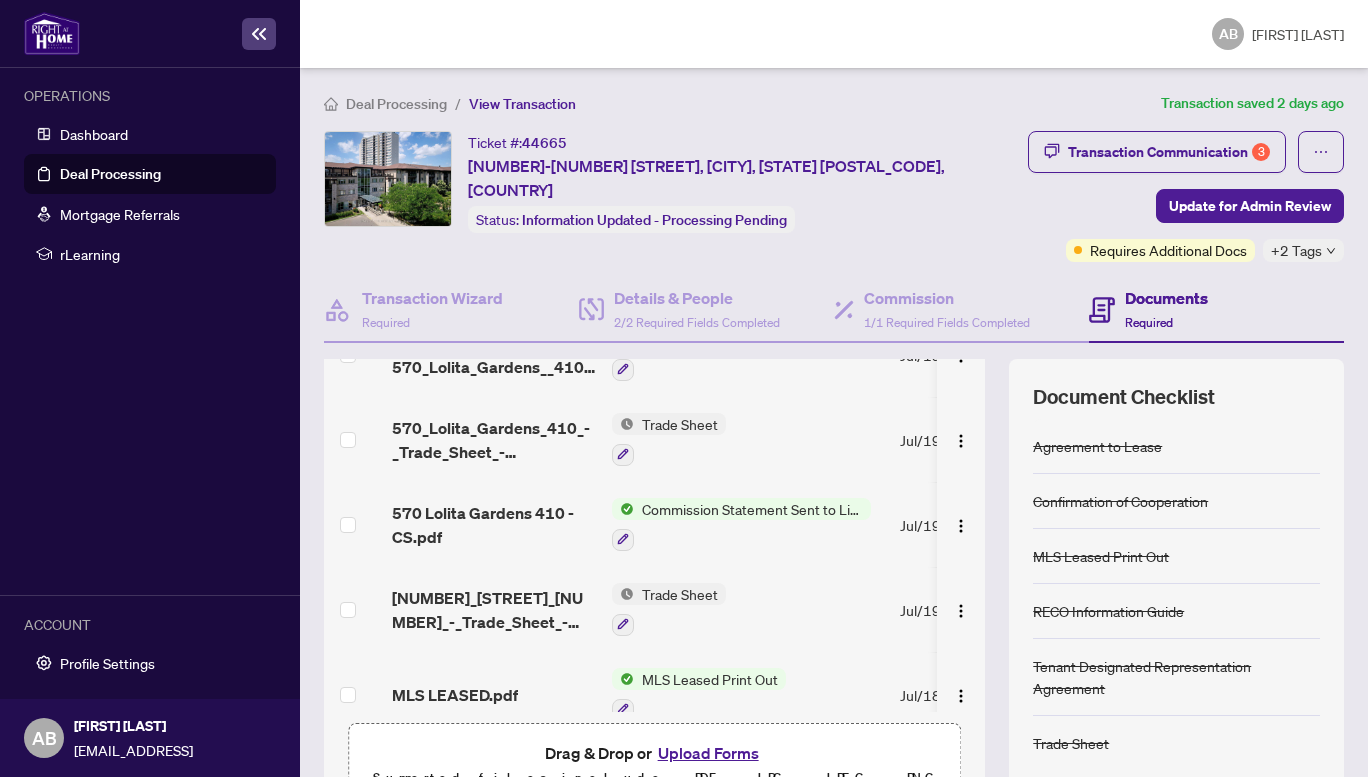 scroll, scrollTop: 0, scrollLeft: 0, axis: both 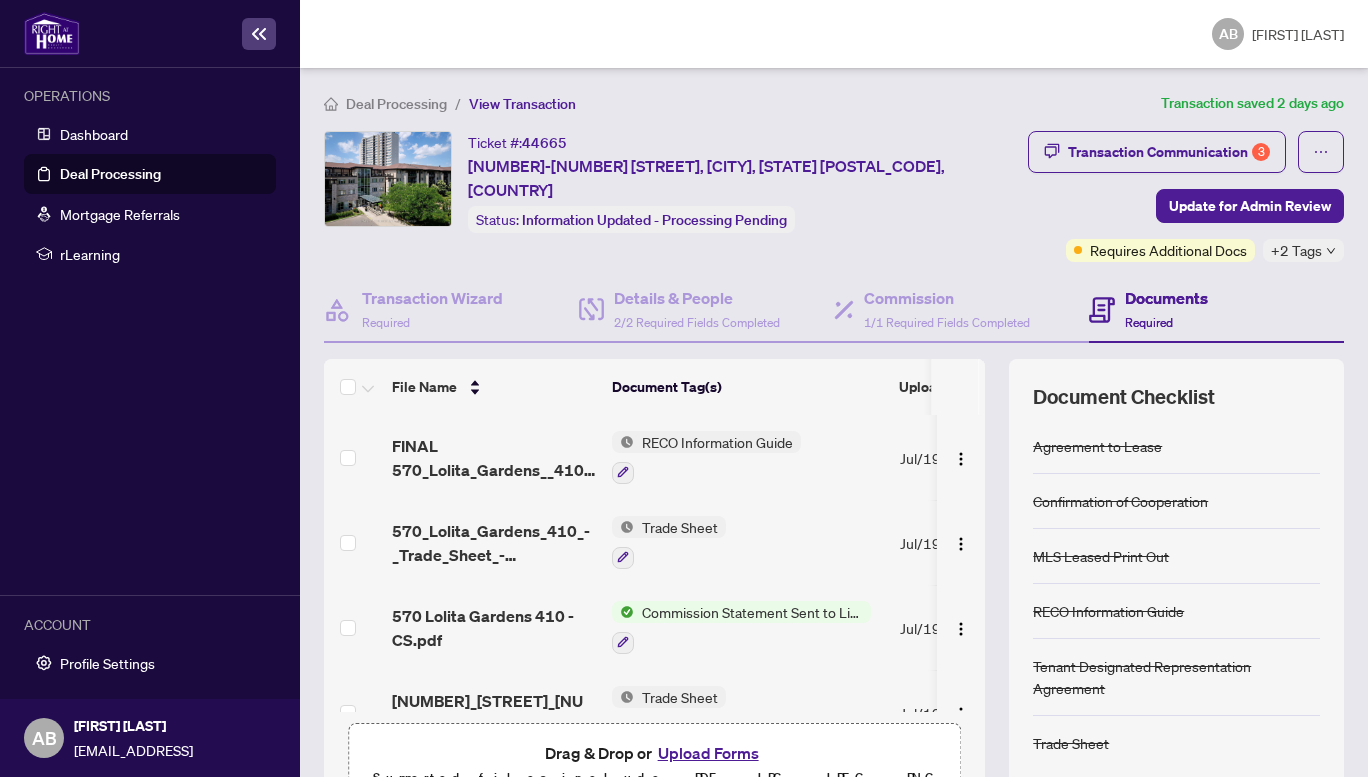click on "Deal Processing" at bounding box center (110, 174) 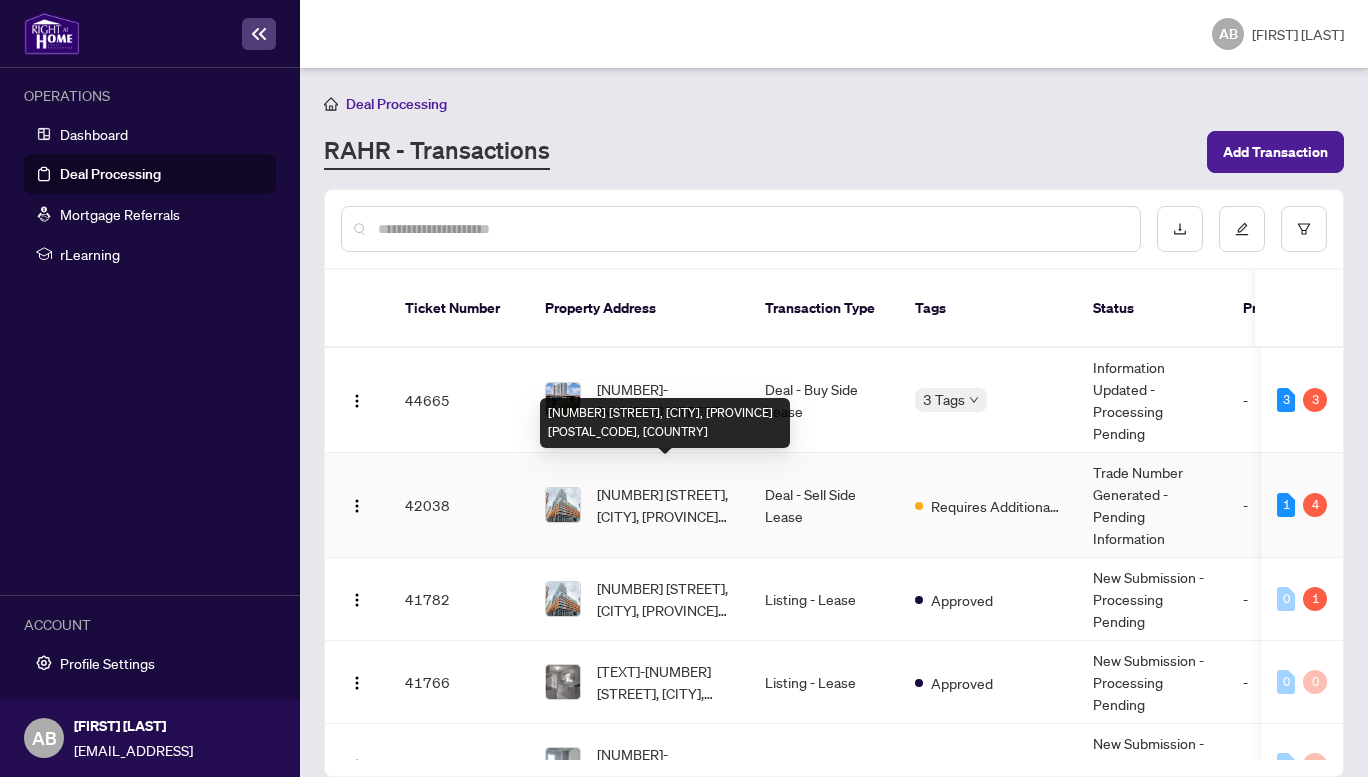 click on "[NUMBER] [STREET], [CITY], [PROVINCE] [POSTAL_CODE], [COUNTRY]" at bounding box center (665, 505) 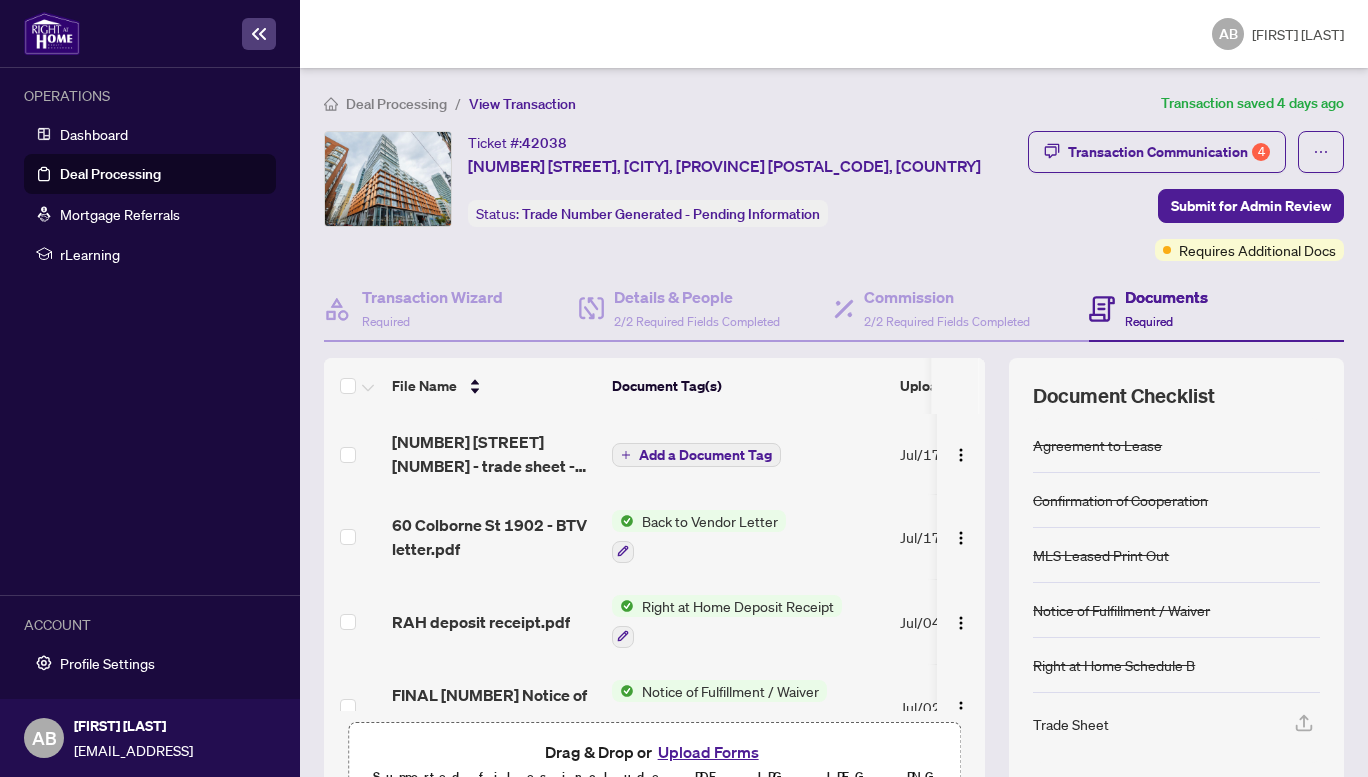 click on "Add a Document Tag" at bounding box center [705, 455] 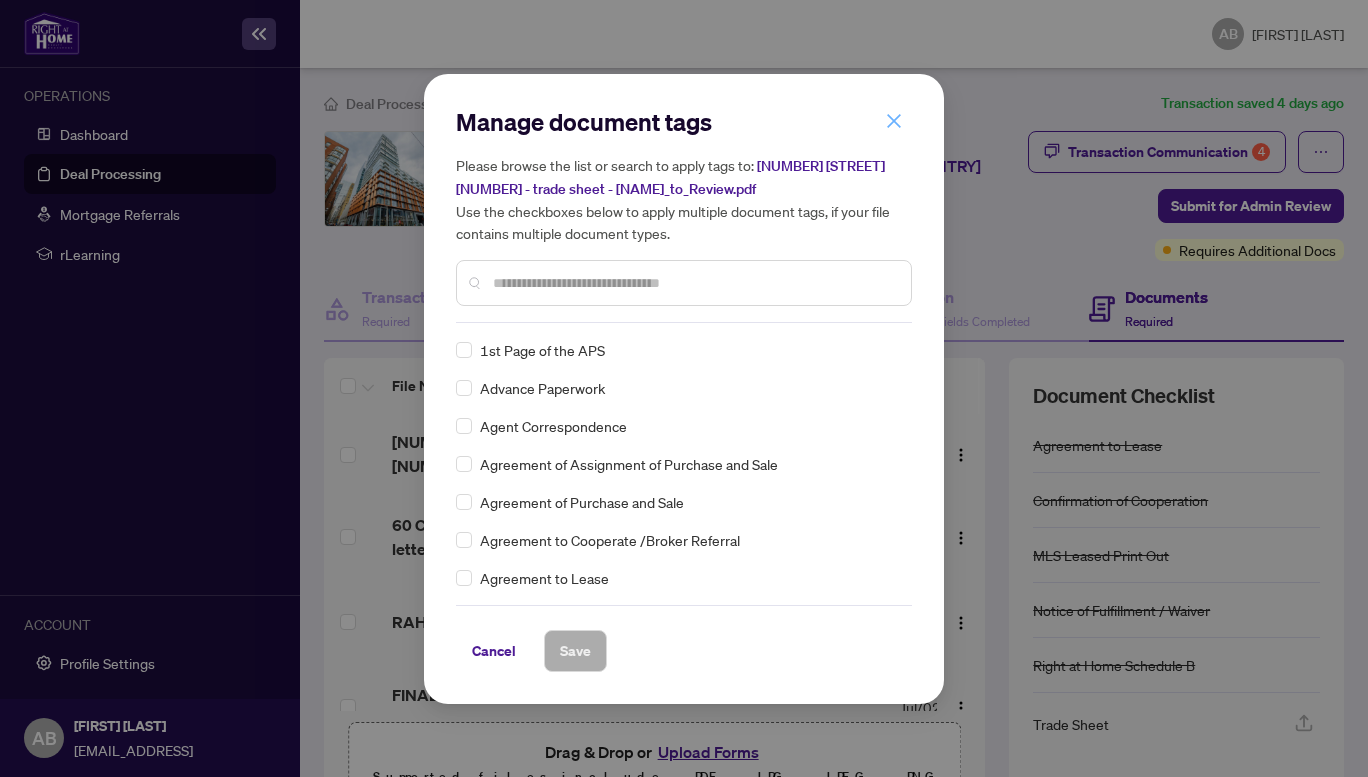 click at bounding box center [894, 121] 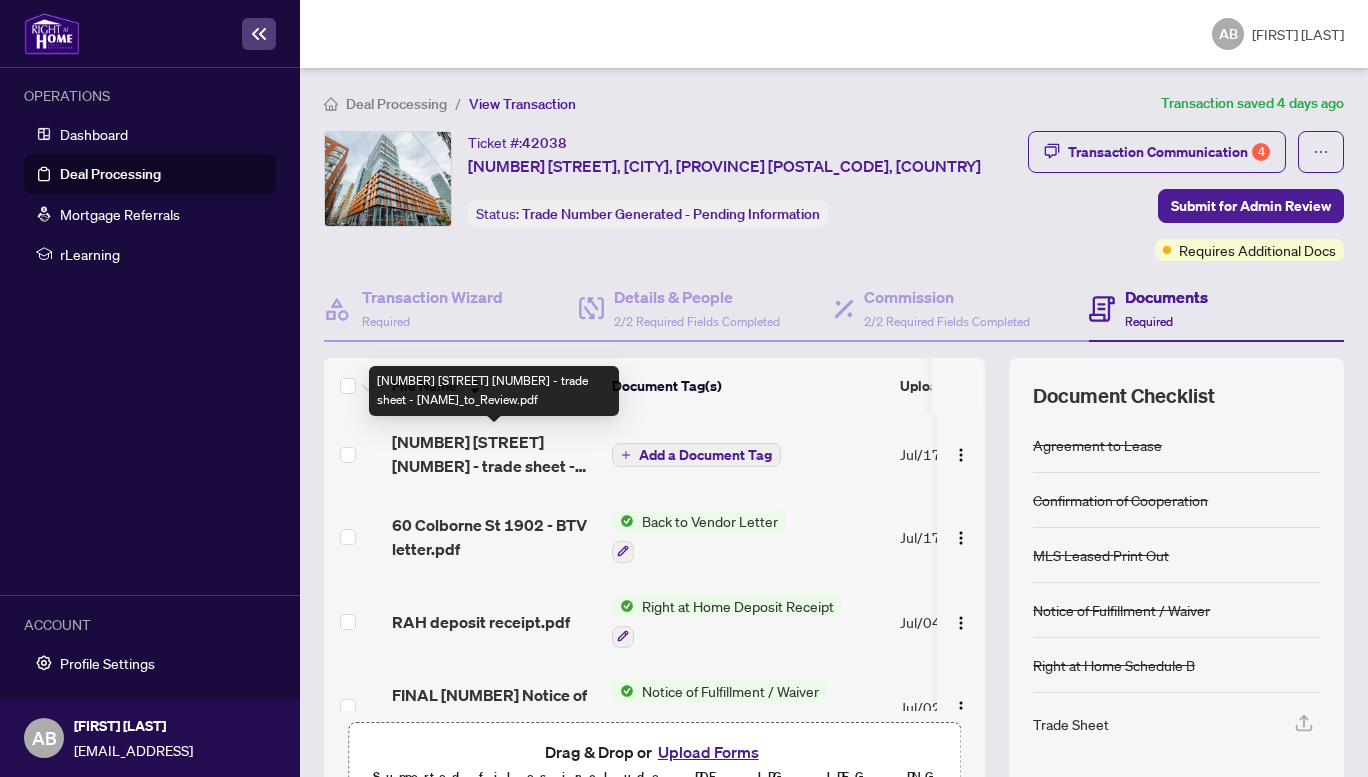 click on "[NUMBER] [STREET] [NUMBER] - trade sheet - [NAME]_to_Review.pdf" at bounding box center (494, 454) 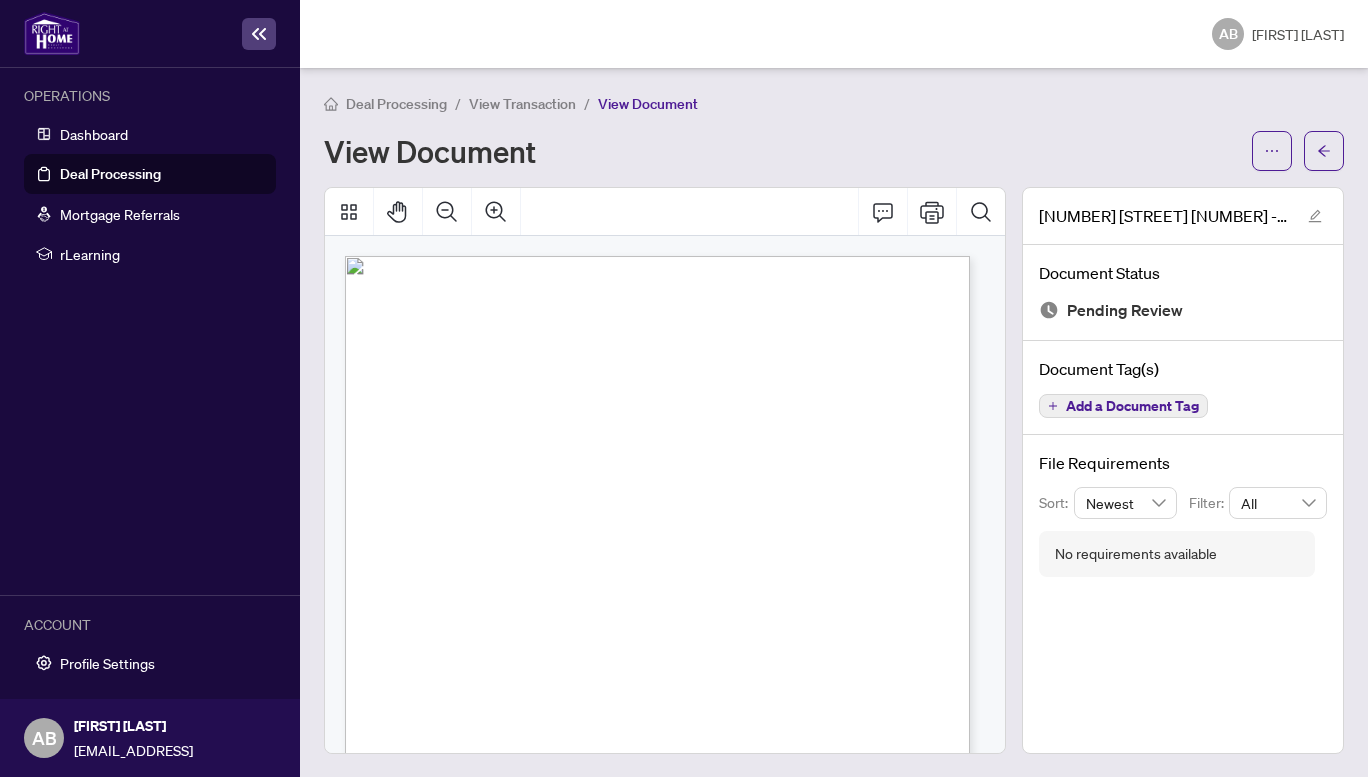 scroll, scrollTop: 332, scrollLeft: 0, axis: vertical 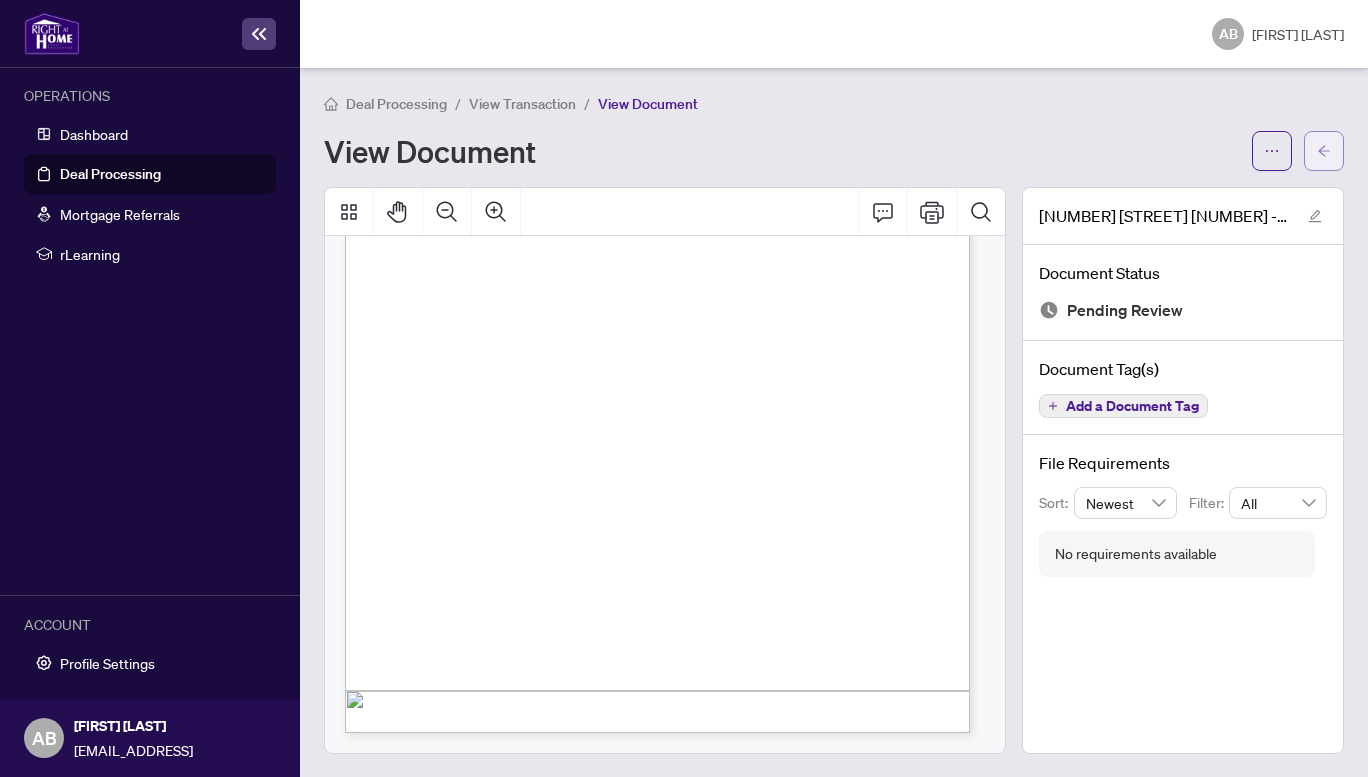 click 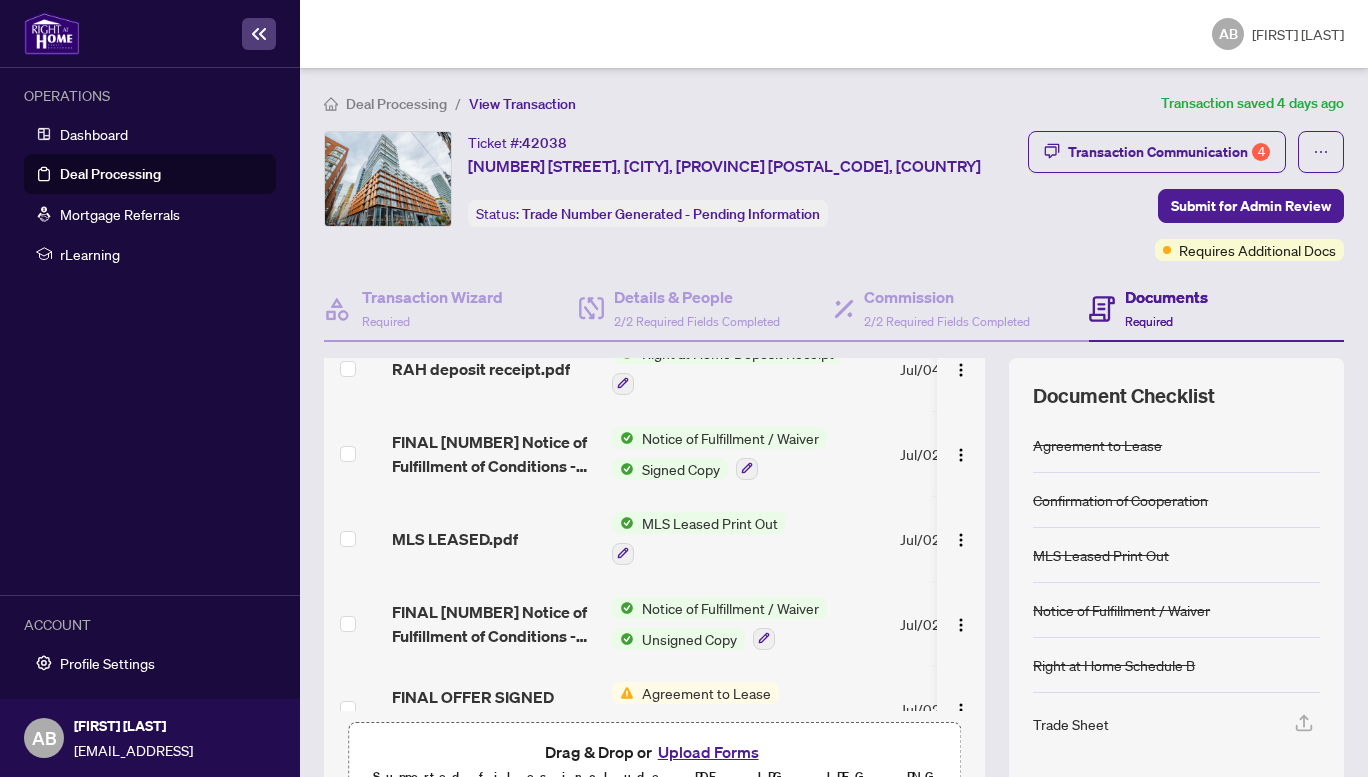 scroll, scrollTop: 300, scrollLeft: 0, axis: vertical 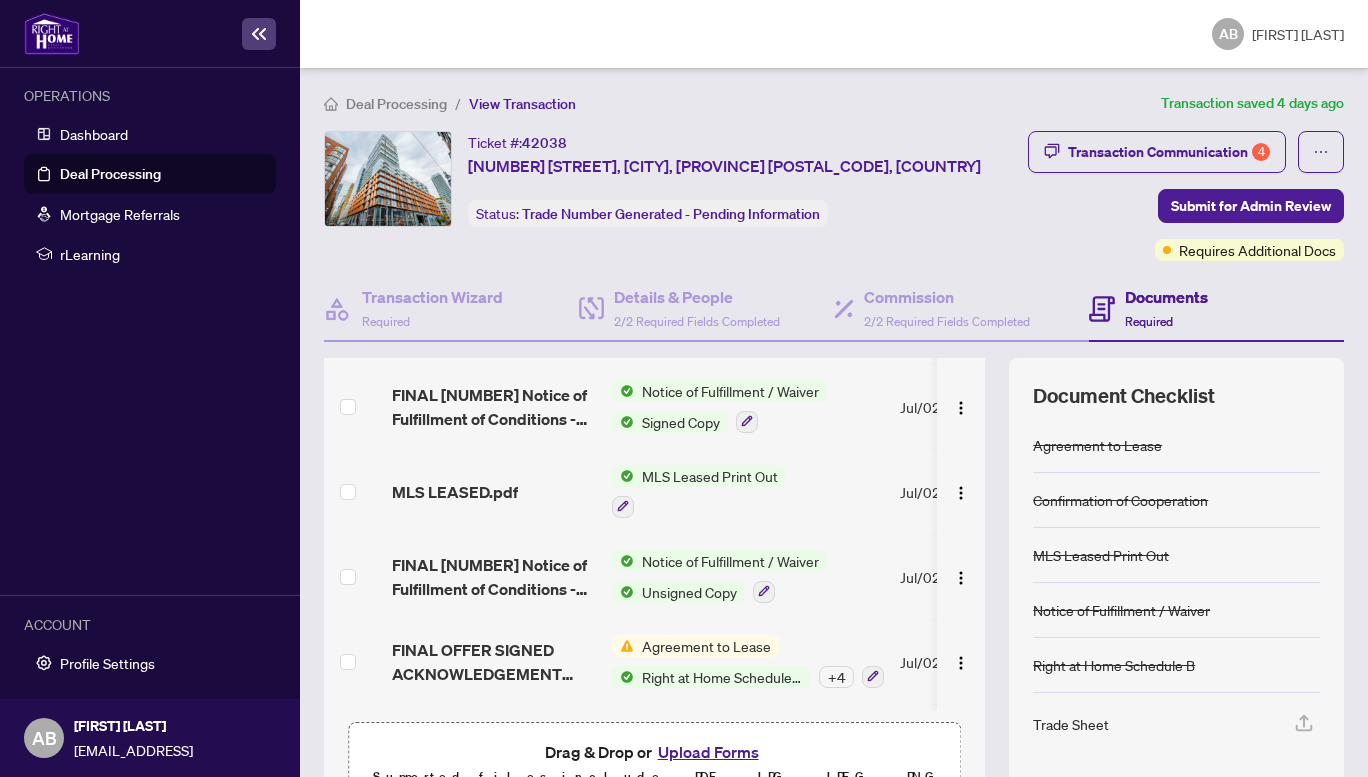 click on "Upload Forms" at bounding box center [708, 752] 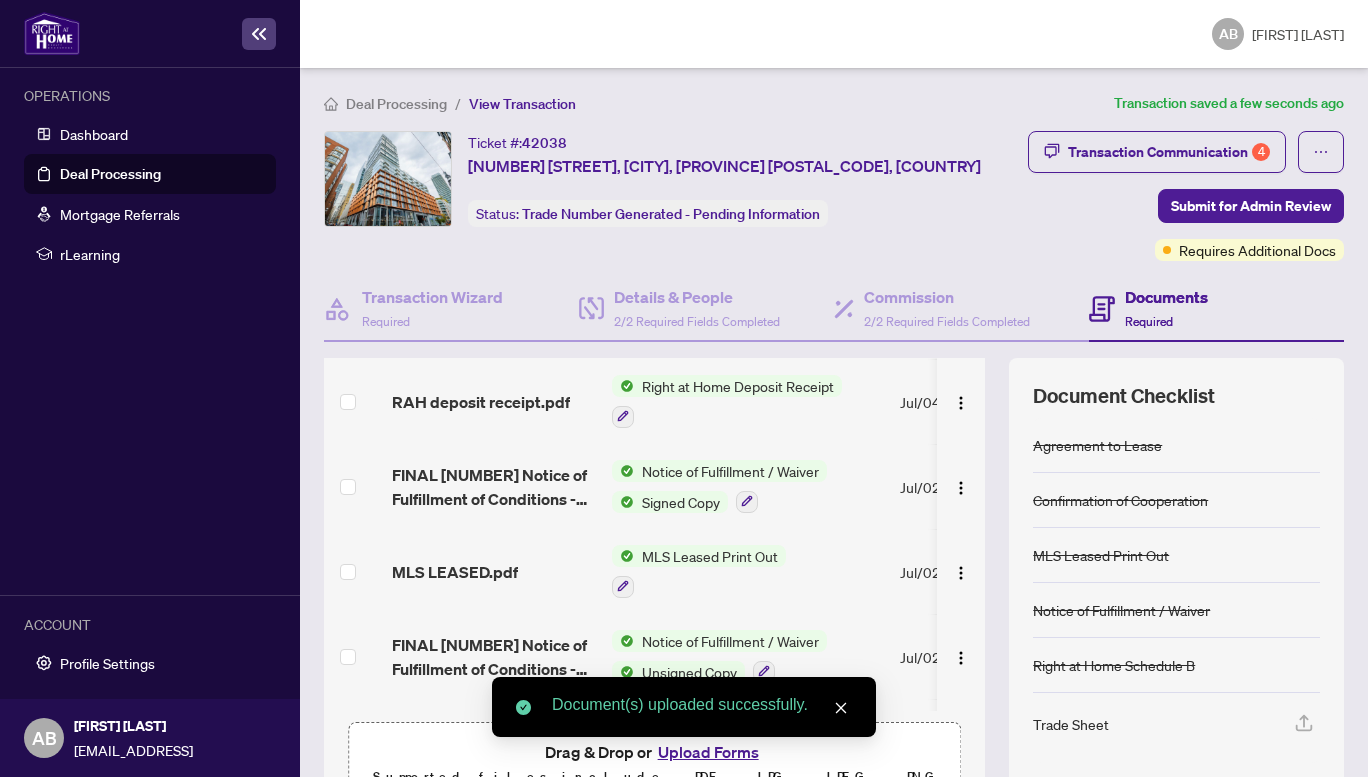 scroll, scrollTop: 0, scrollLeft: 0, axis: both 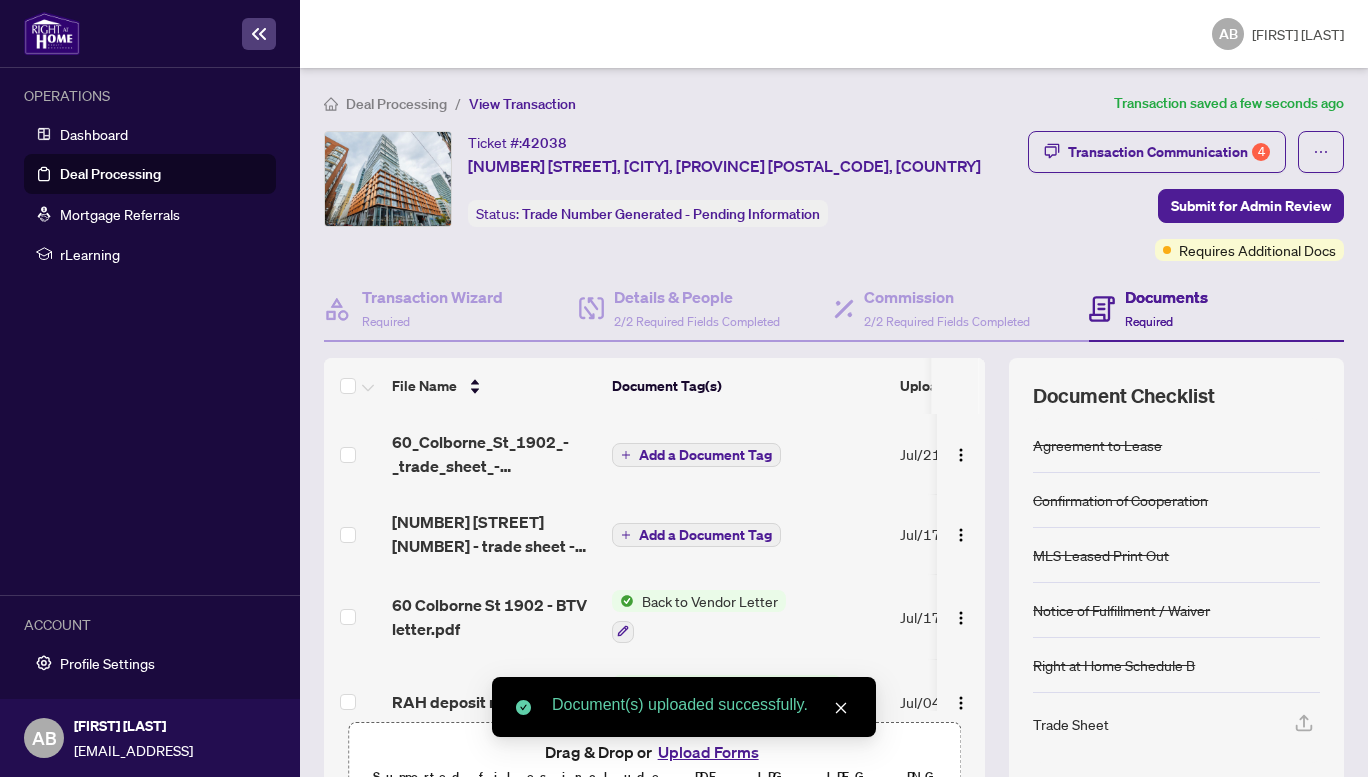 click on "Add a Document Tag" at bounding box center [705, 455] 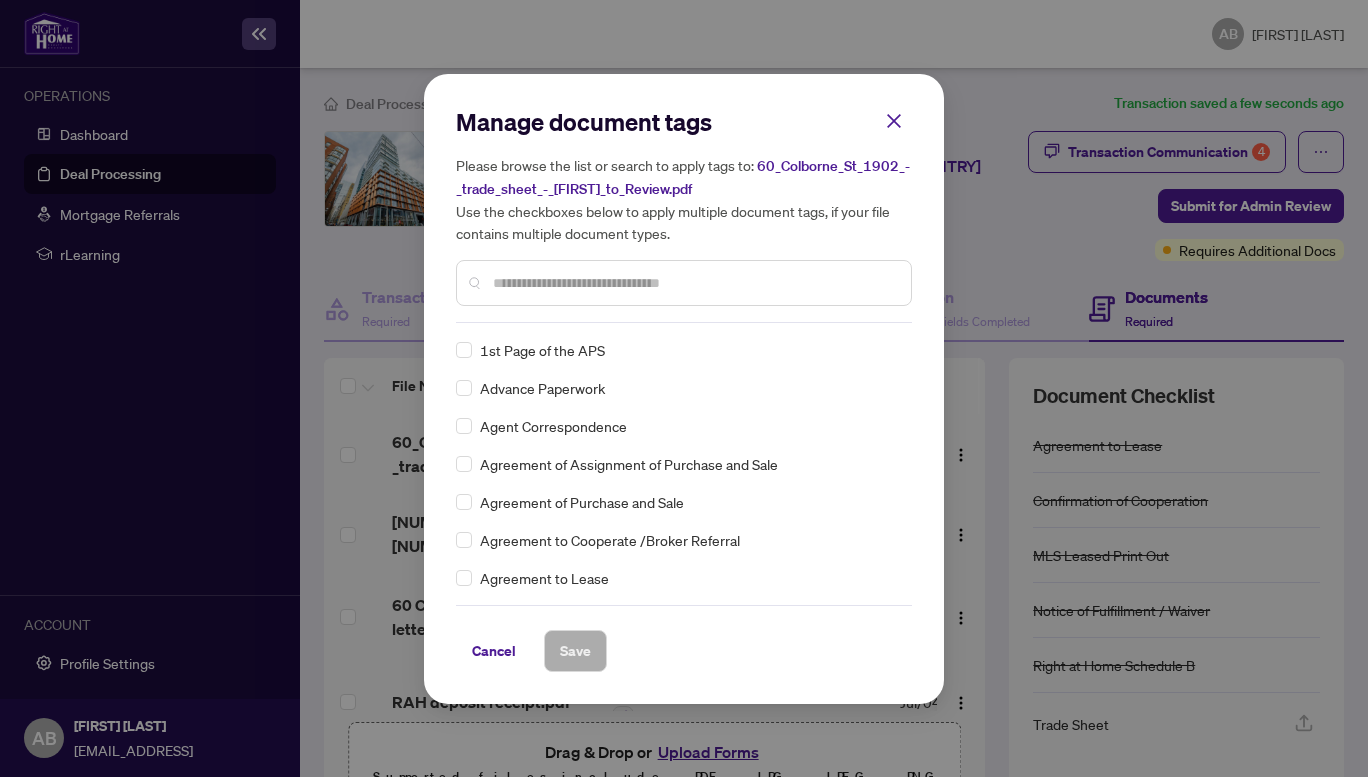 click on "Manage document tags Please browse the list or search to apply tags to: [NUMBER]_[STREET]_[NUMBER]_-_trade_sheet_-_[NAME]_to_Review.pdf Use the checkboxes below to apply multiple document tags, if your file contains multiple document types." at bounding box center [684, 214] 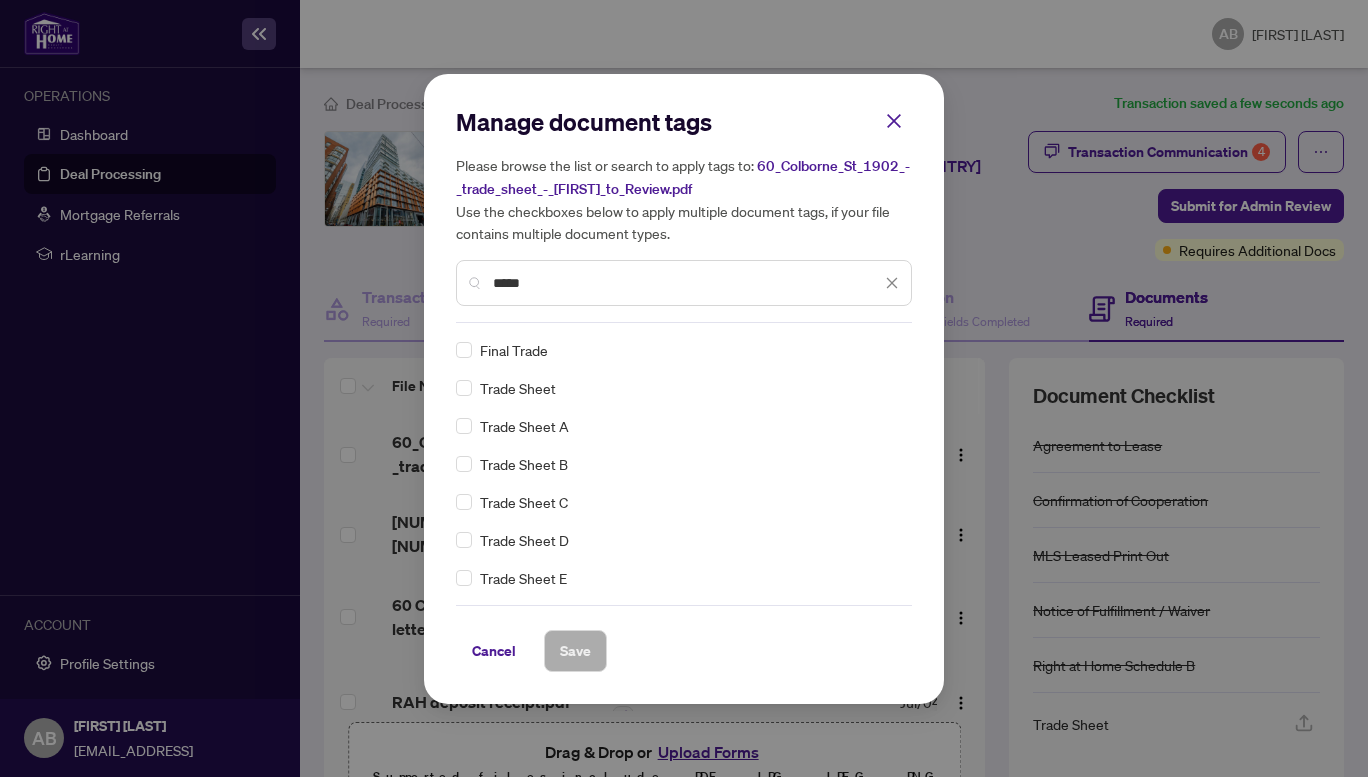 type on "*****" 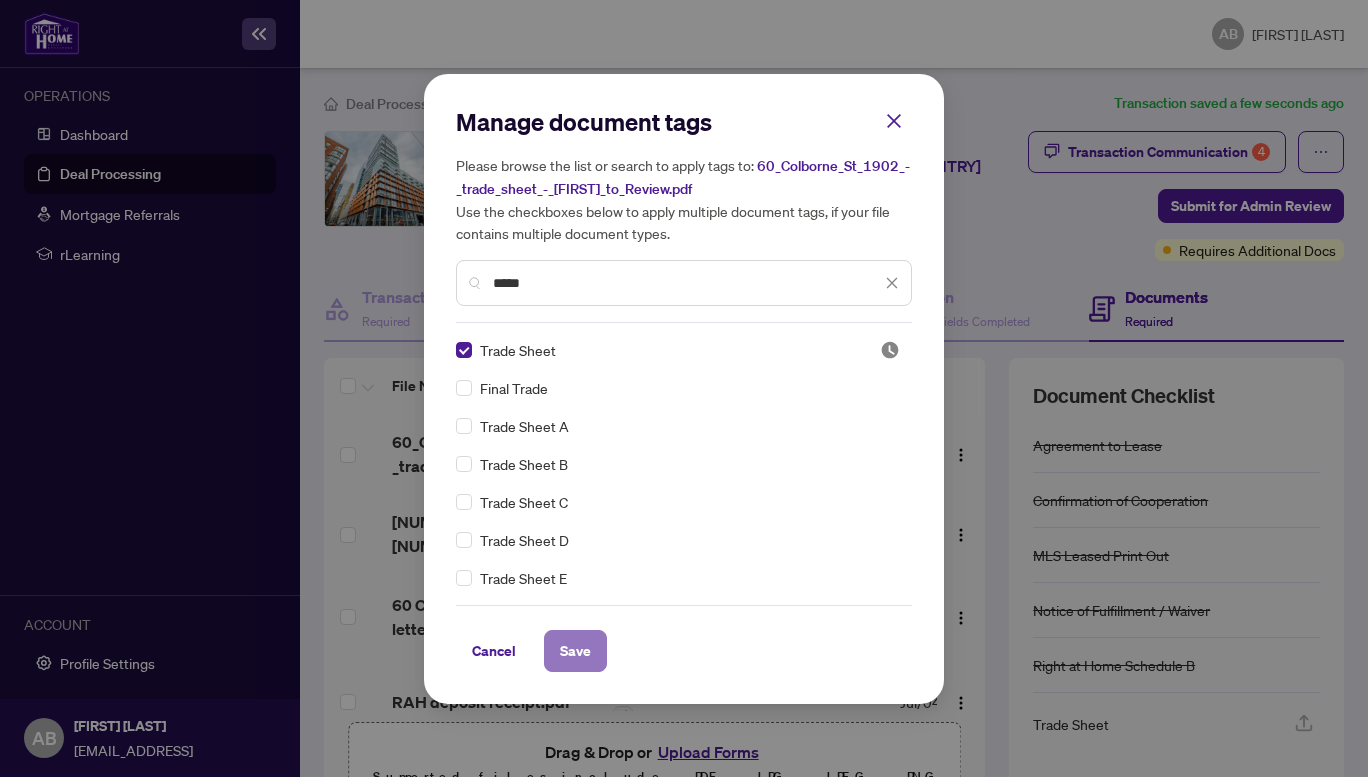 click on "Save" at bounding box center [575, 651] 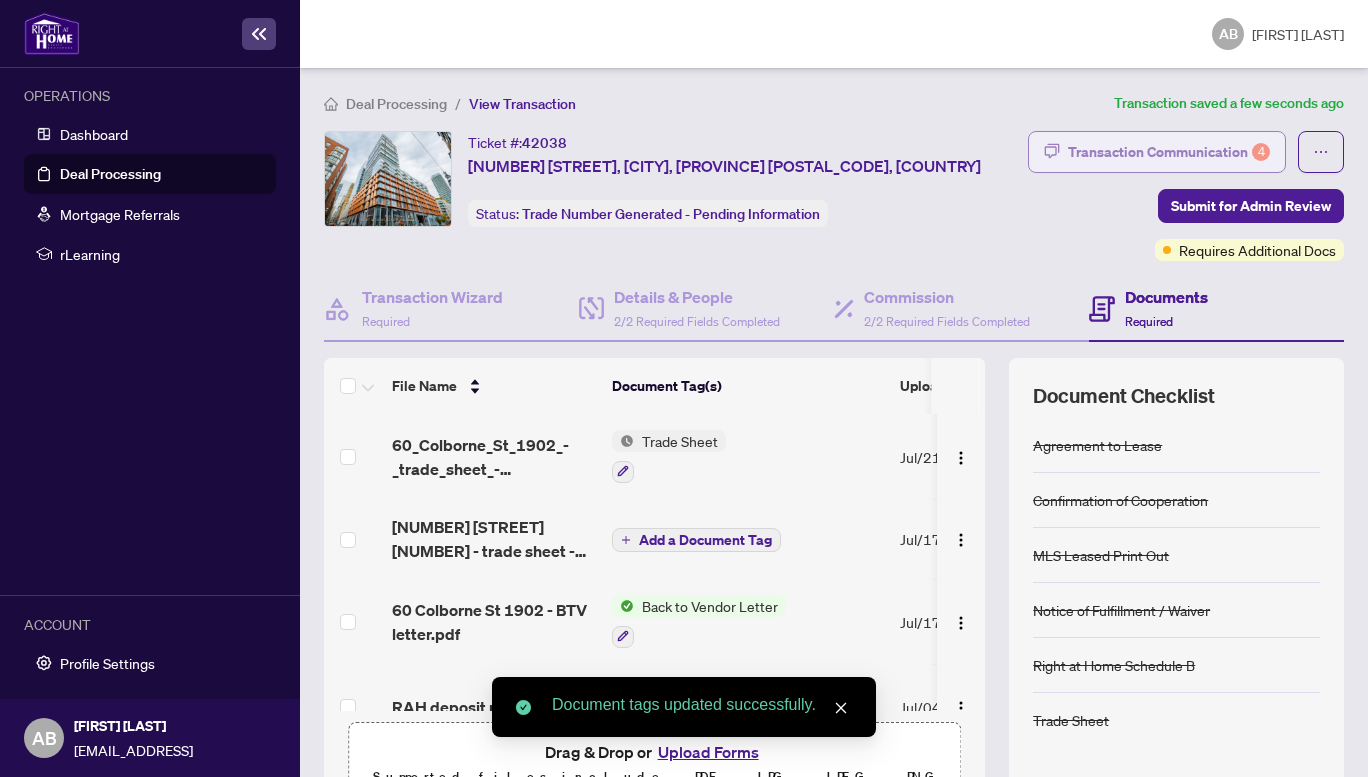 click on "Transaction Communication 4" at bounding box center [1169, 152] 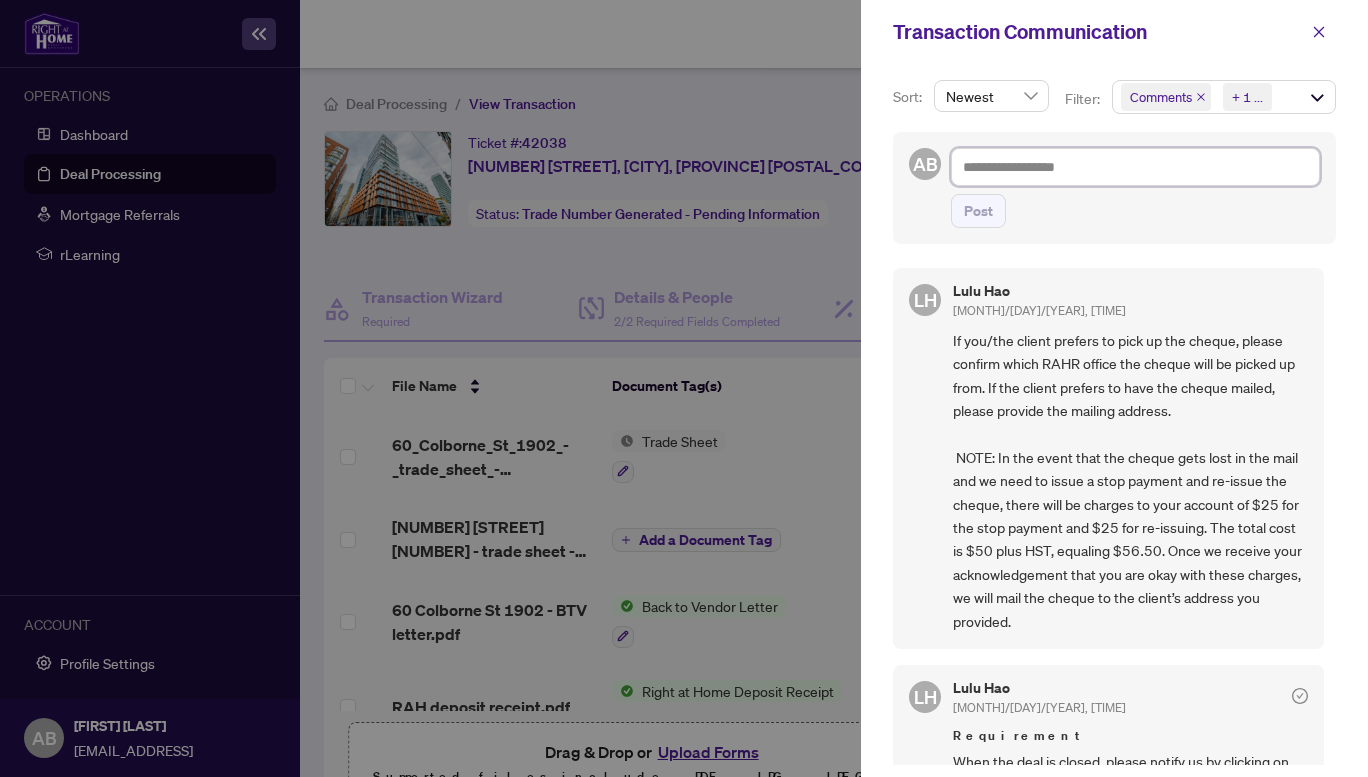 click at bounding box center (1135, 167) 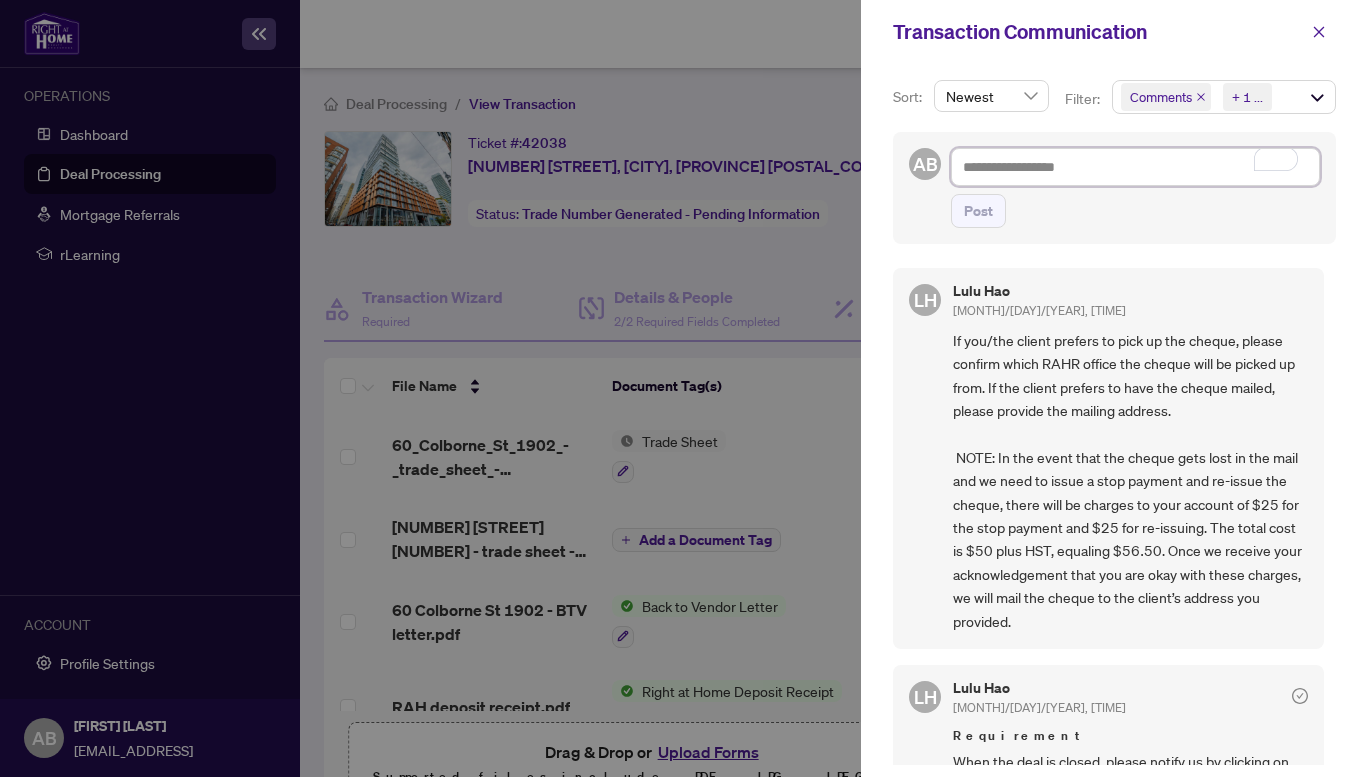 type on "*" 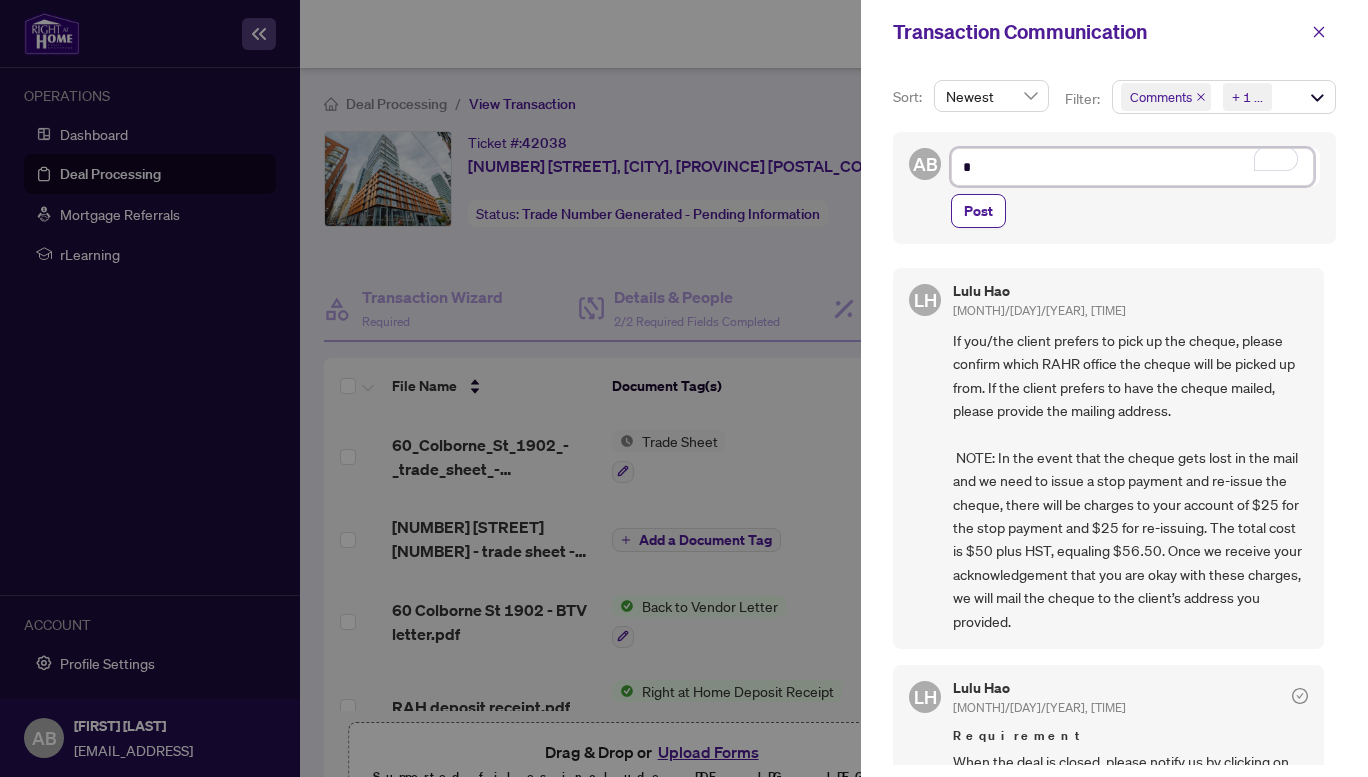 type on "*" 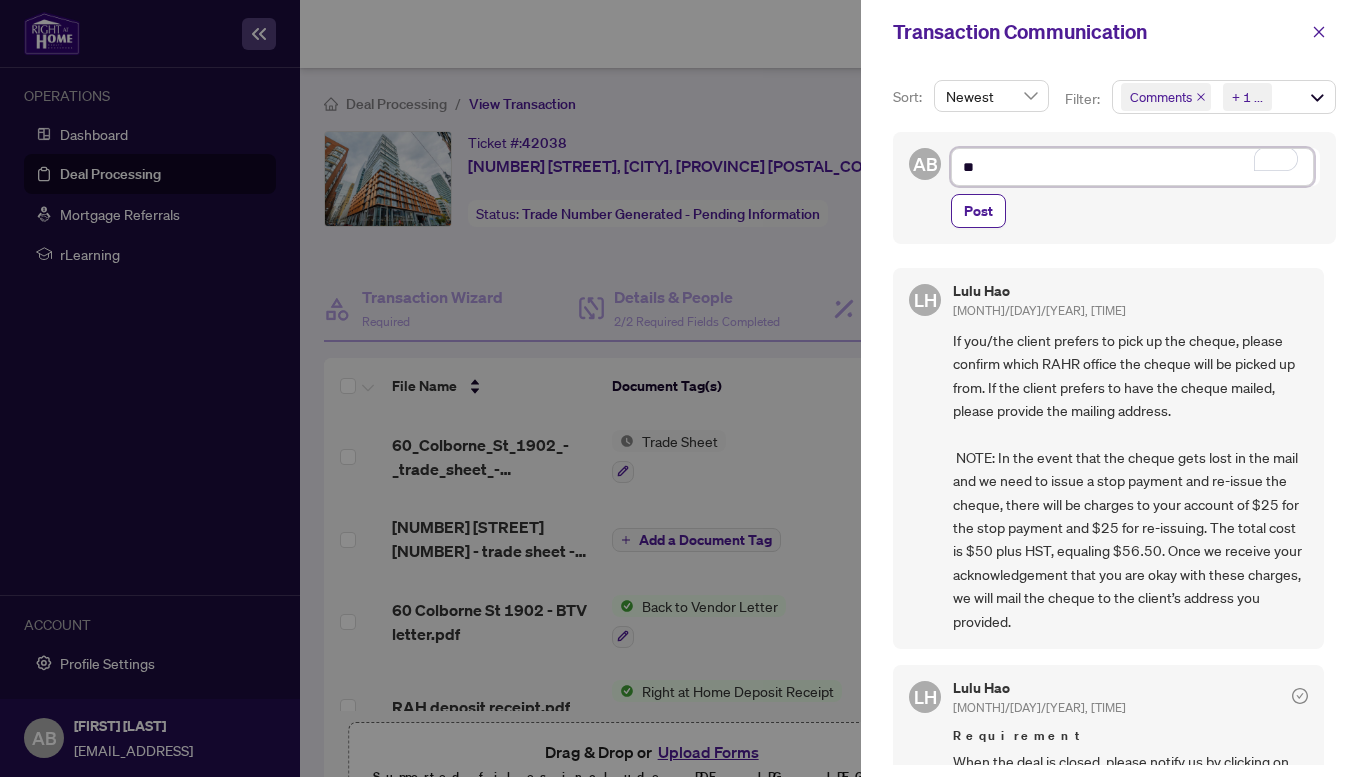 type on "***" 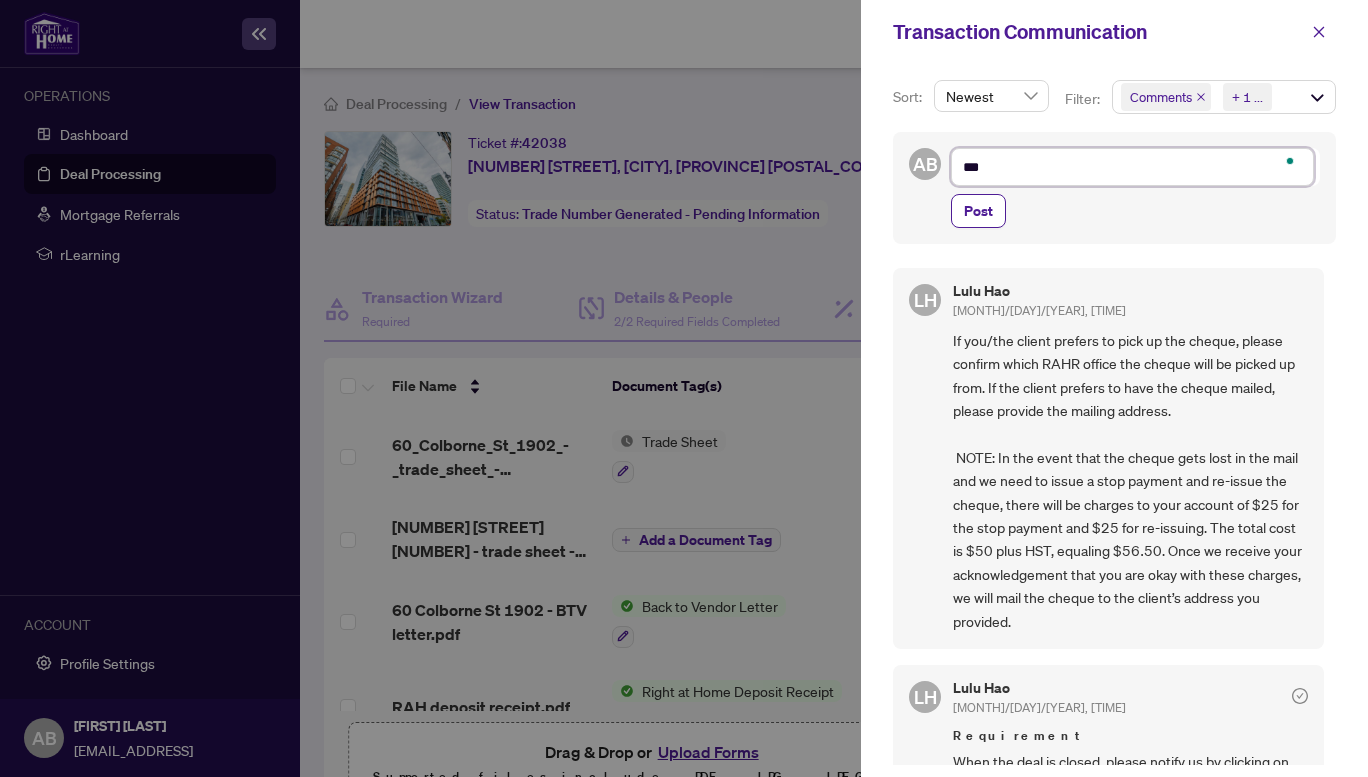 type on "****" 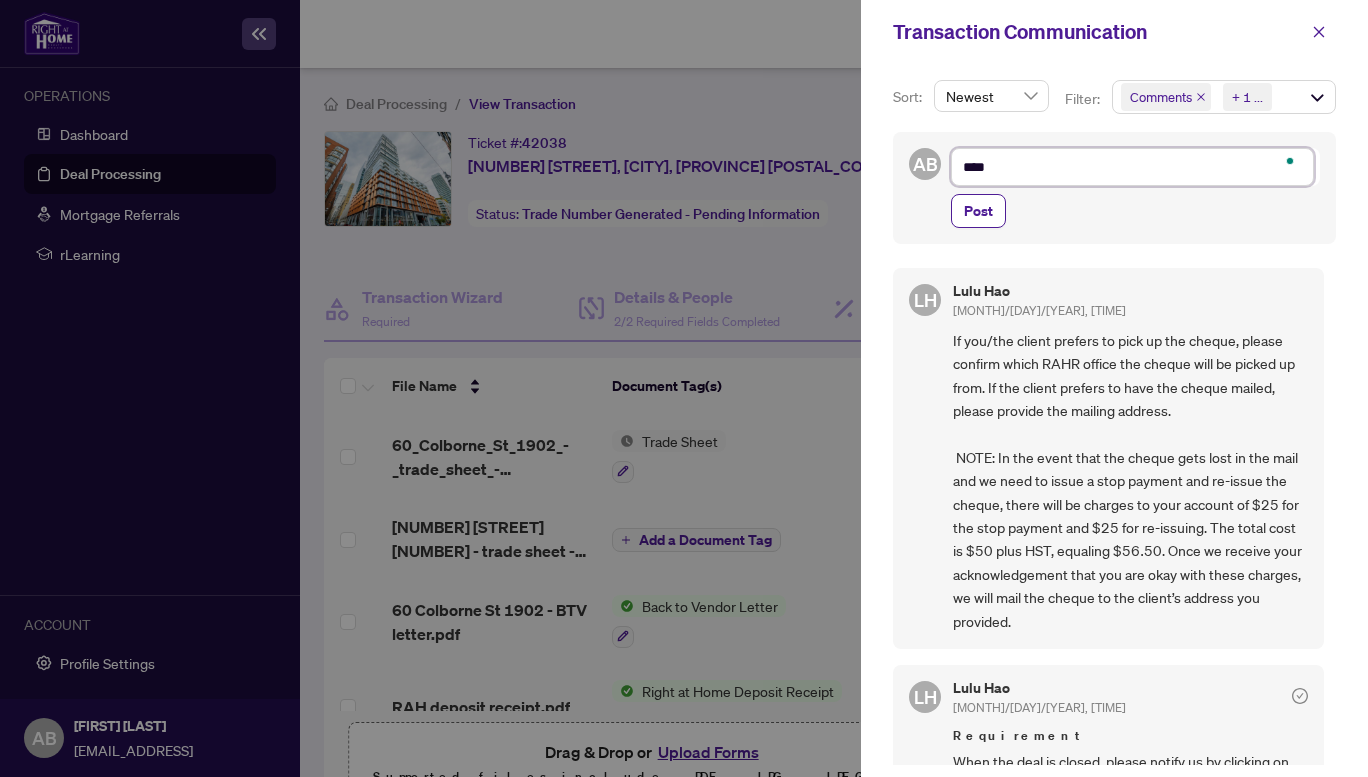 type on "*****" 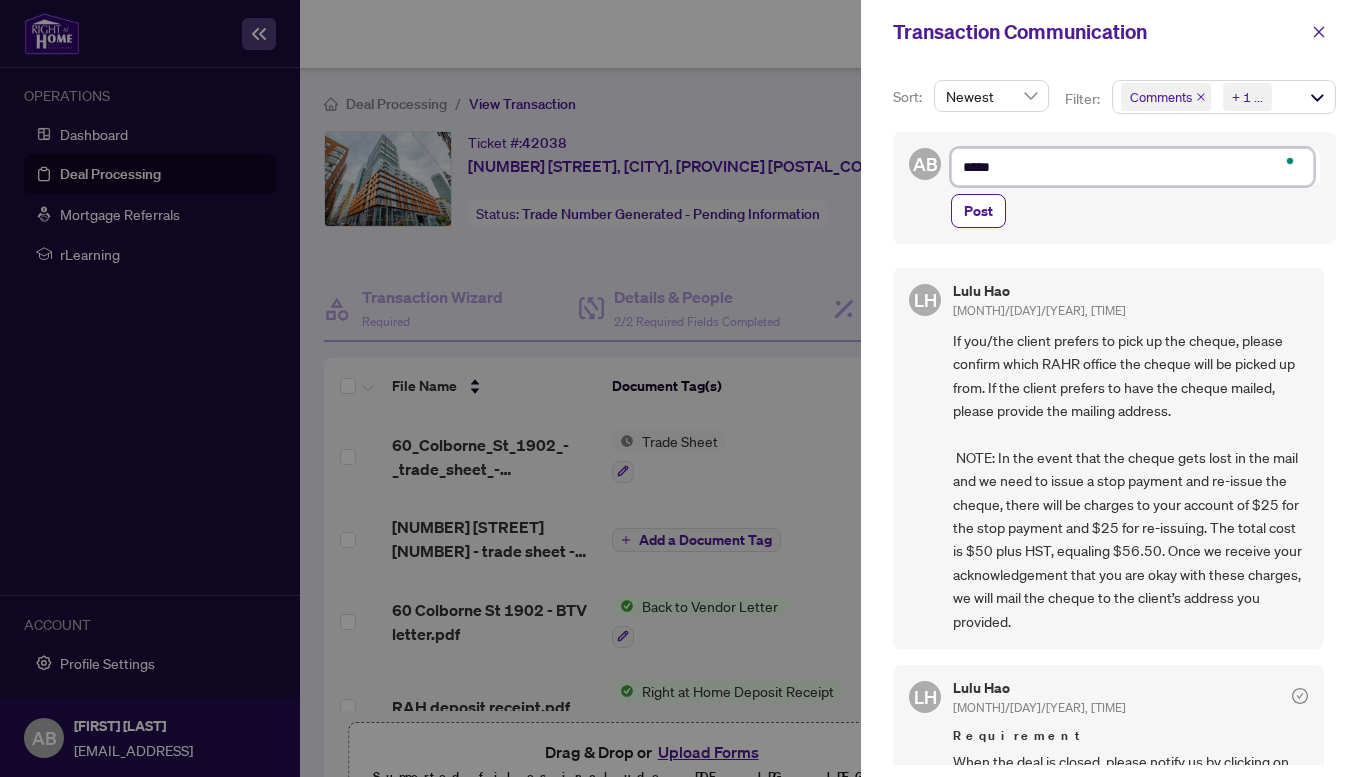 type on "******" 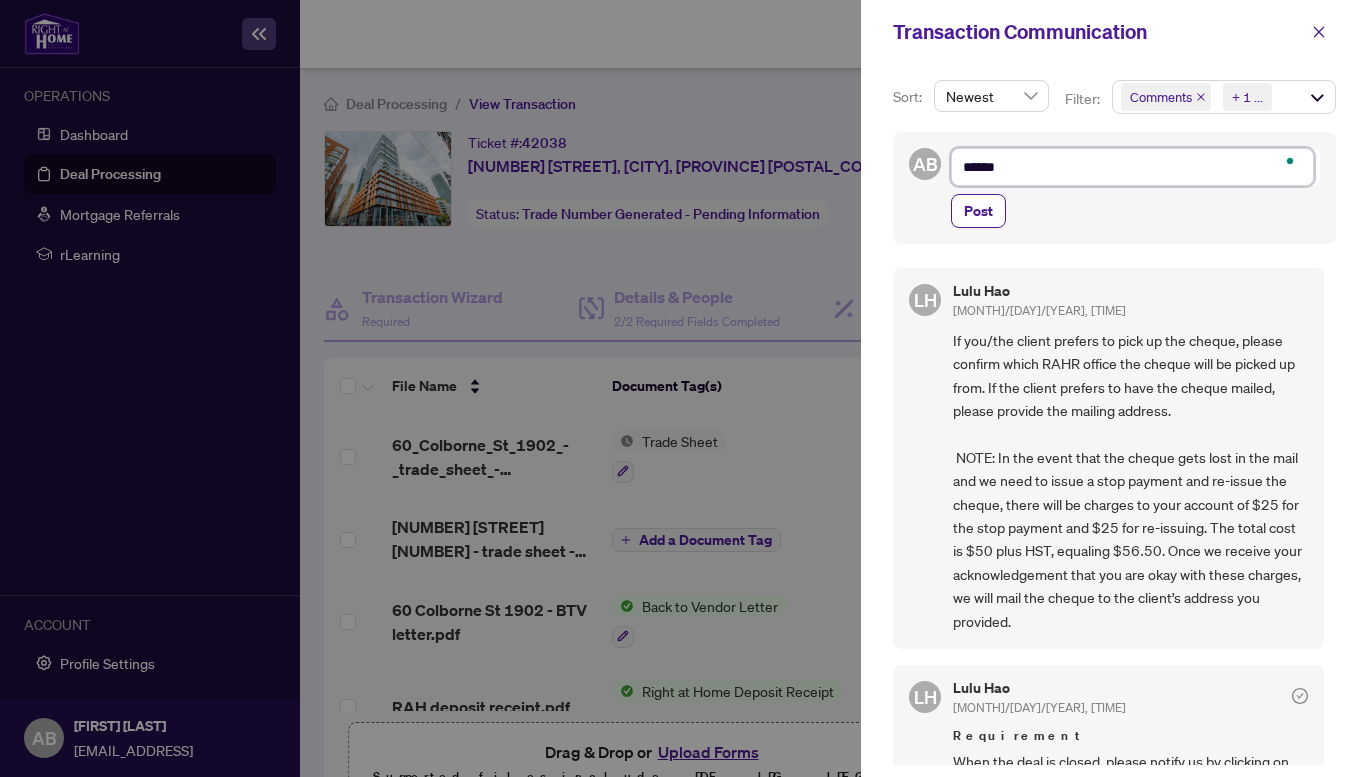 type on "******" 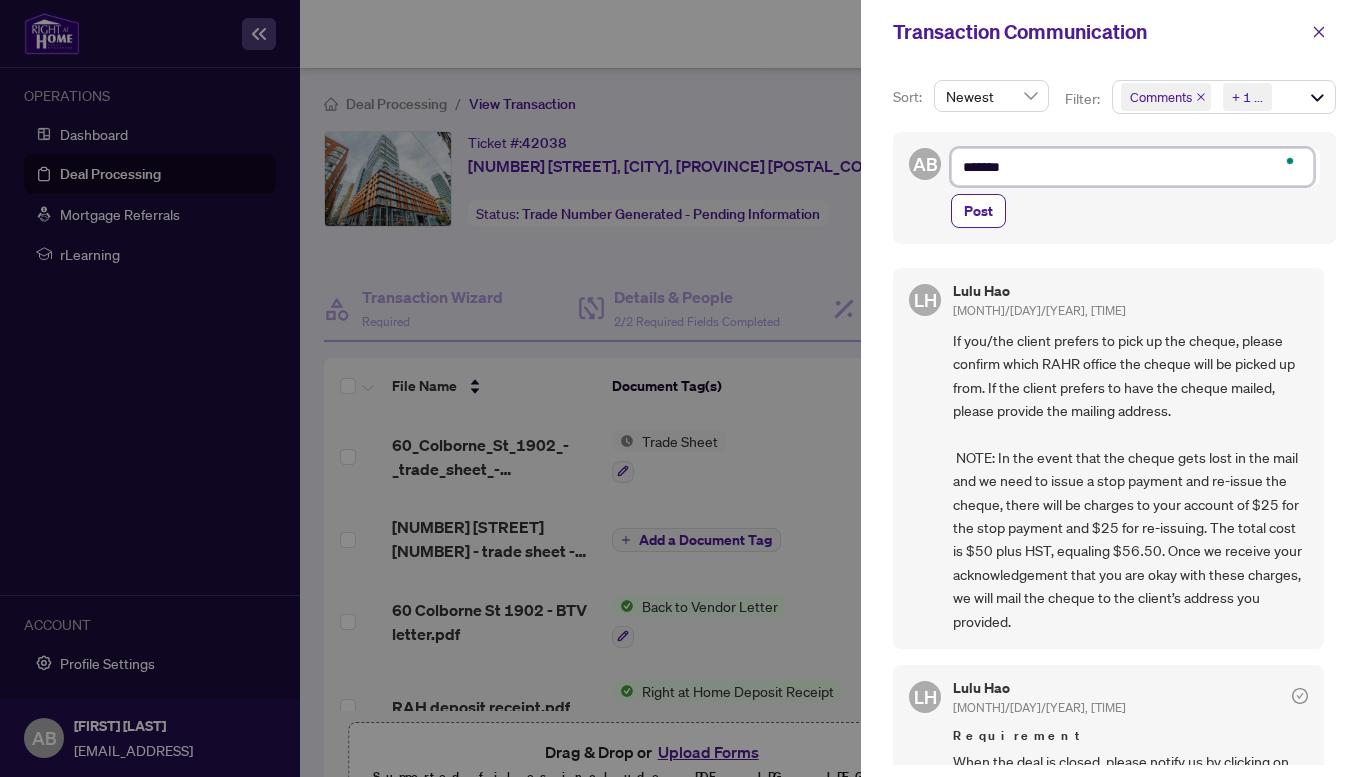 type on "********" 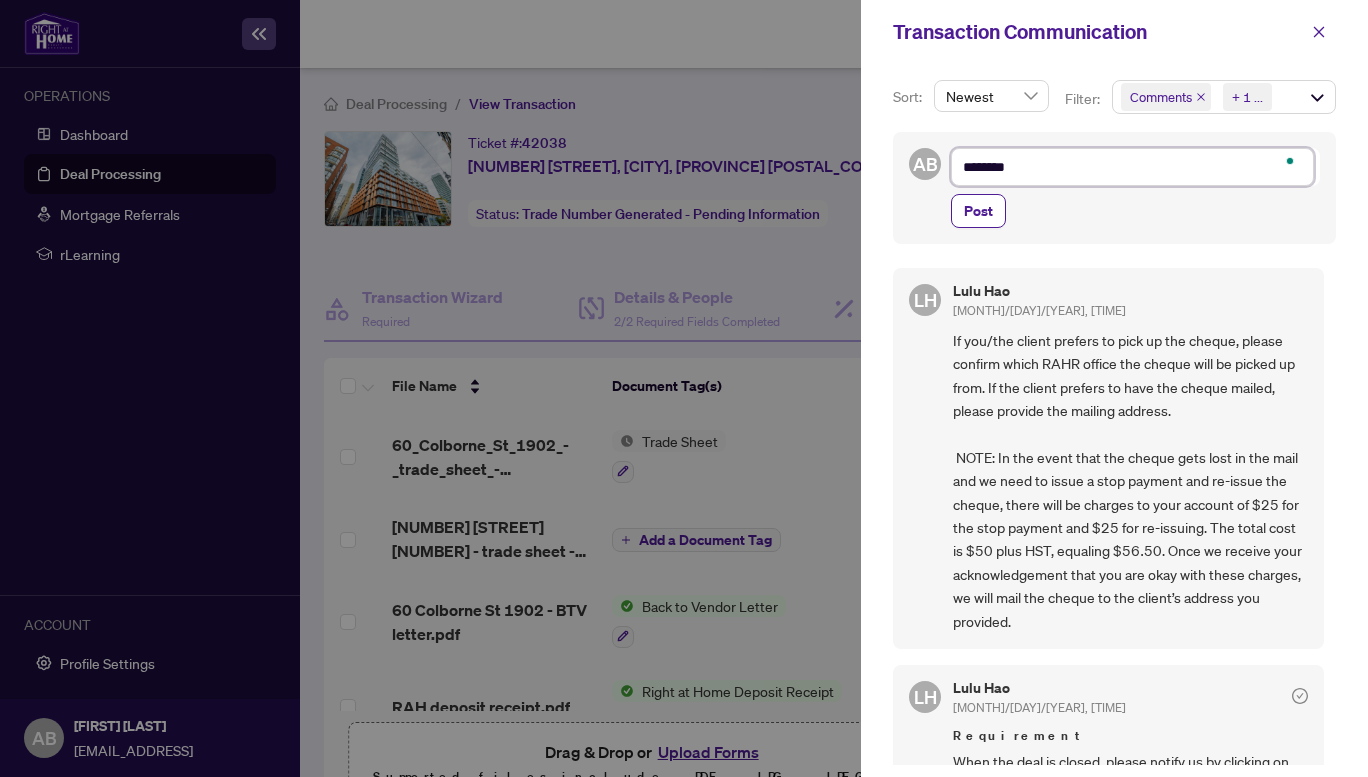 type on "*********" 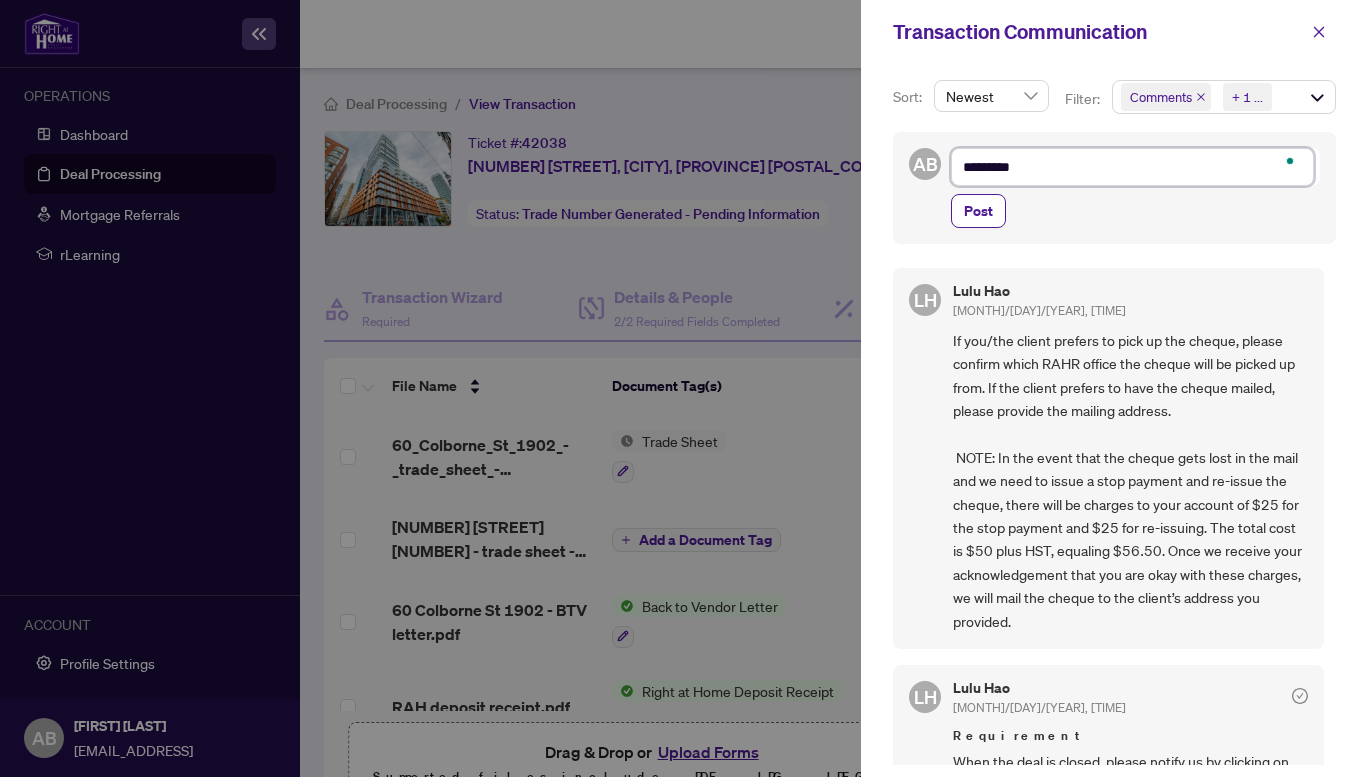 type on "**********" 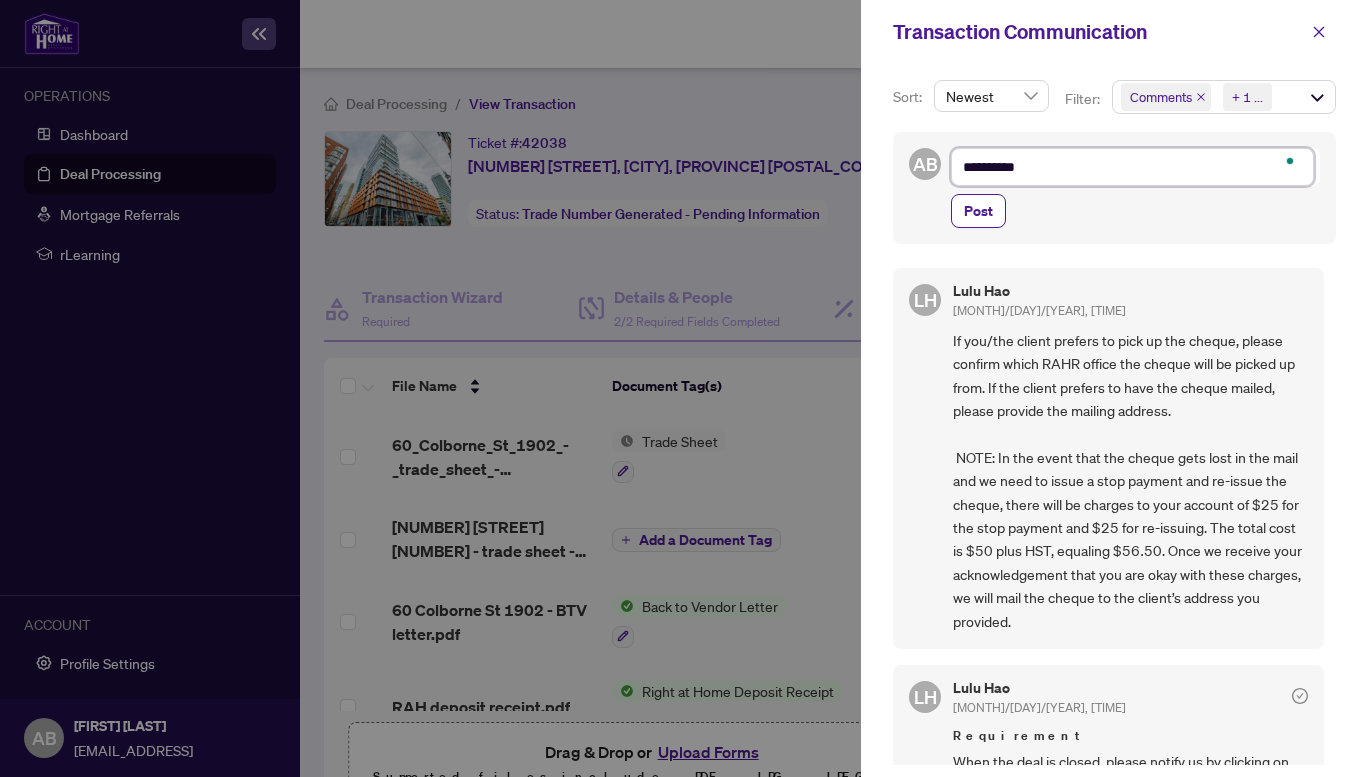 type on "**********" 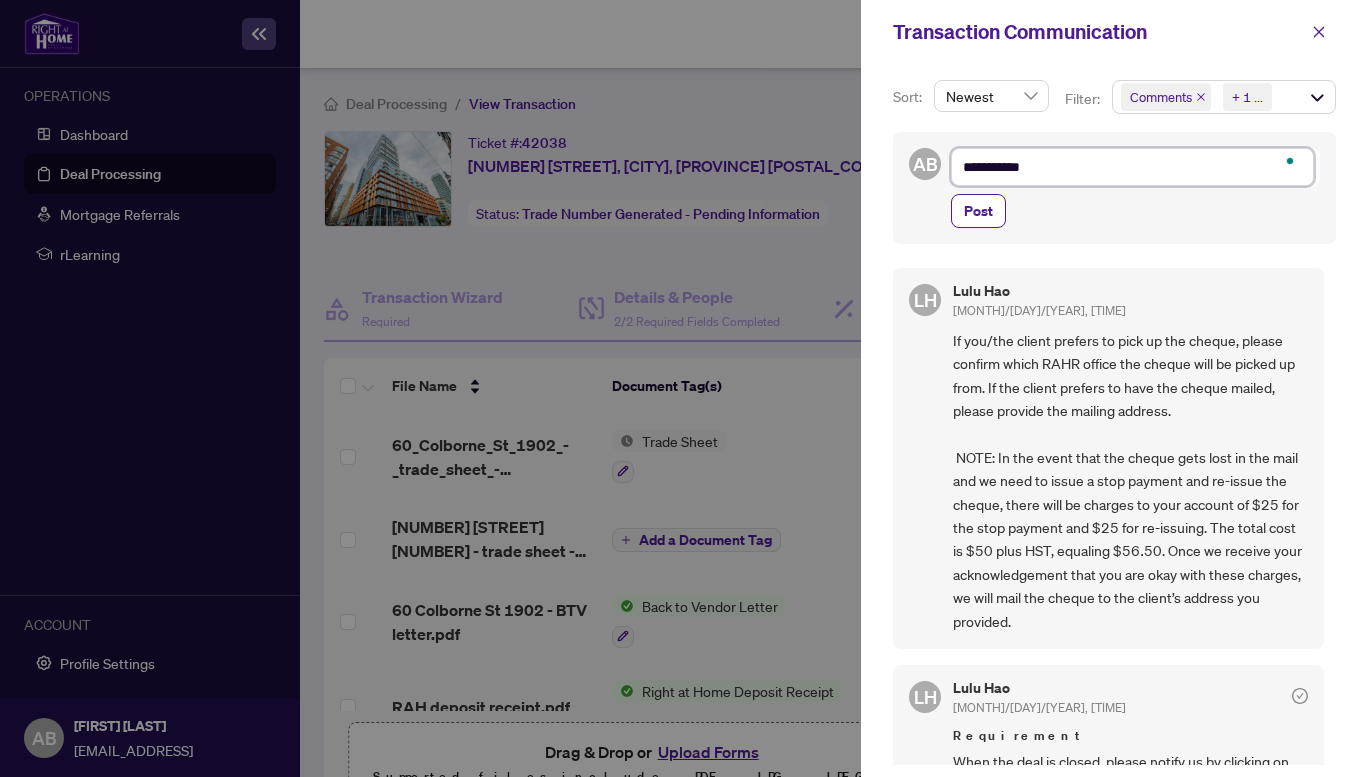 type on "**********" 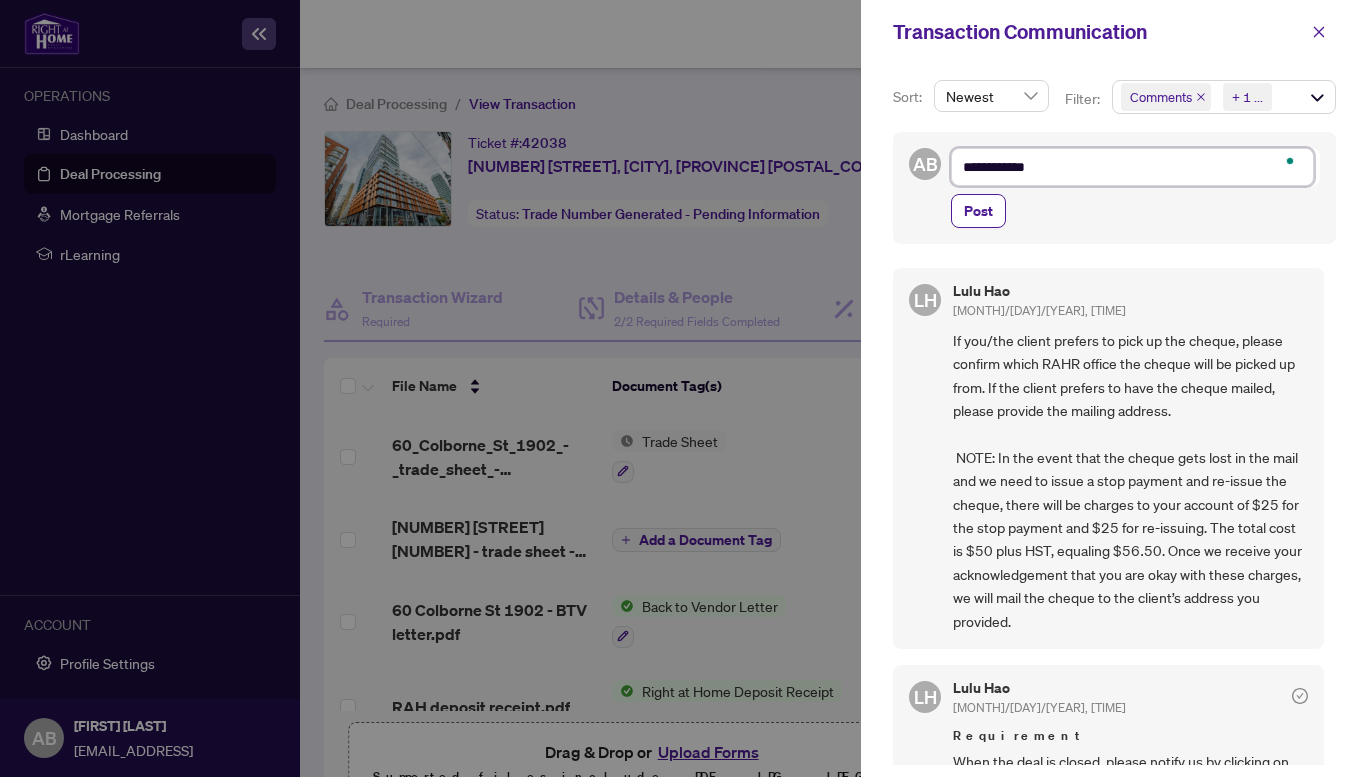 type on "**********" 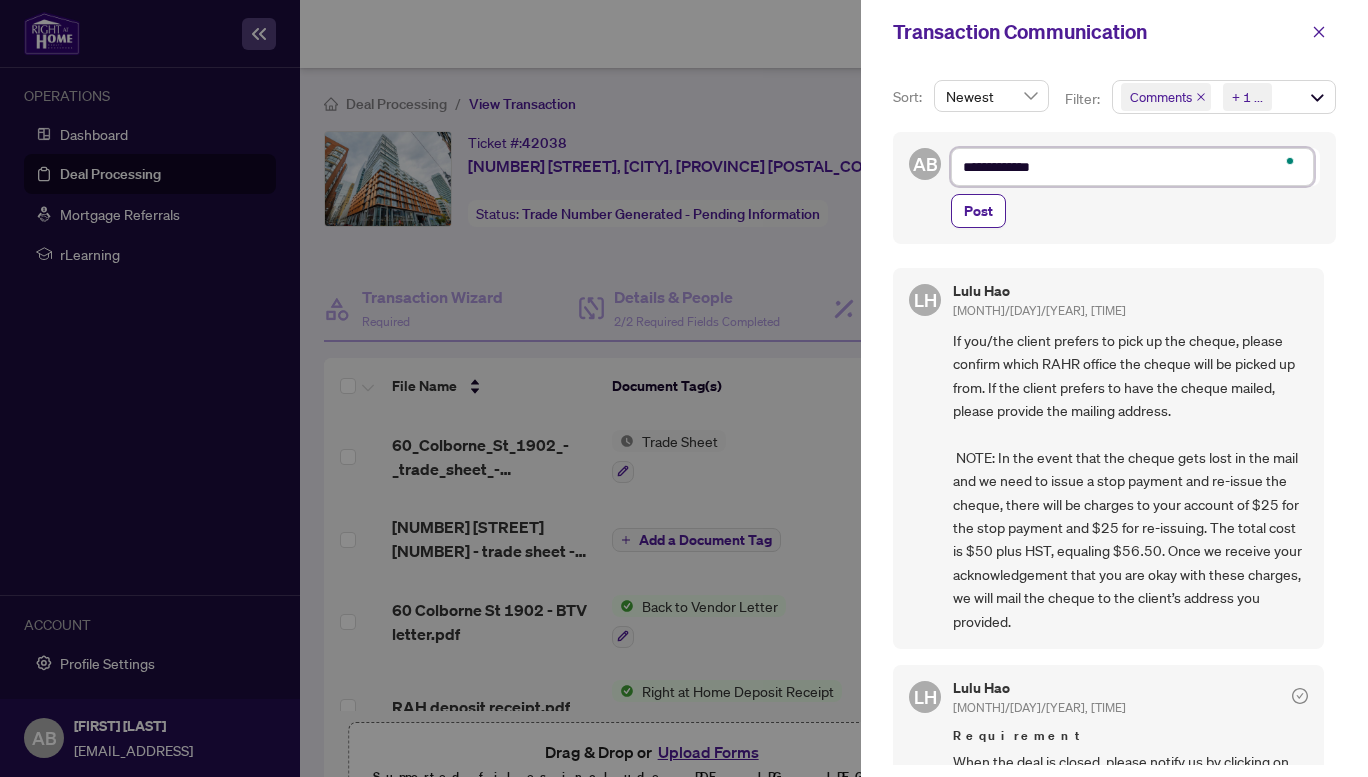 type on "**********" 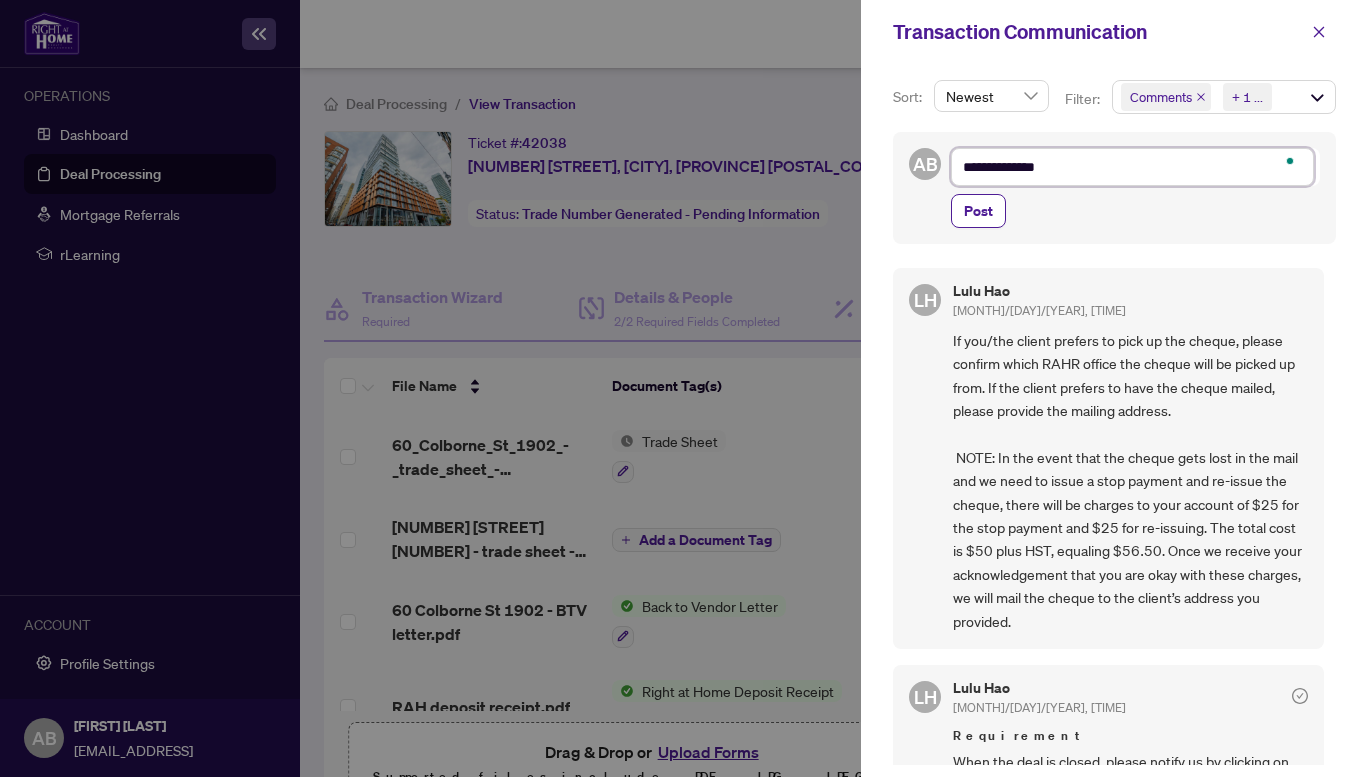 type on "**********" 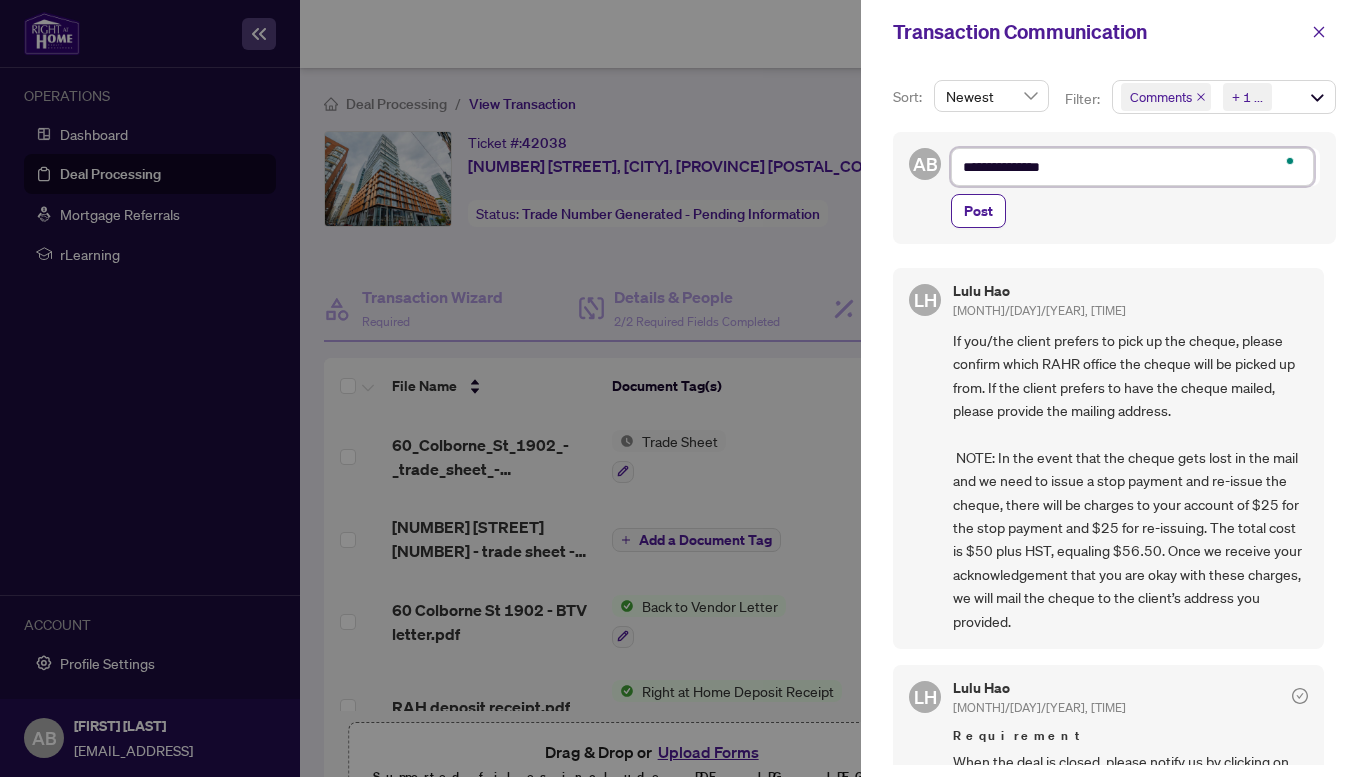 type on "**********" 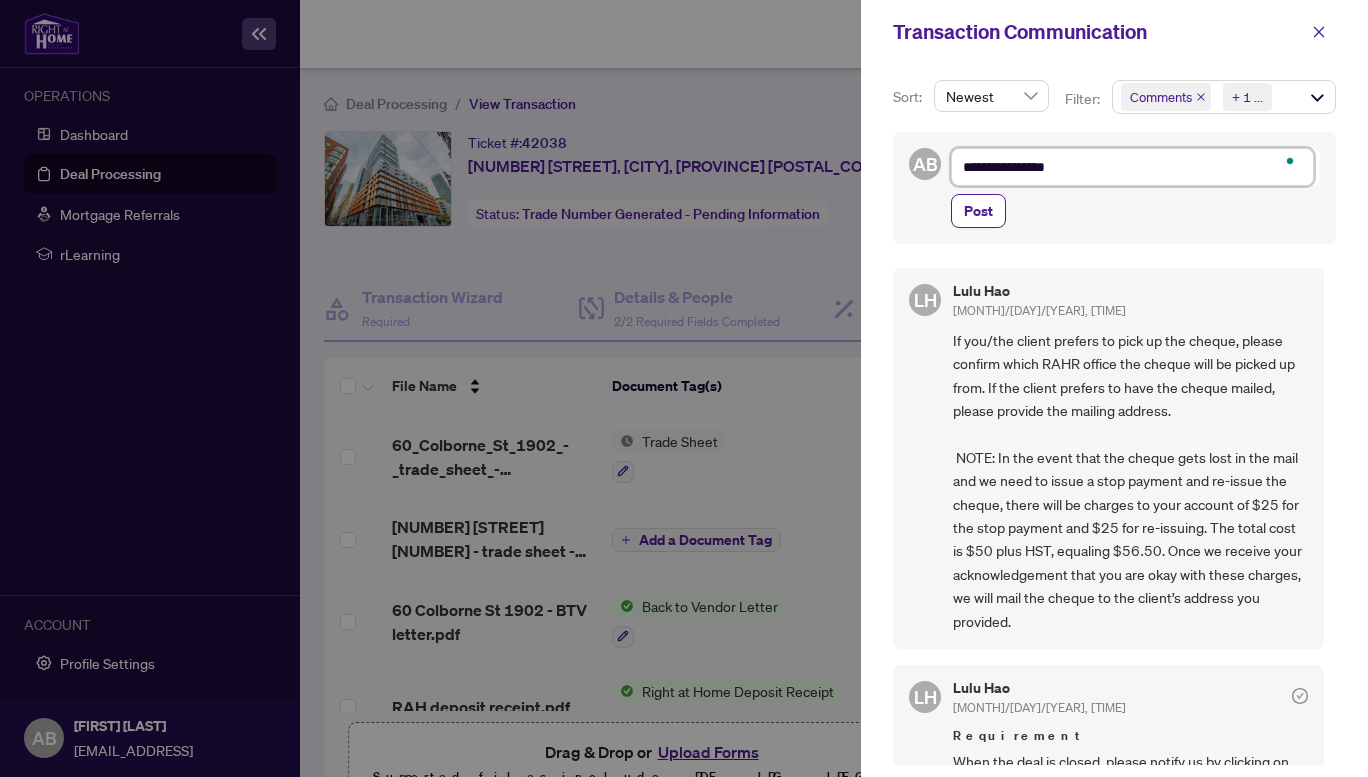 type on "**********" 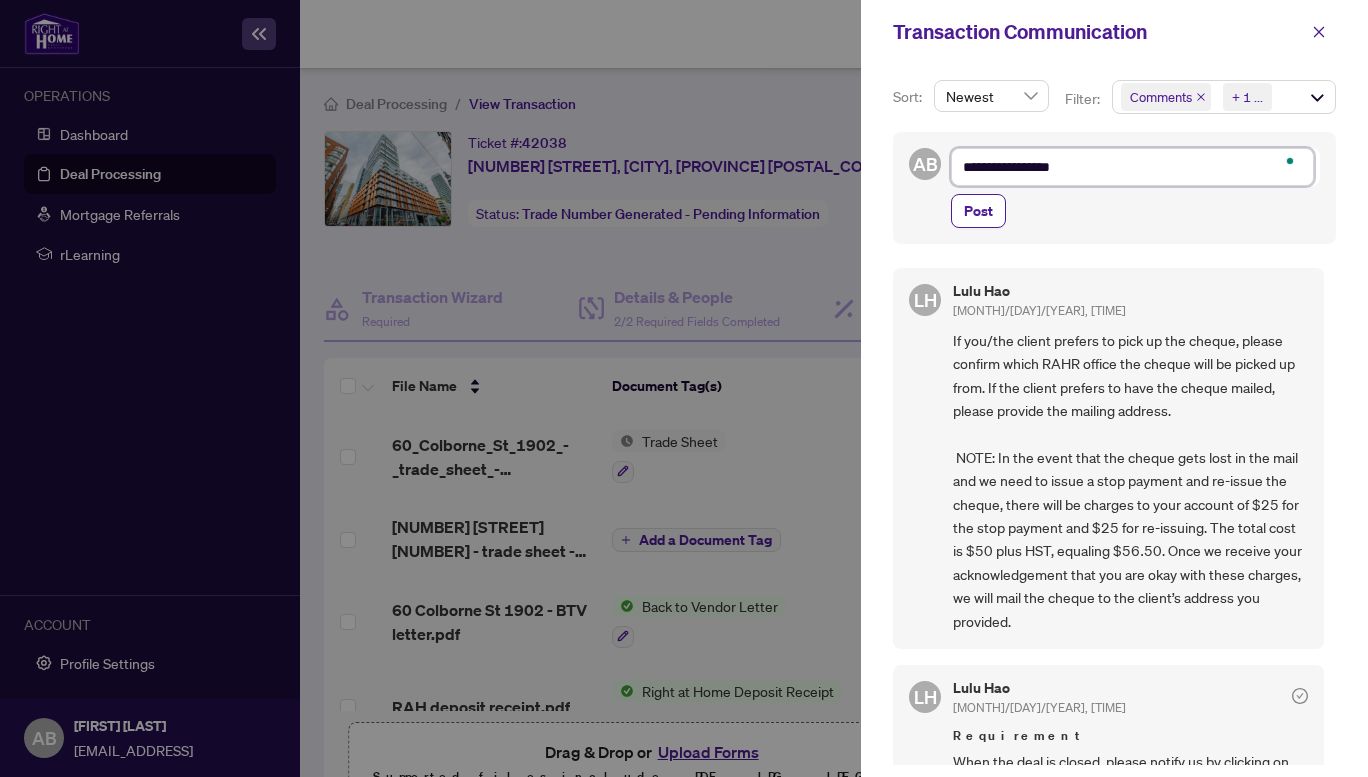 type on "**********" 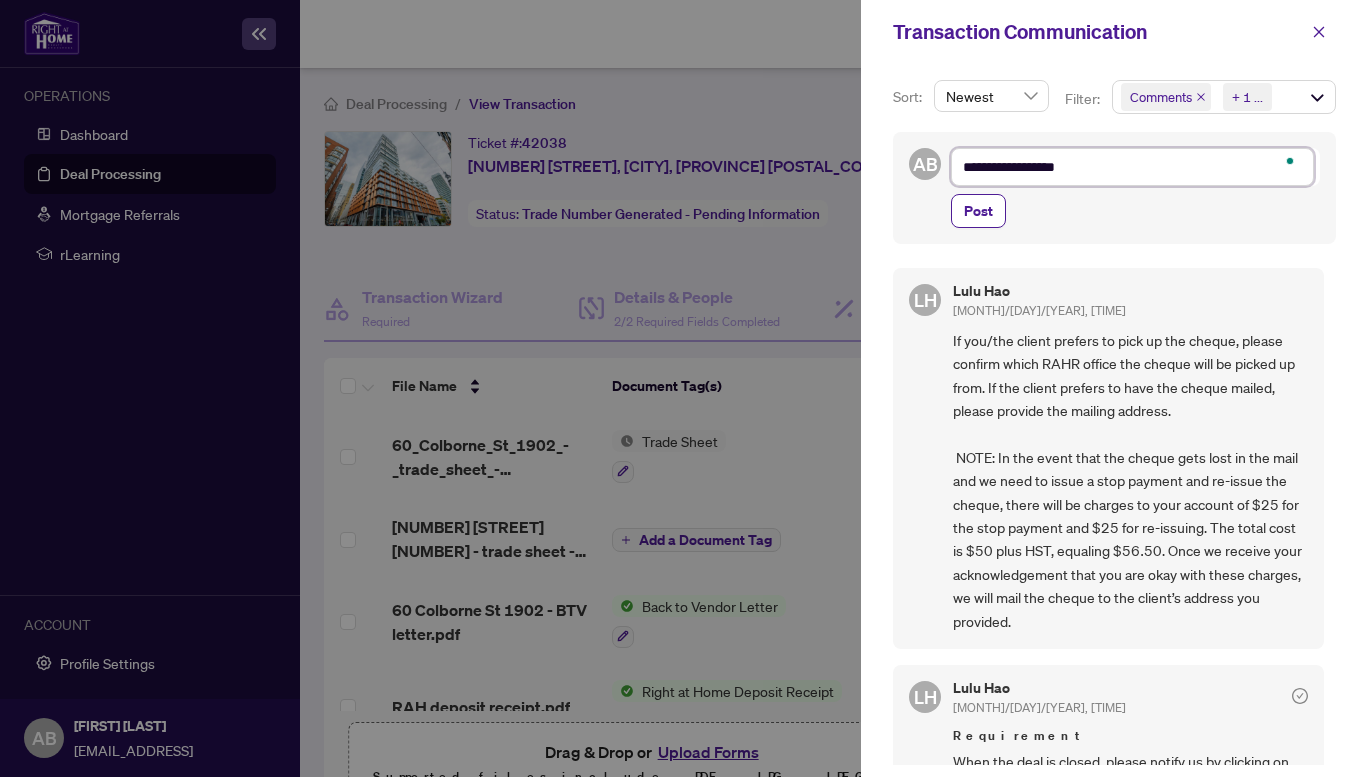 type on "**********" 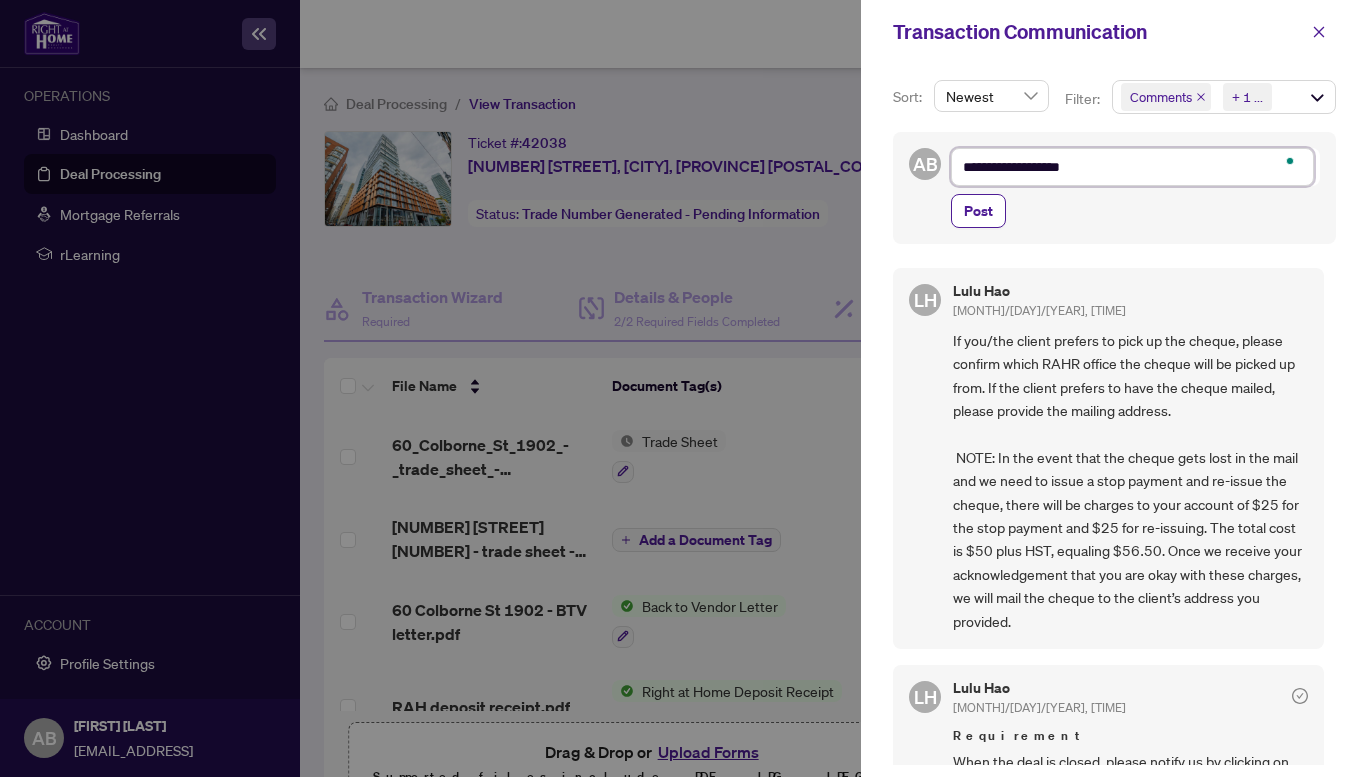 type on "**********" 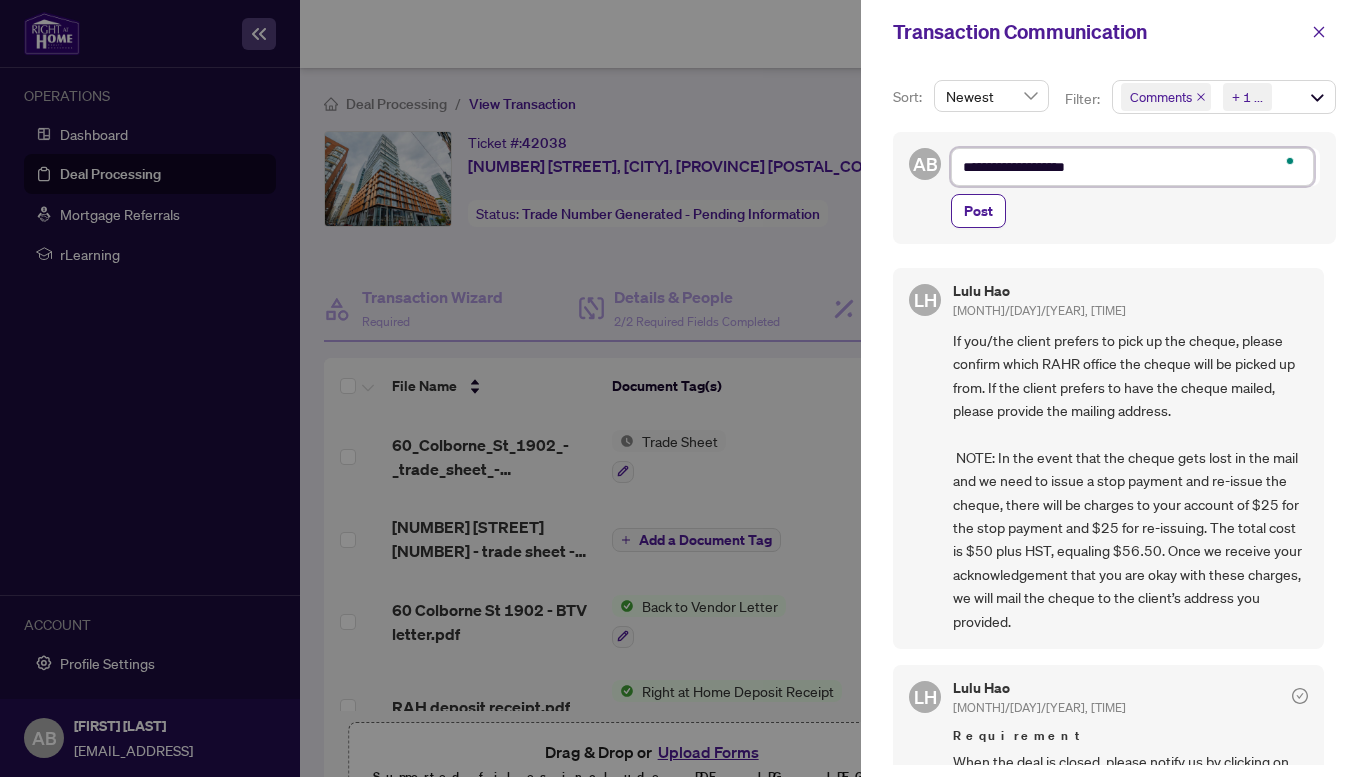 type on "**********" 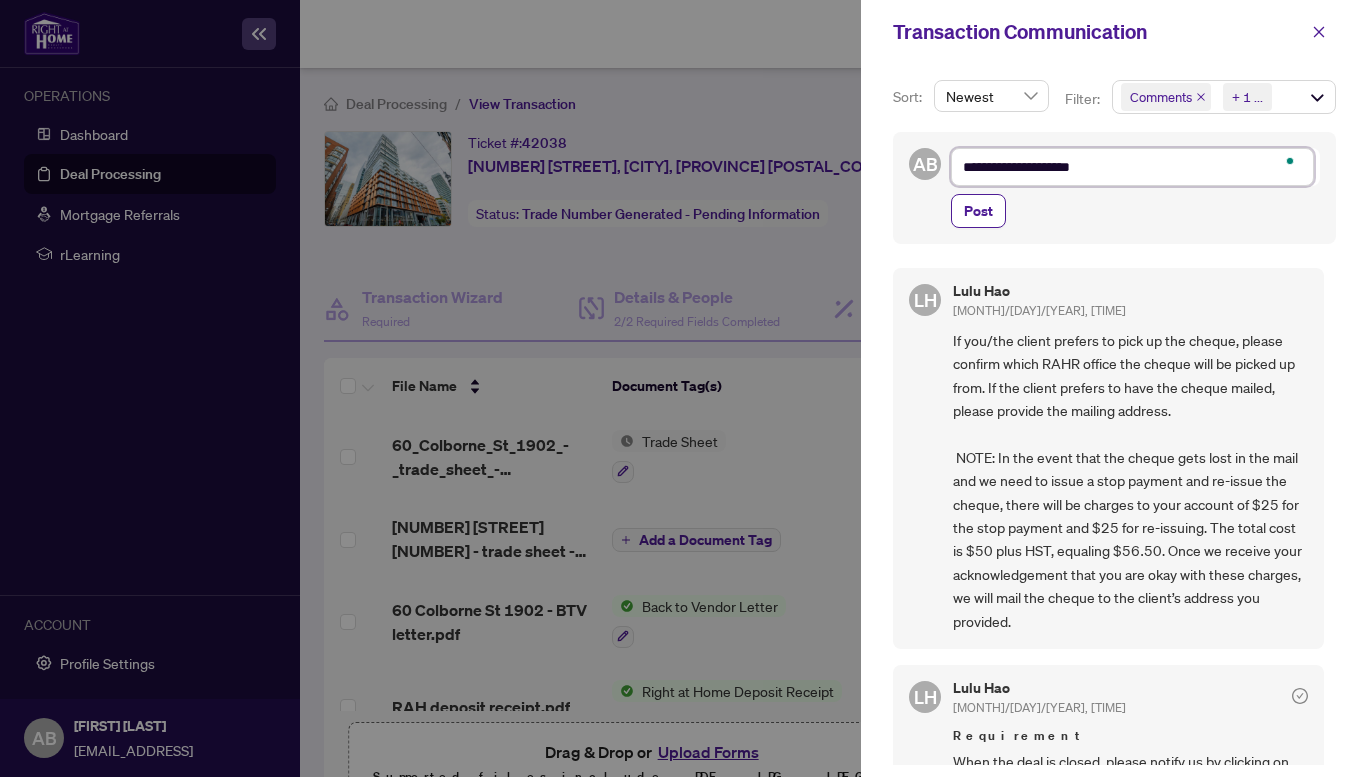type on "**********" 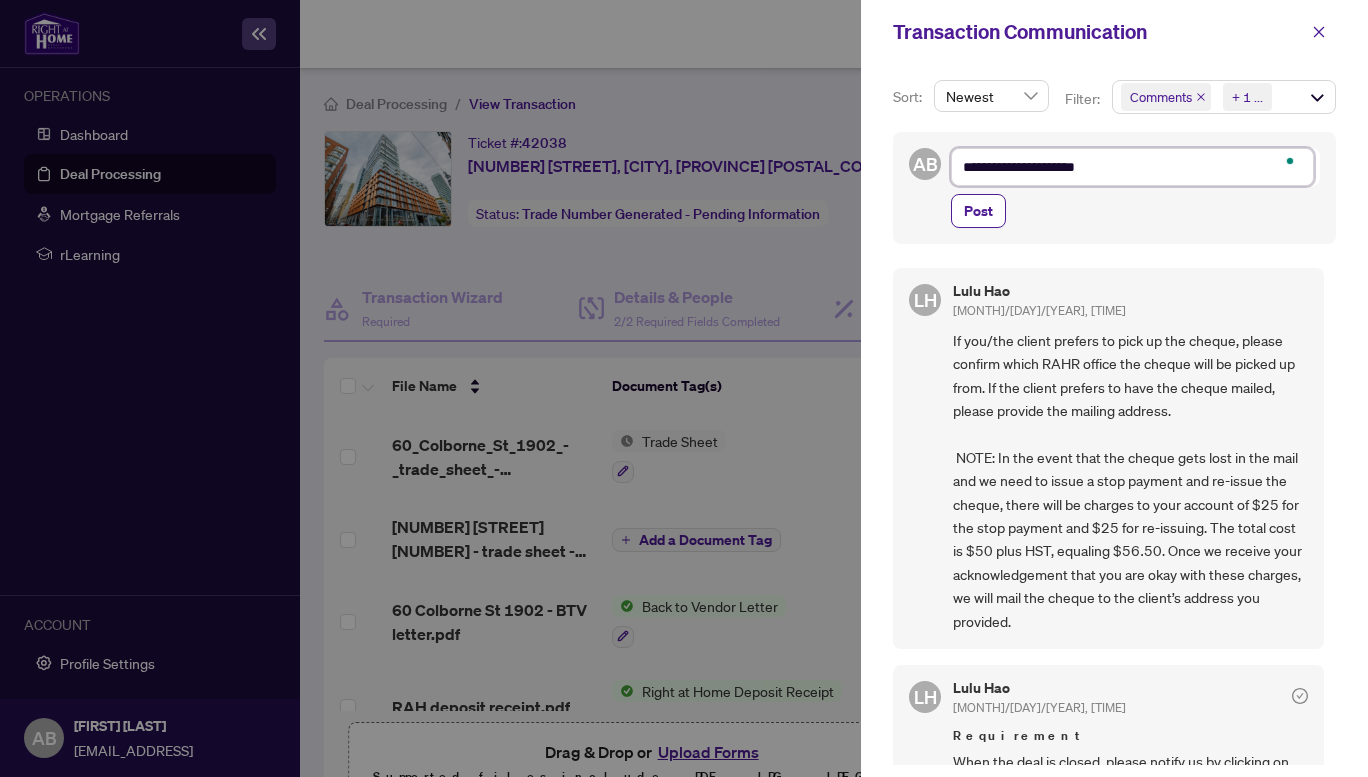 type on "**********" 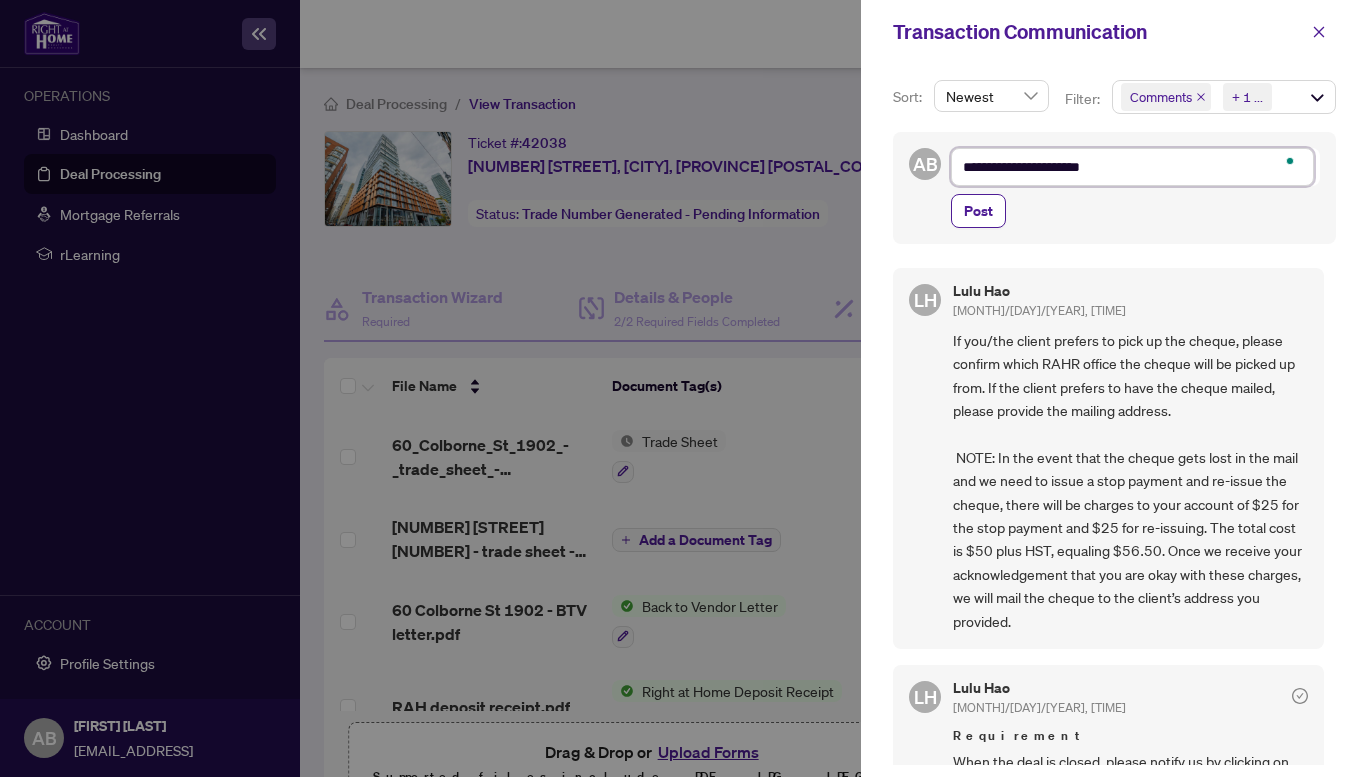 type on "**********" 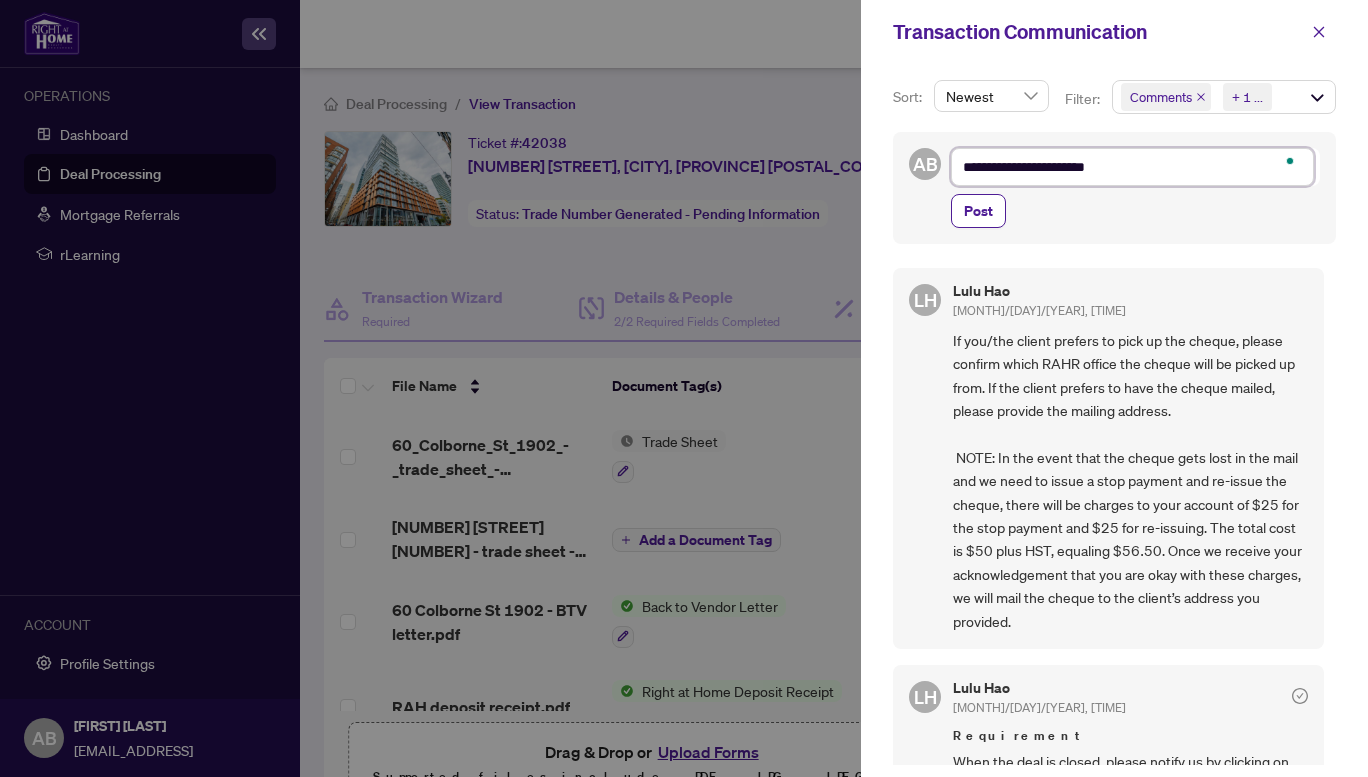type on "**********" 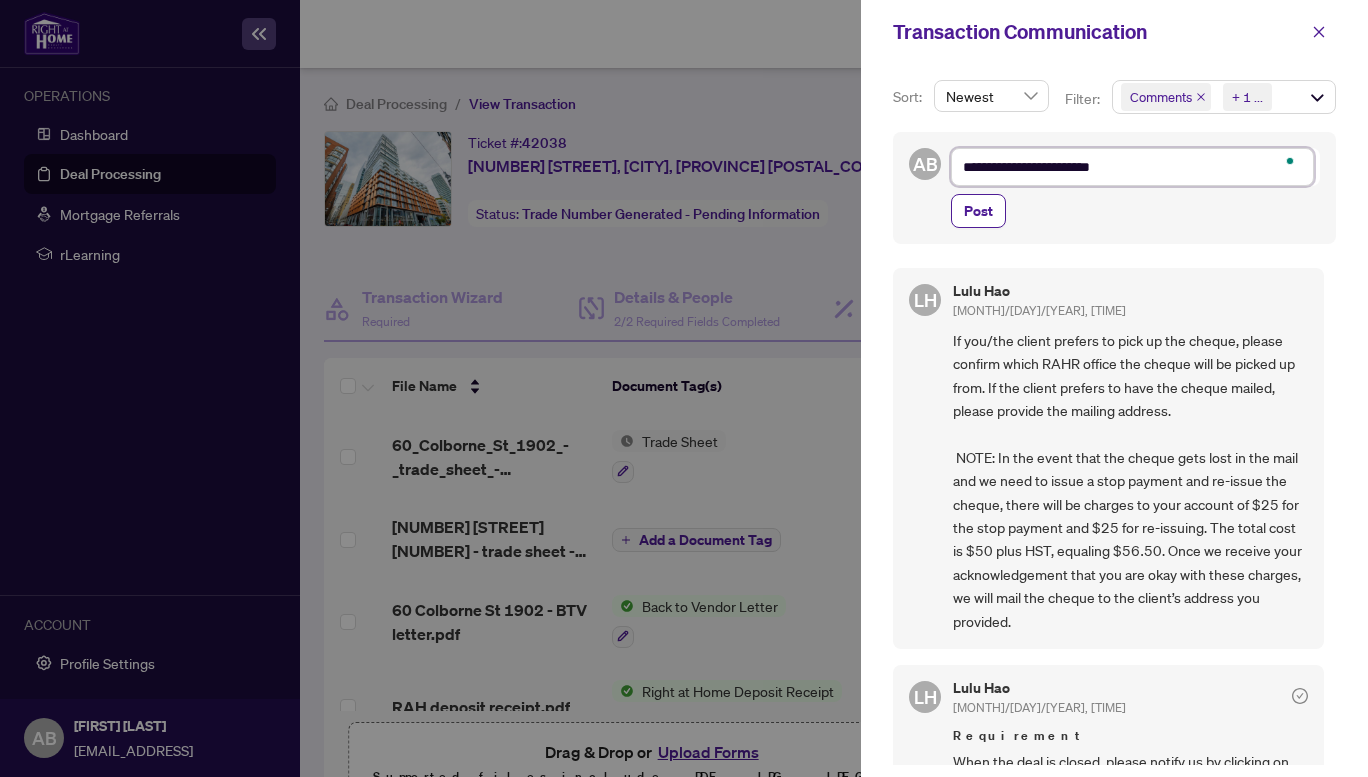 type on "**********" 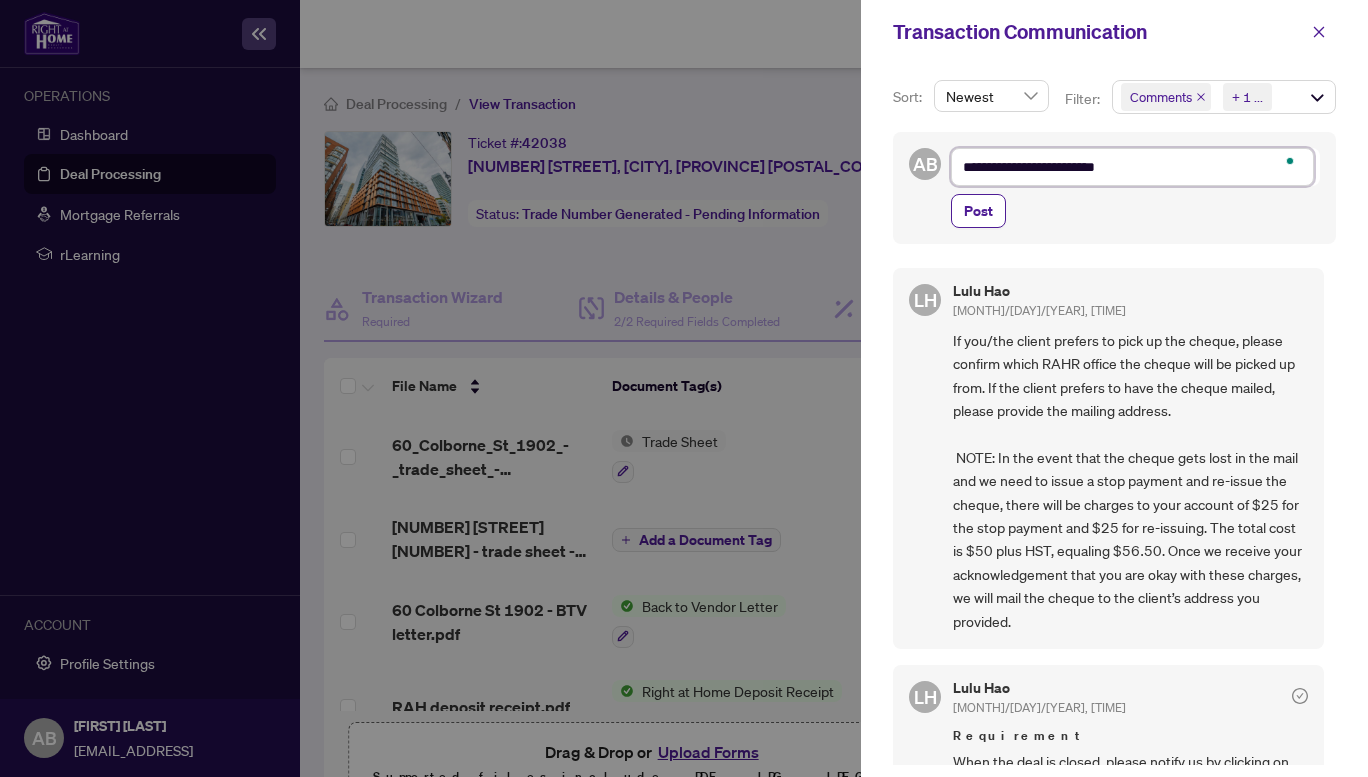 type on "**********" 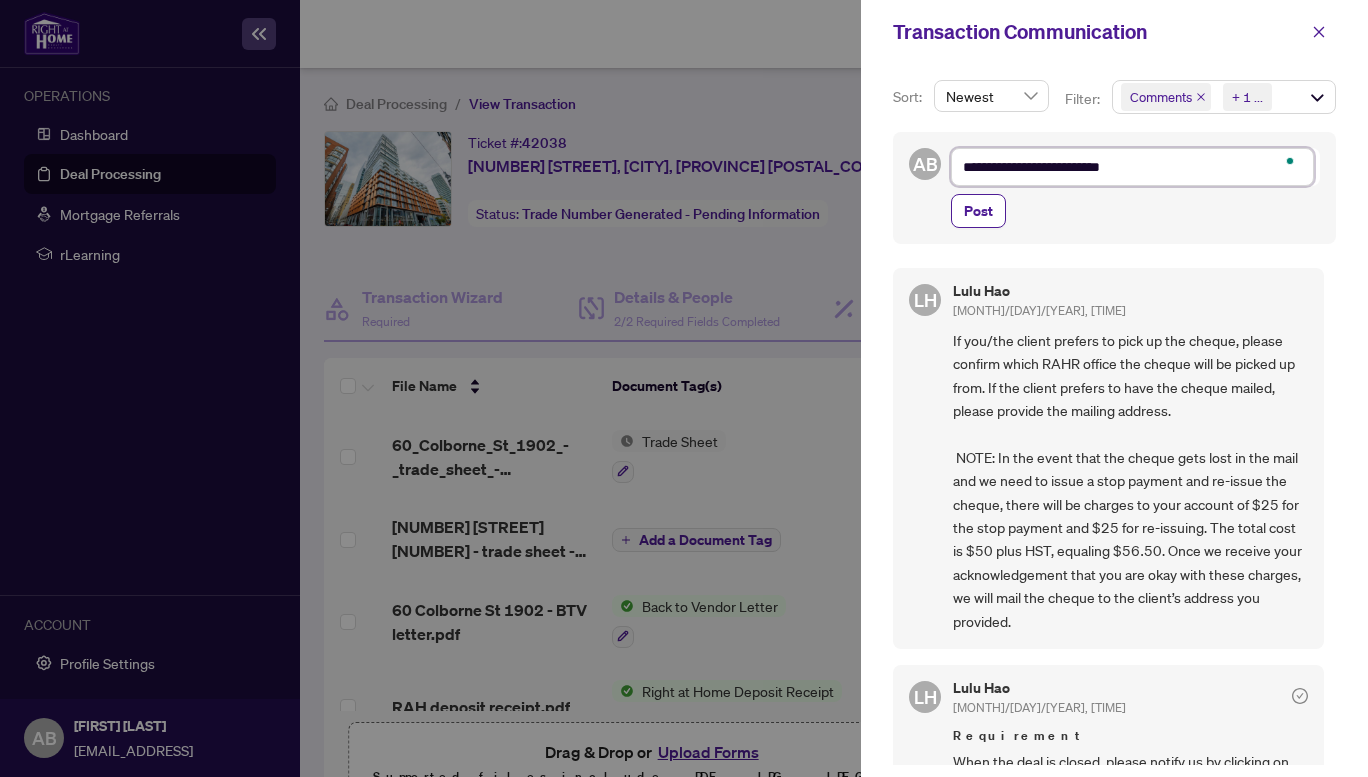 type on "**********" 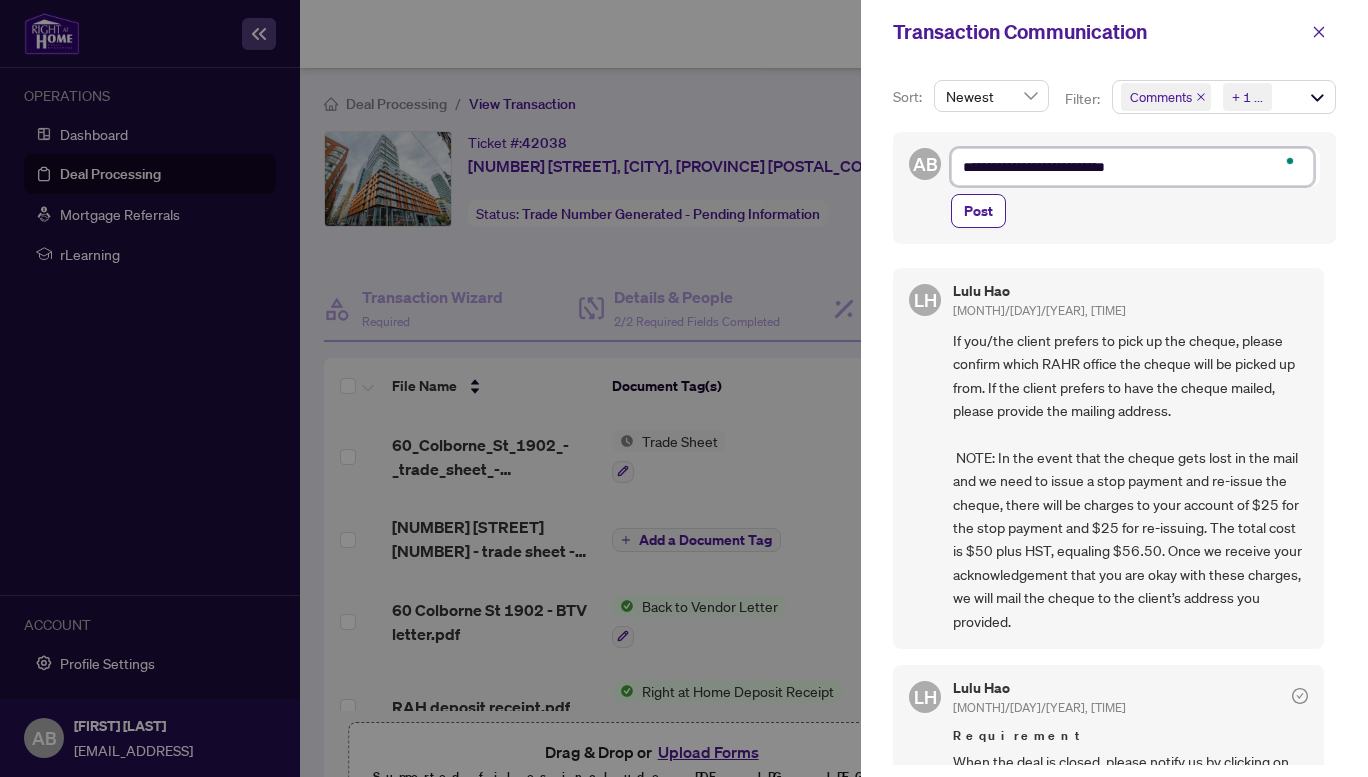 type on "**********" 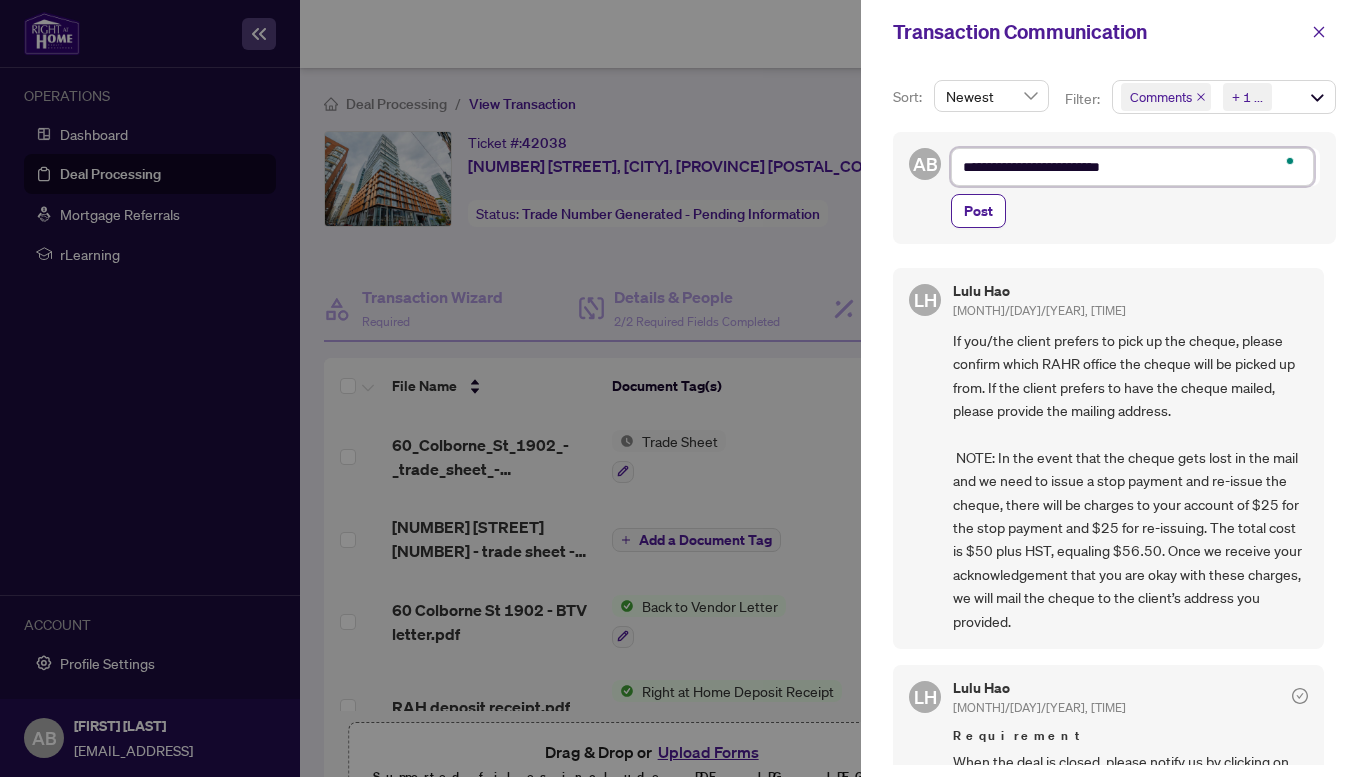type on "**********" 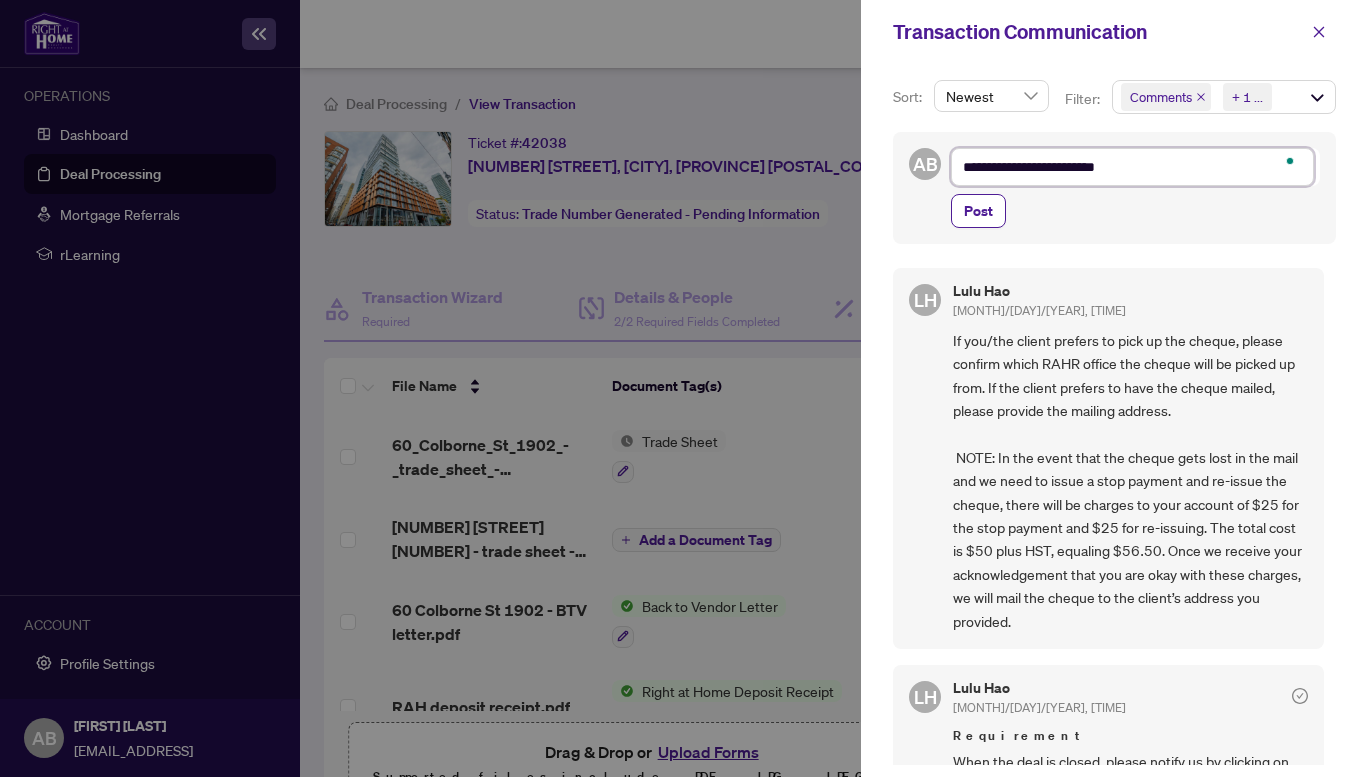 type on "**********" 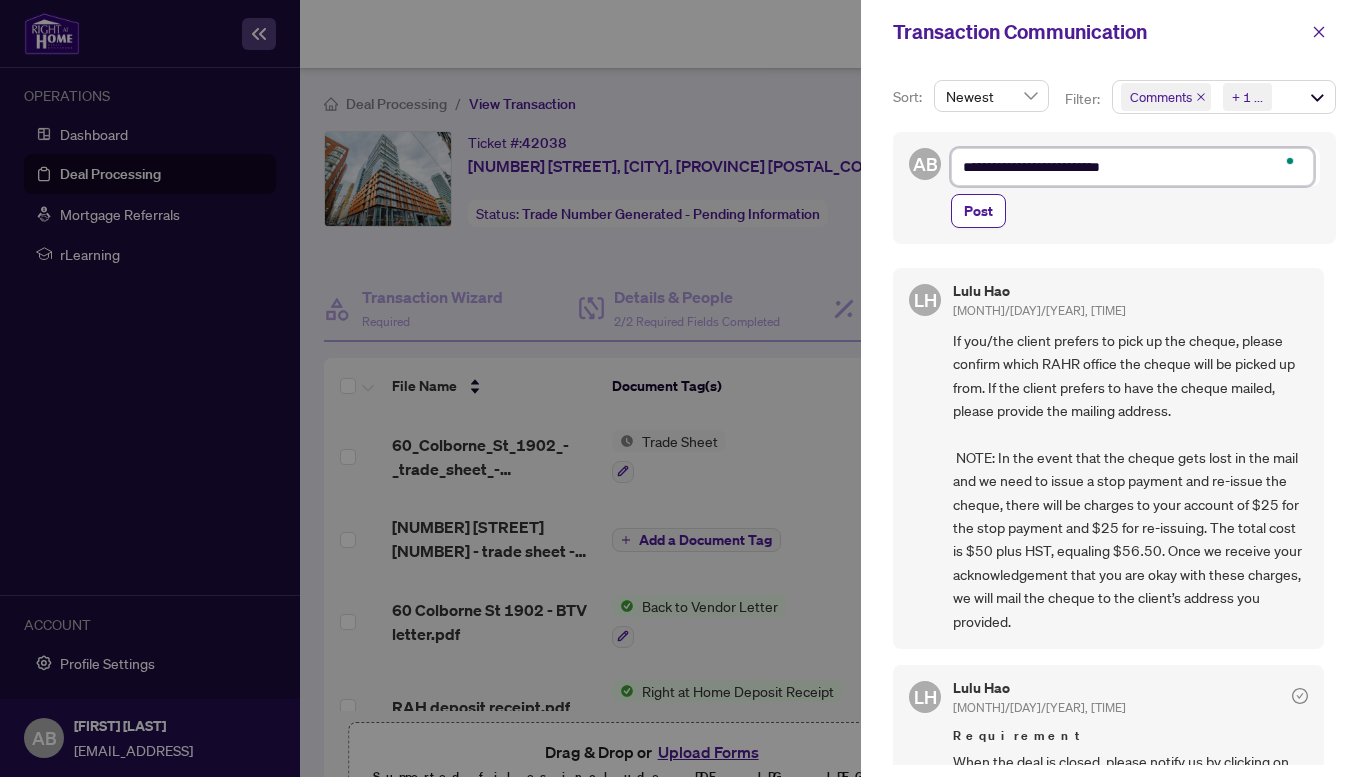type on "**********" 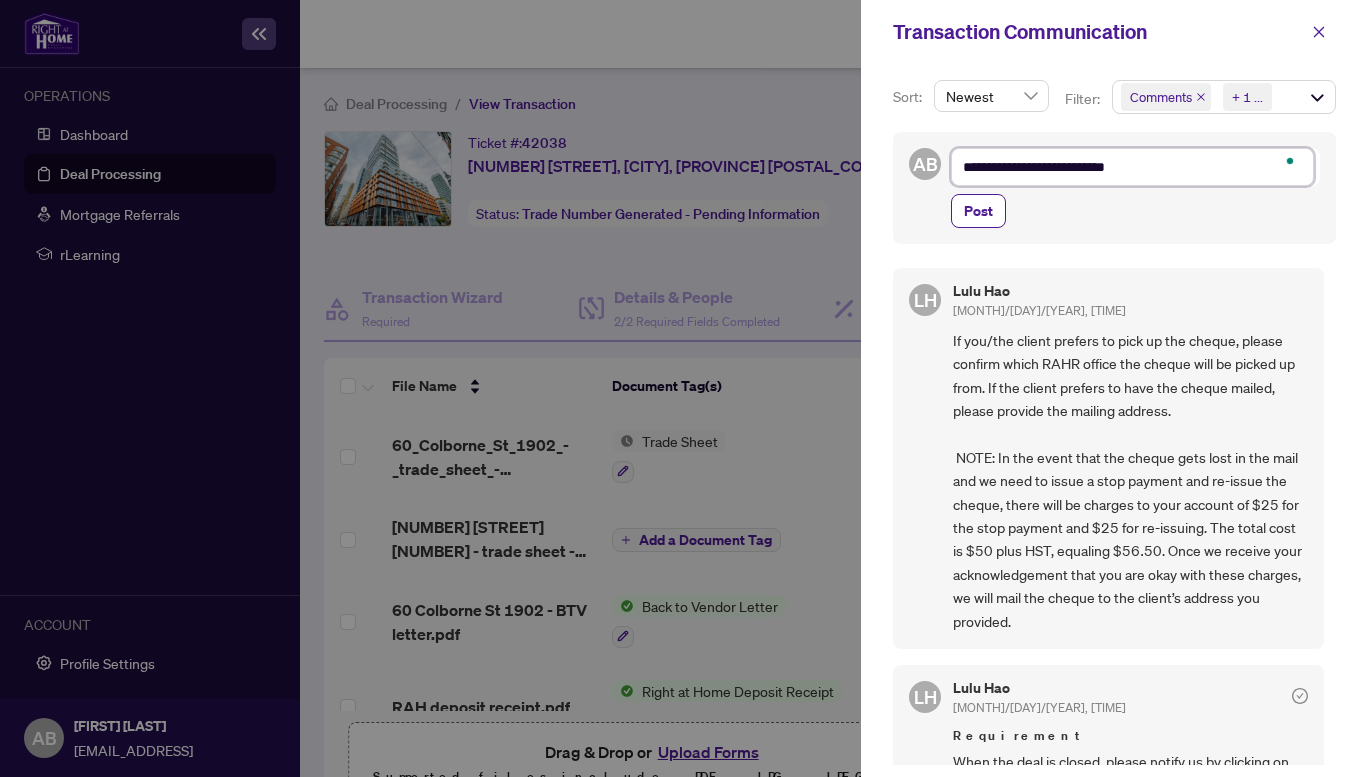 type on "**********" 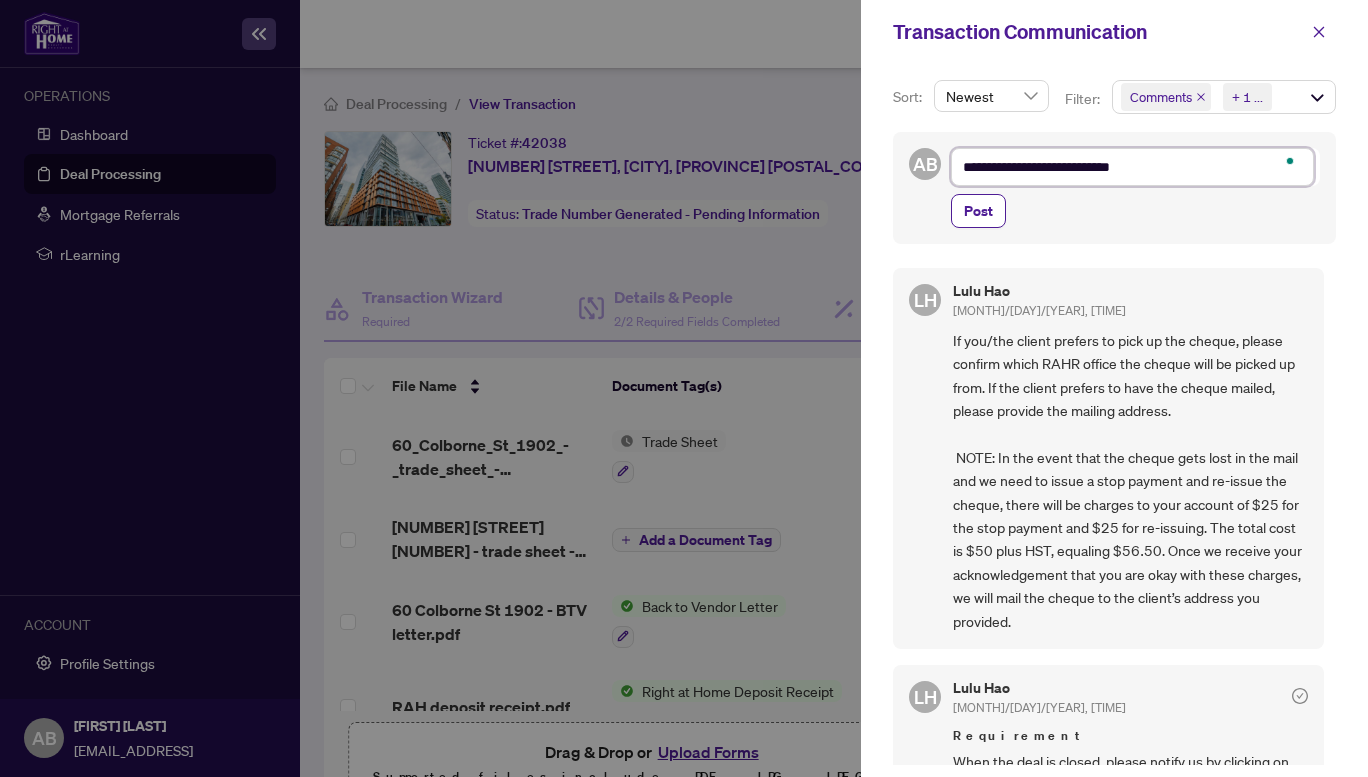 type on "**********" 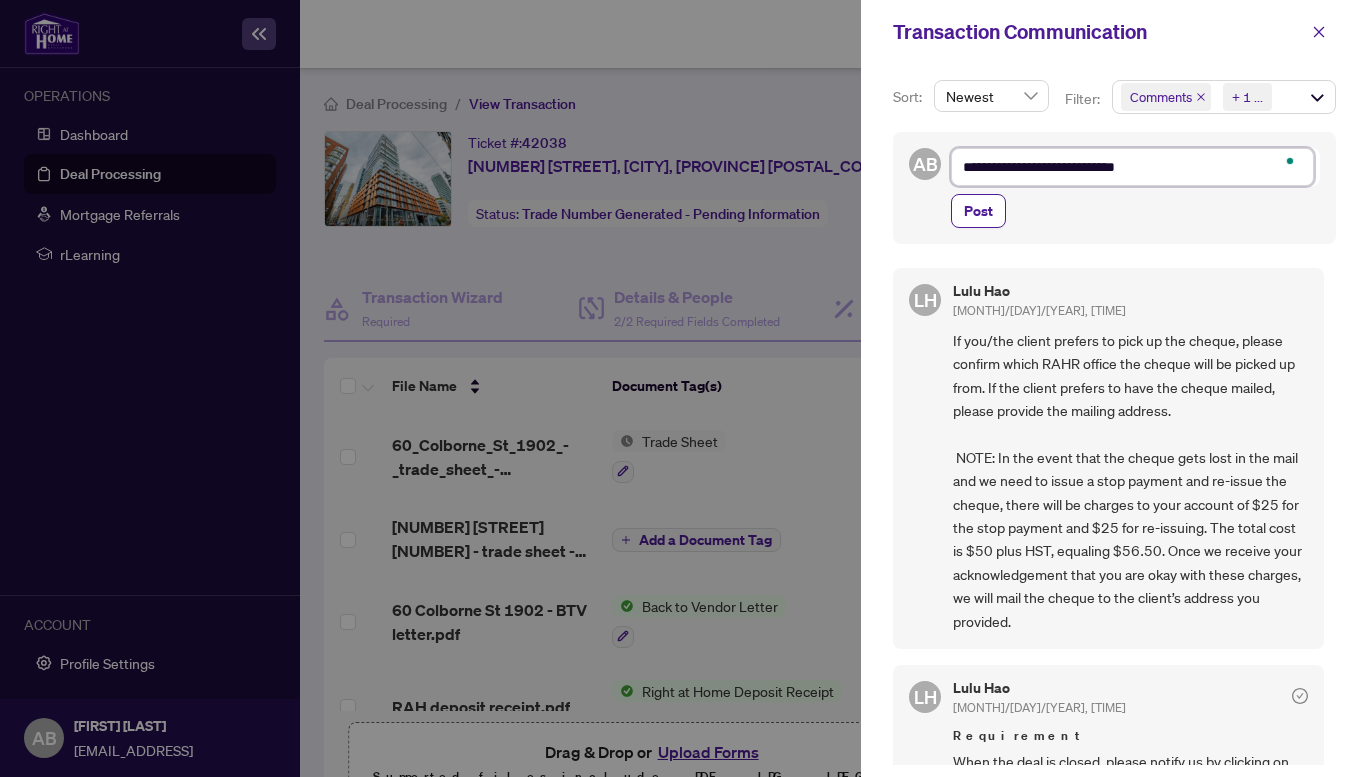 type on "**********" 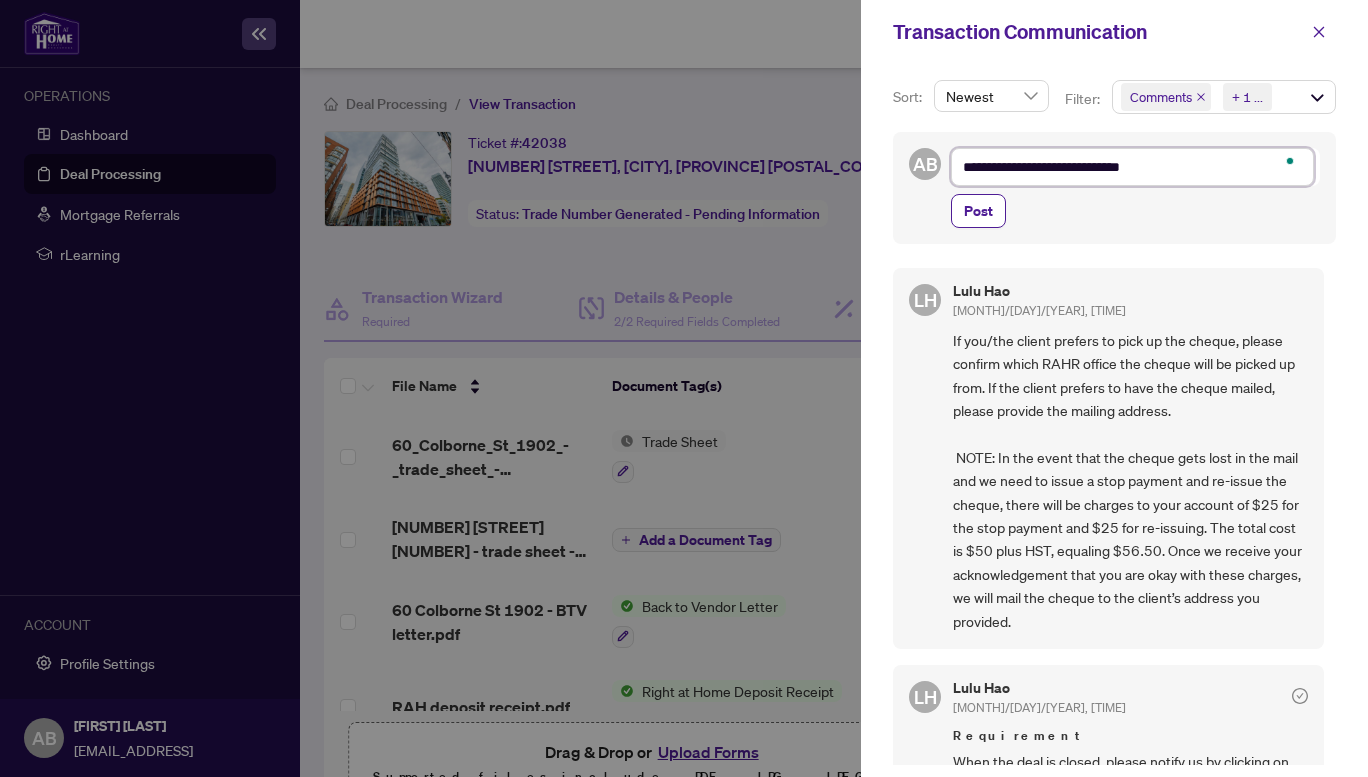 type on "**********" 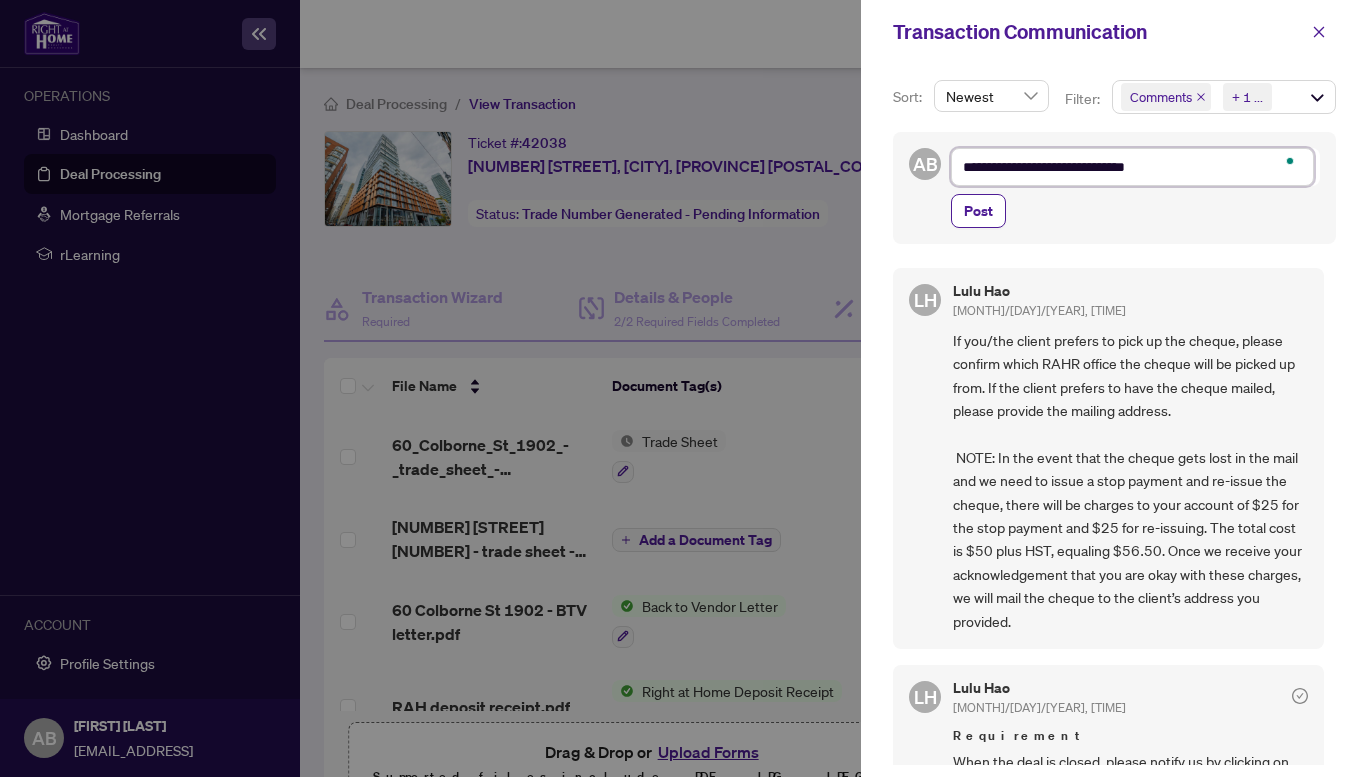 type on "**********" 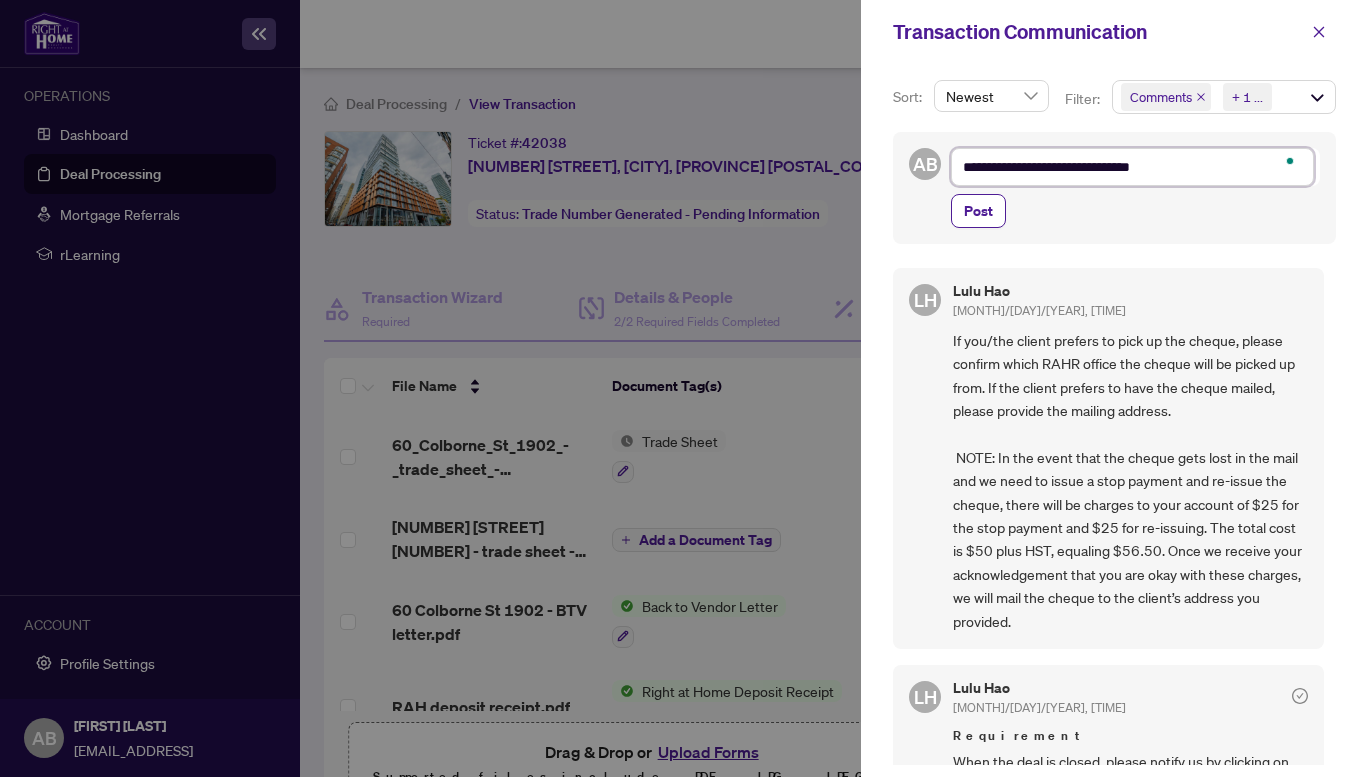 type on "**********" 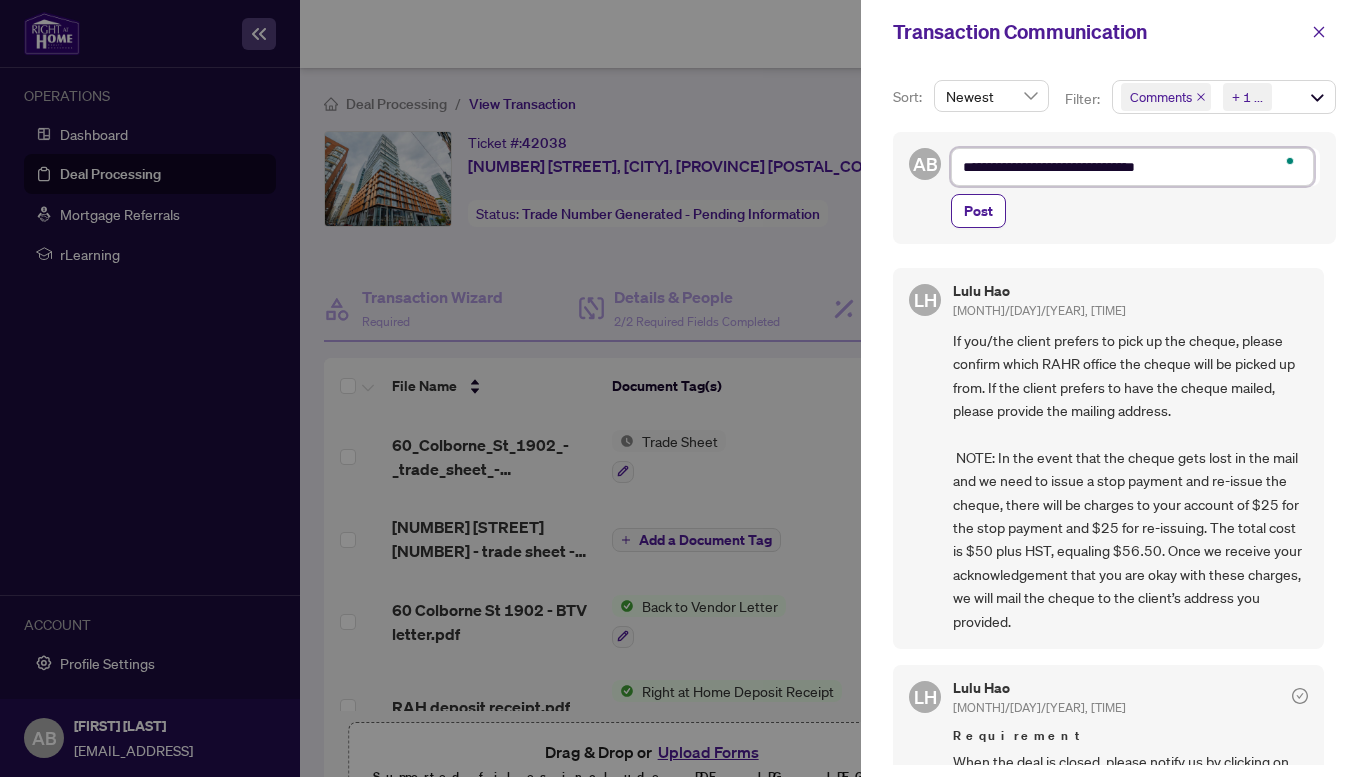 type on "**********" 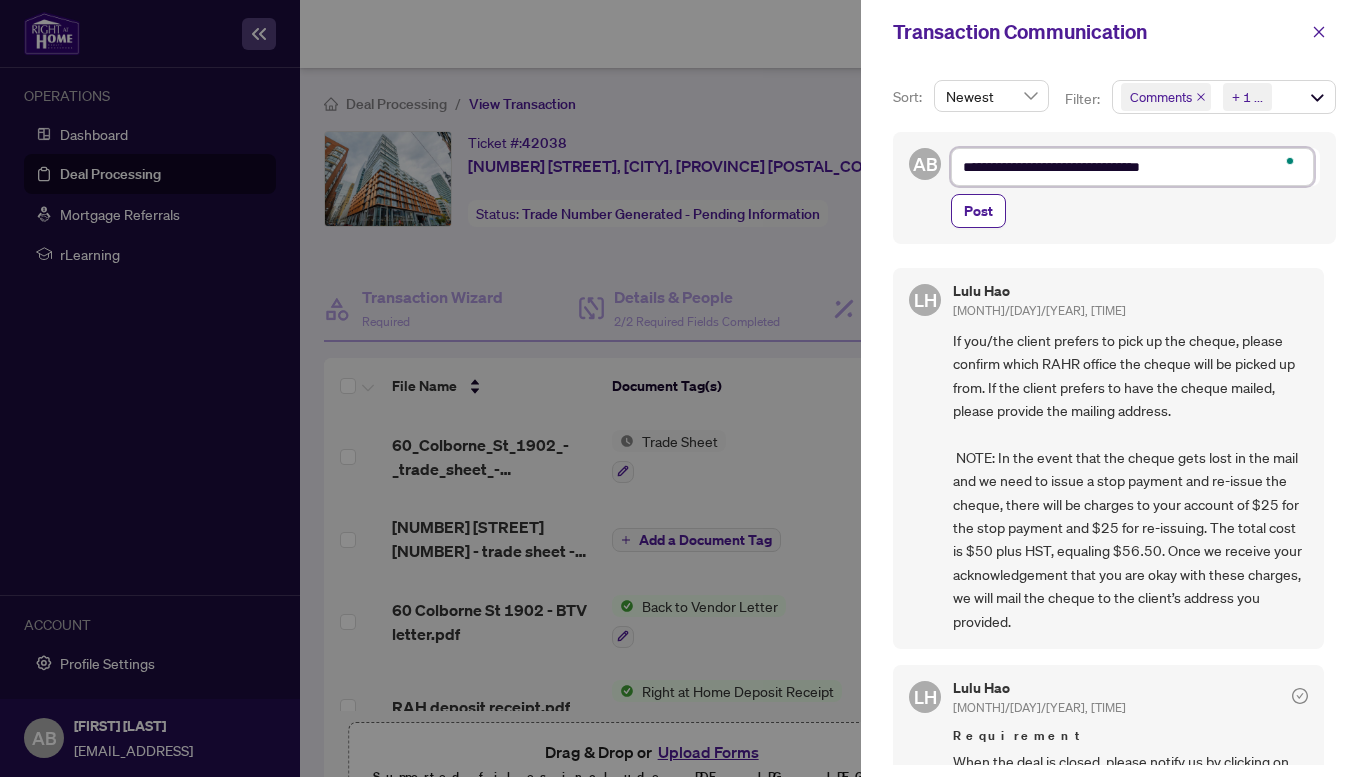 type on "**********" 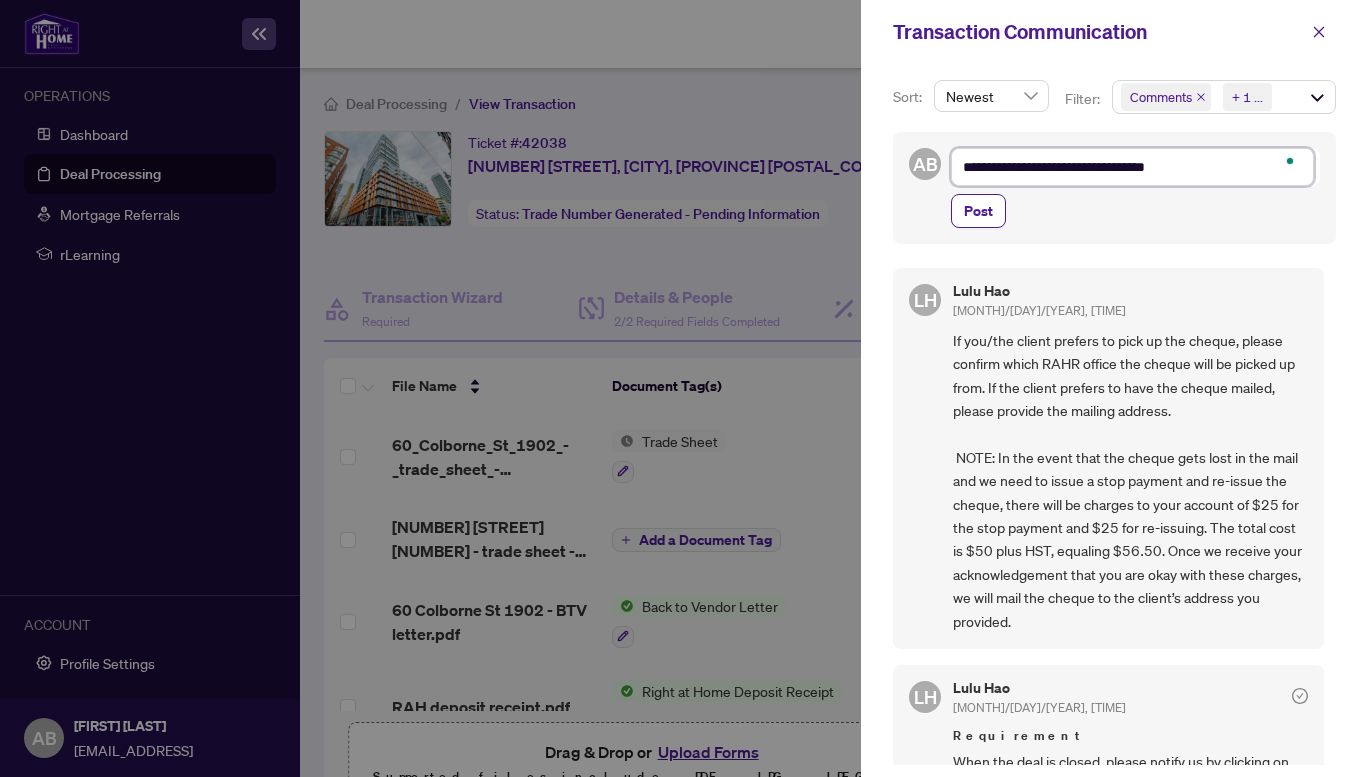 type on "**********" 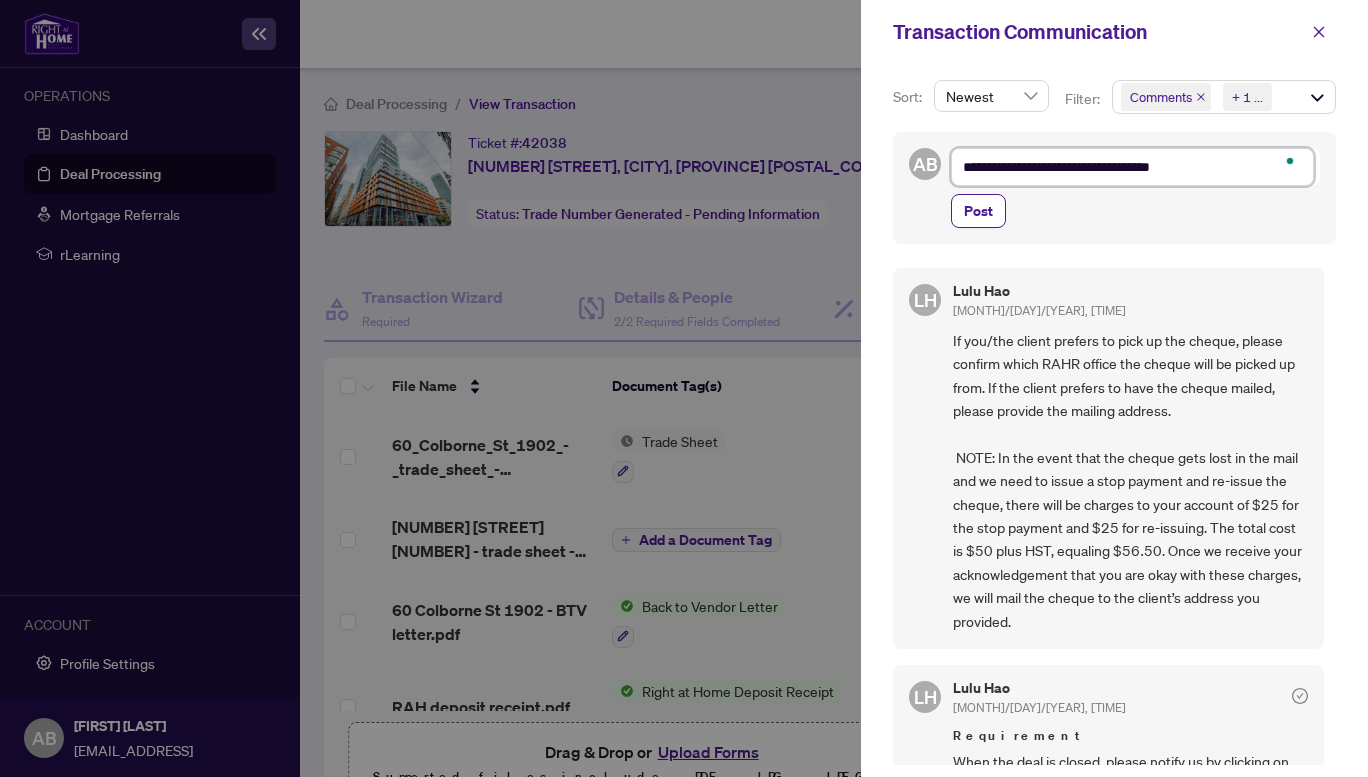 type on "**********" 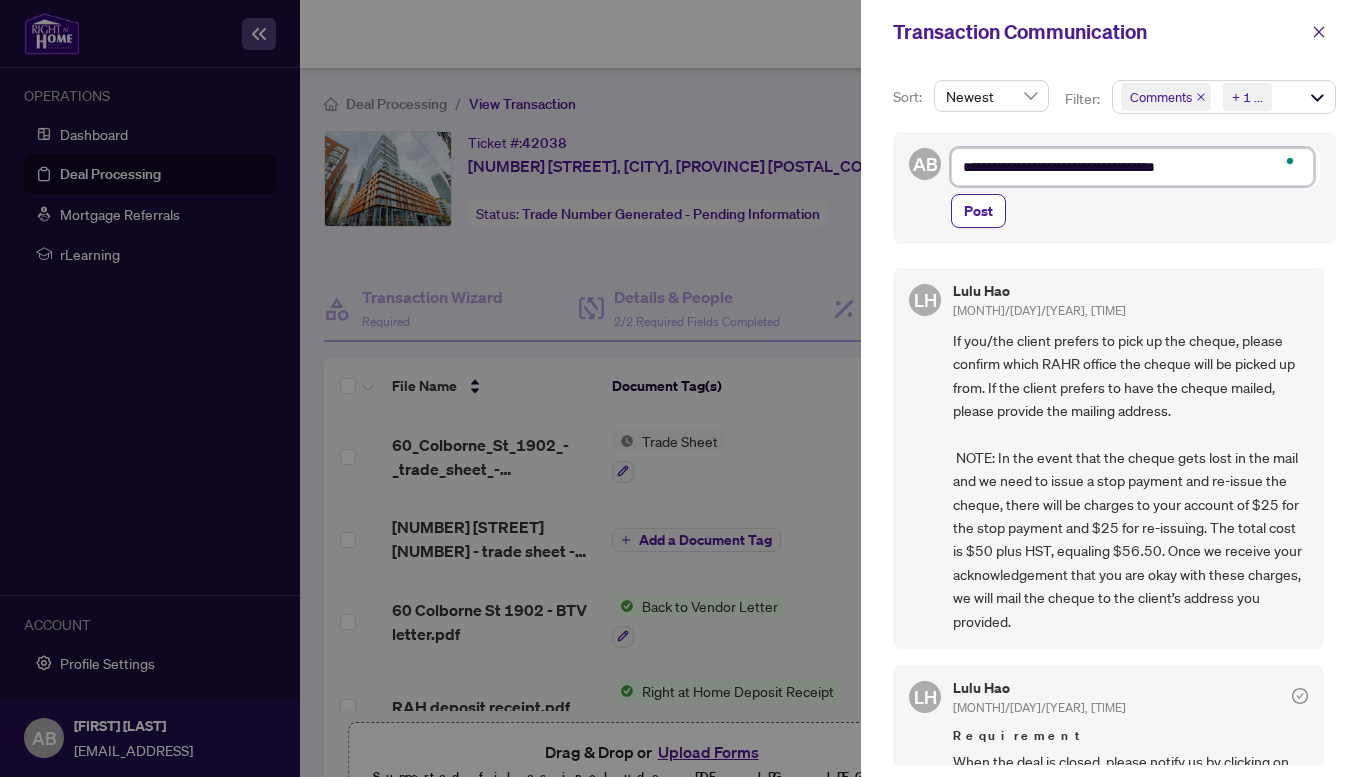 type on "**********" 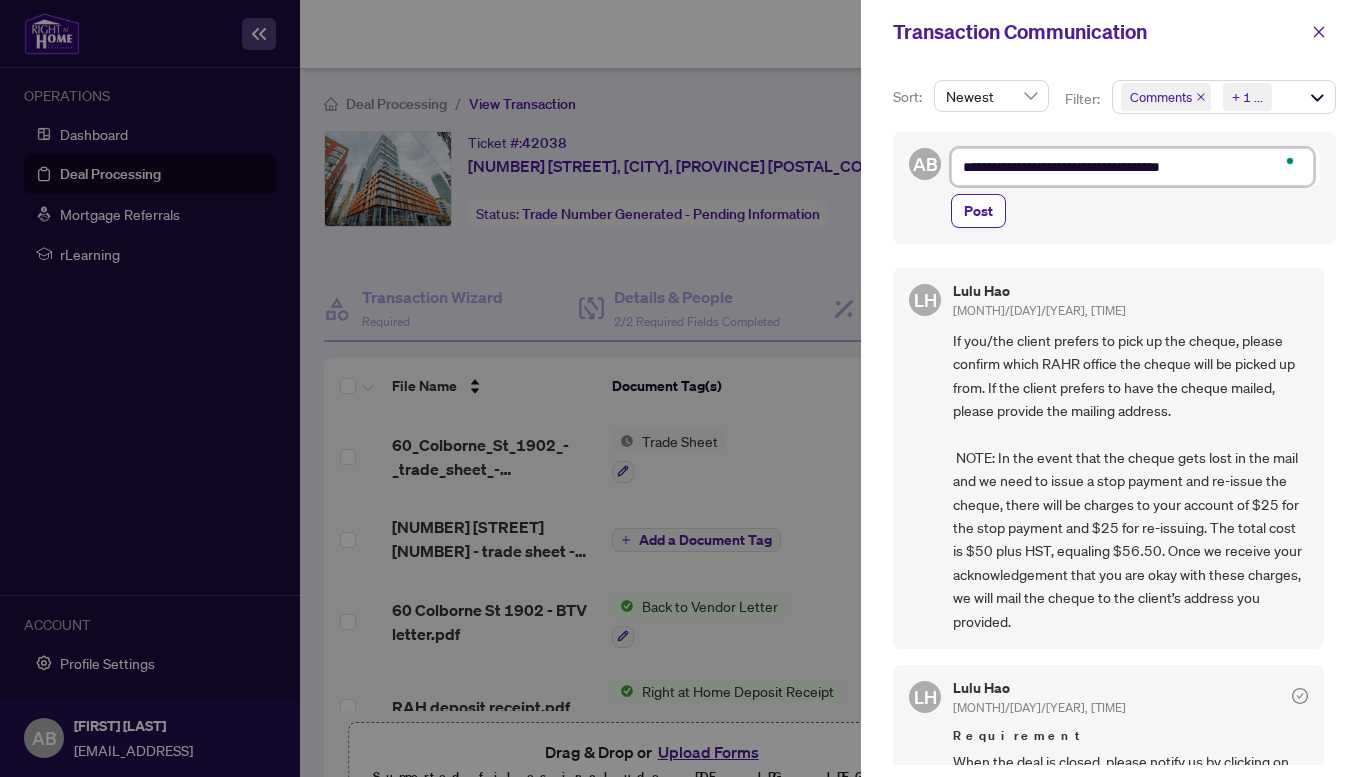 type on "**********" 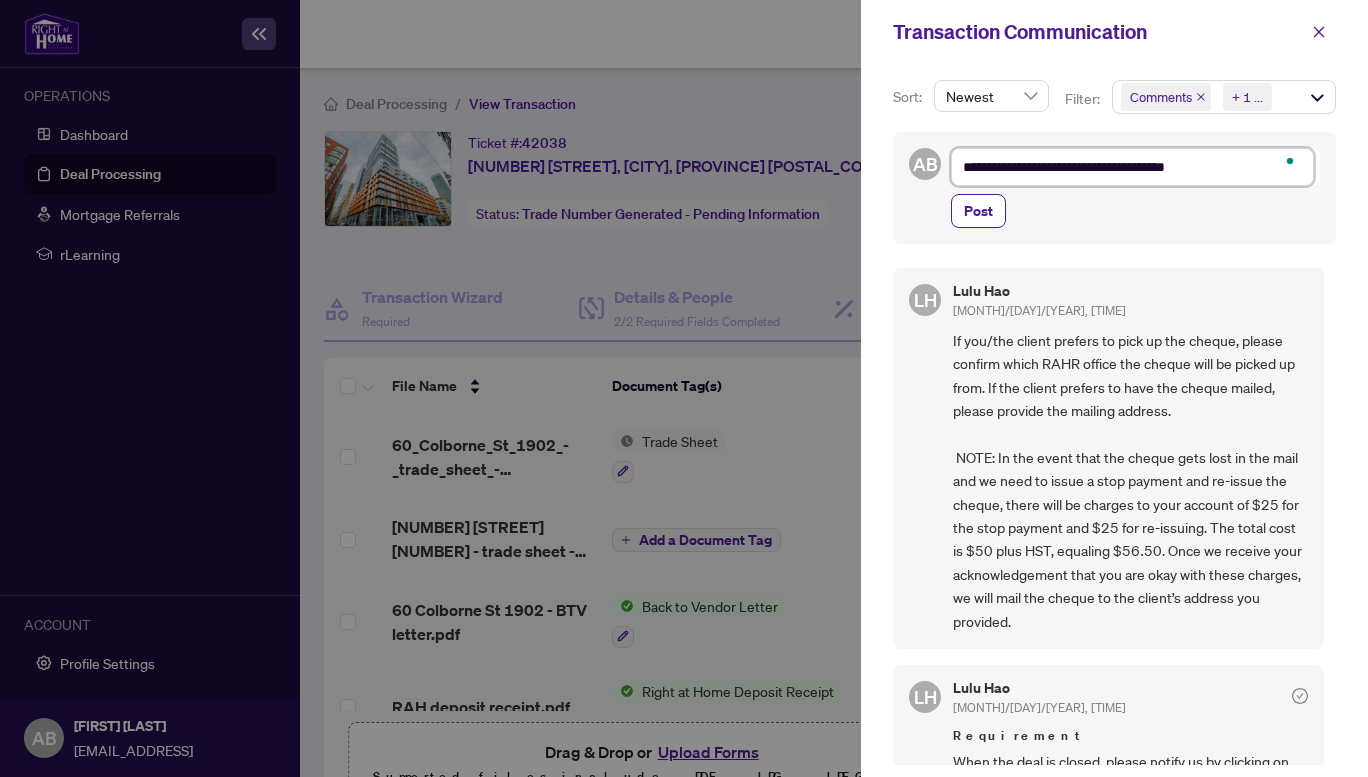type on "**********" 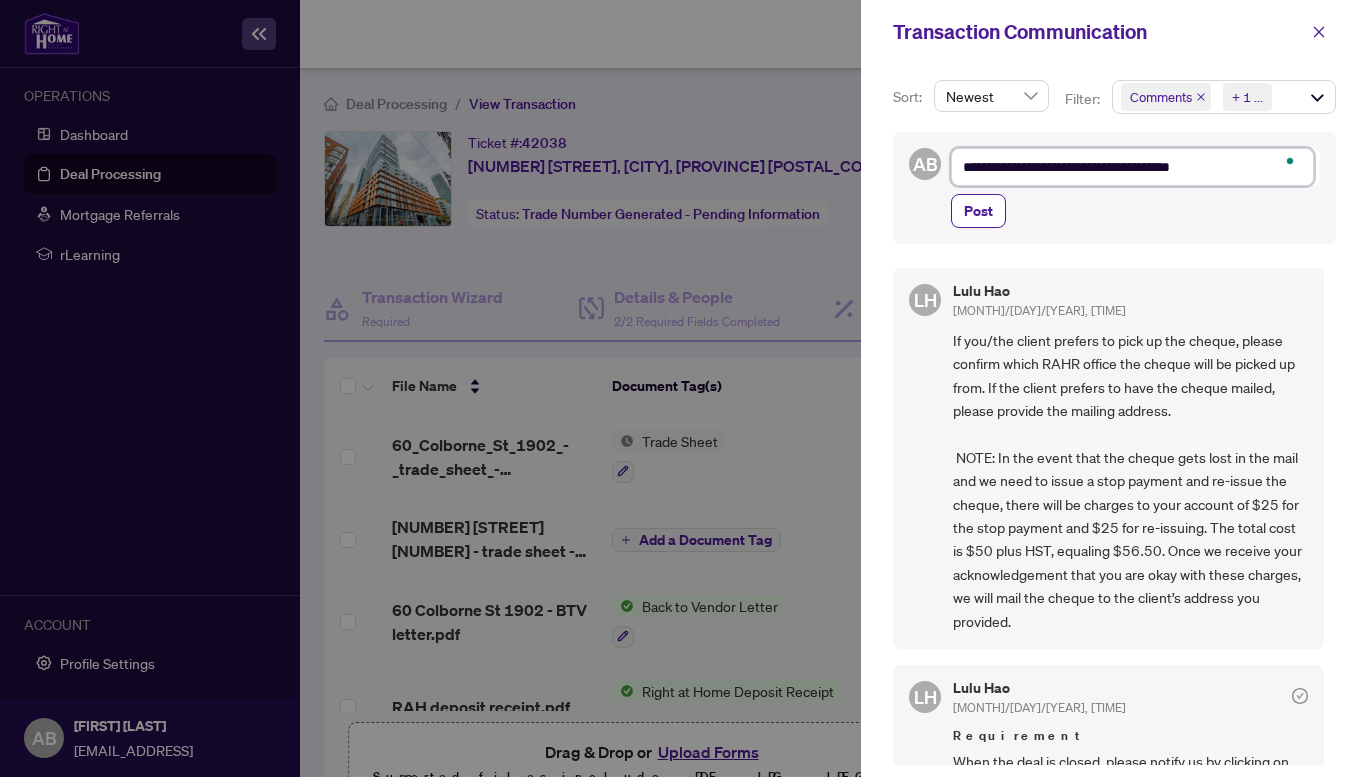 type on "**********" 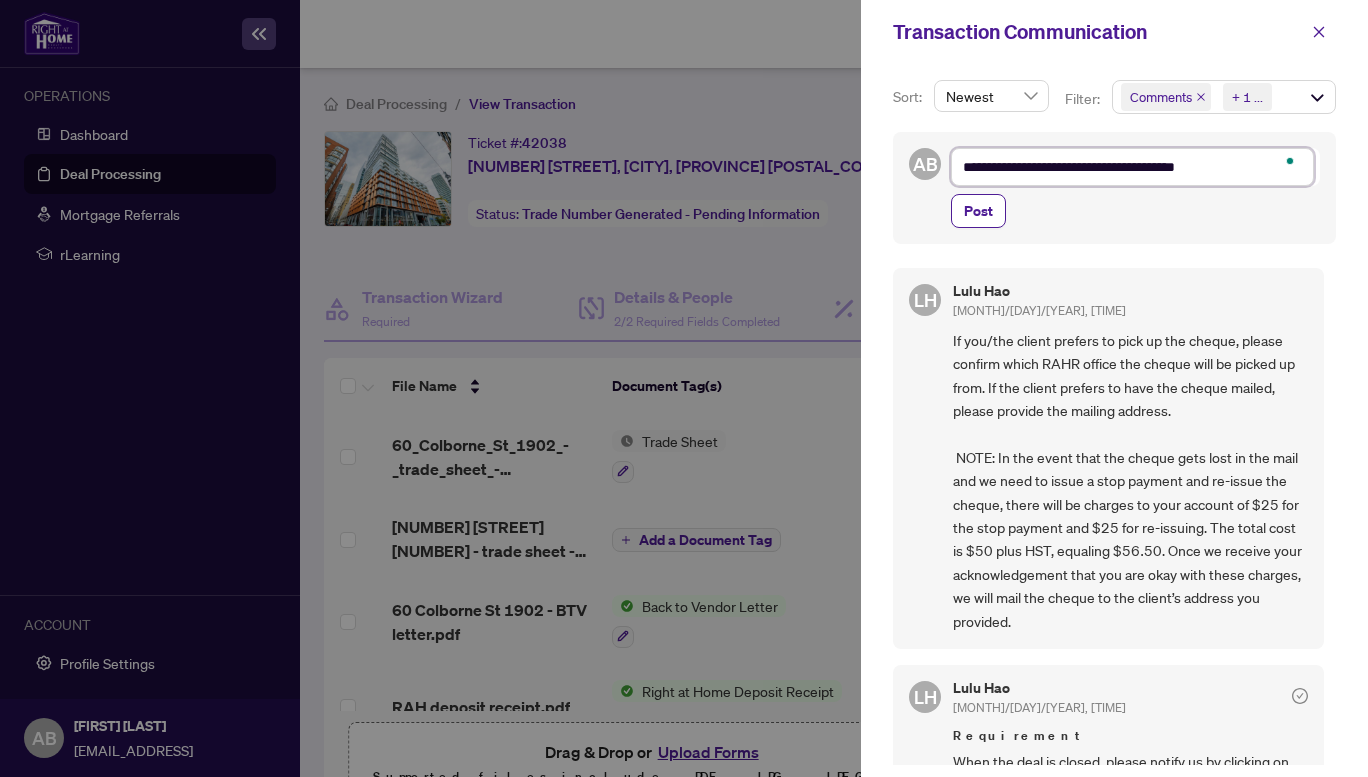 type on "**********" 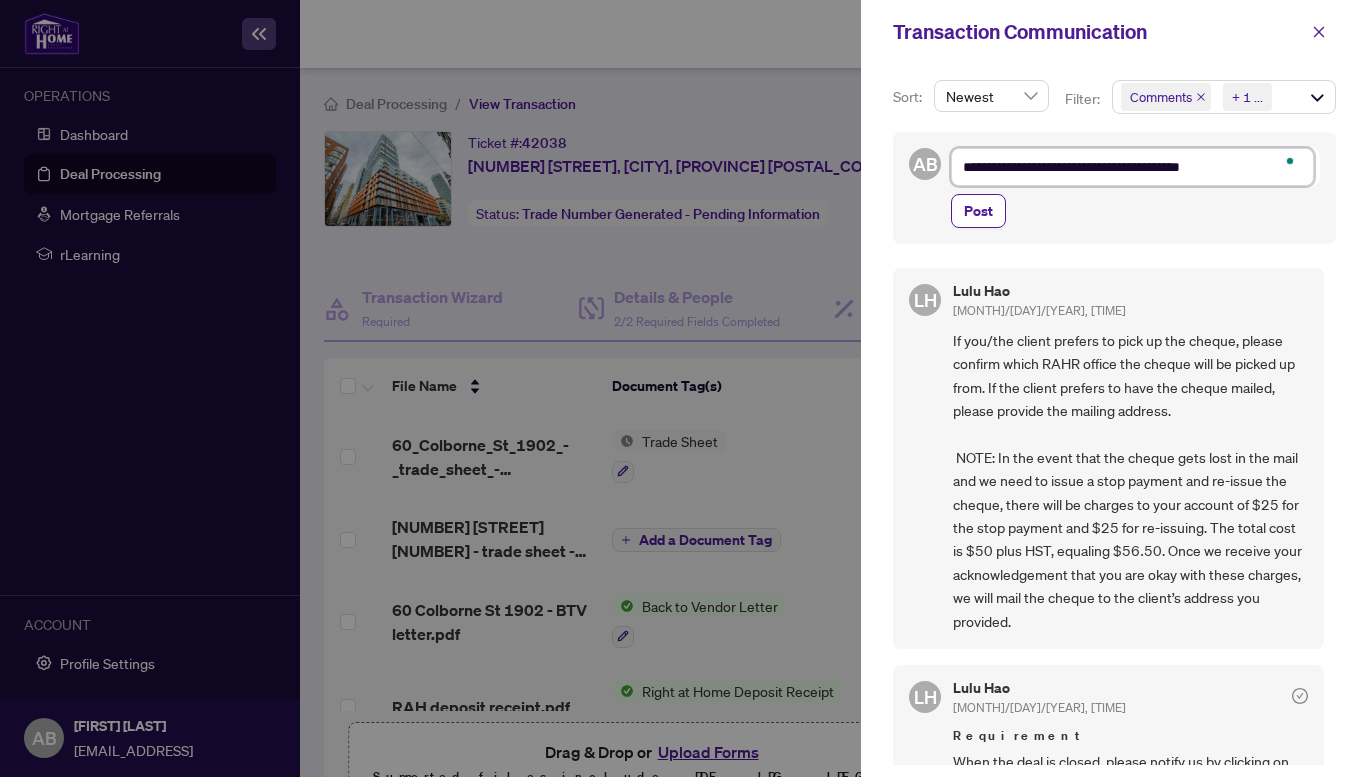type on "**********" 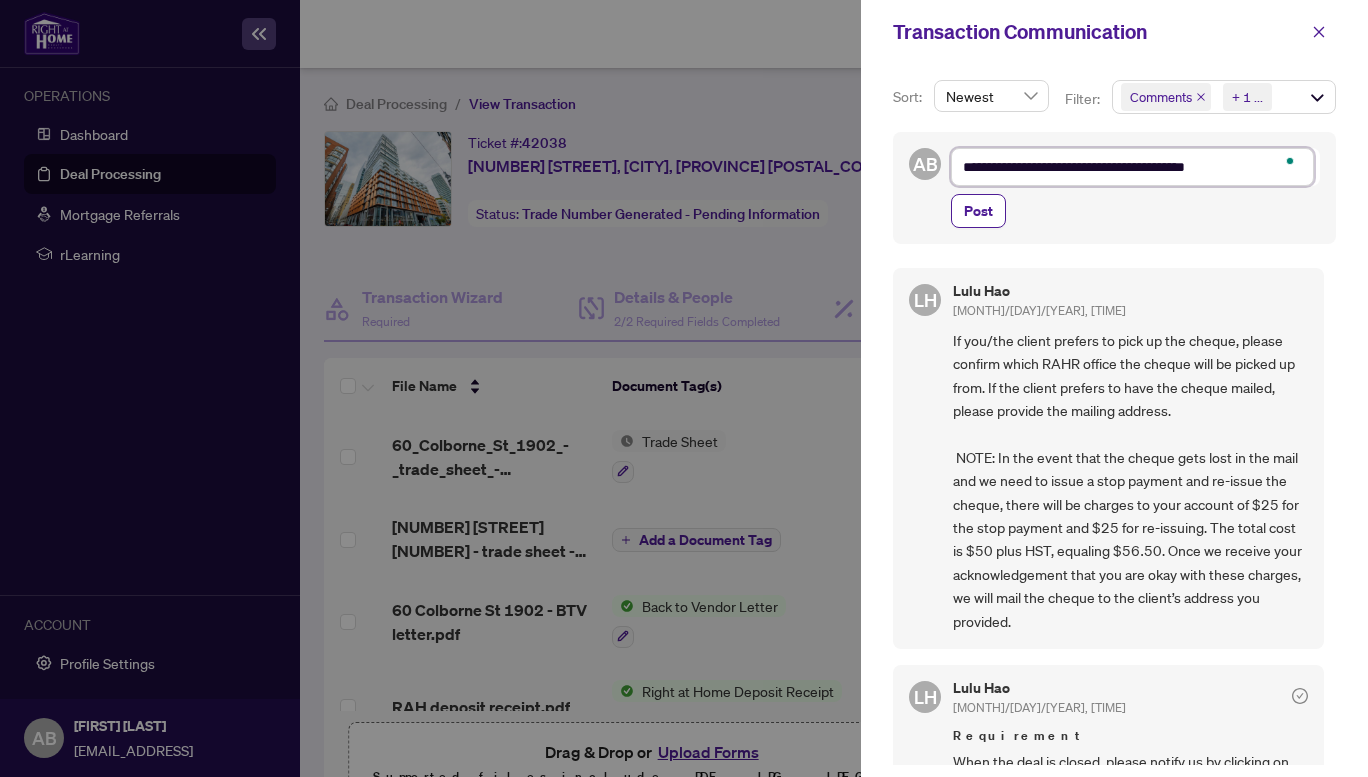 type on "**********" 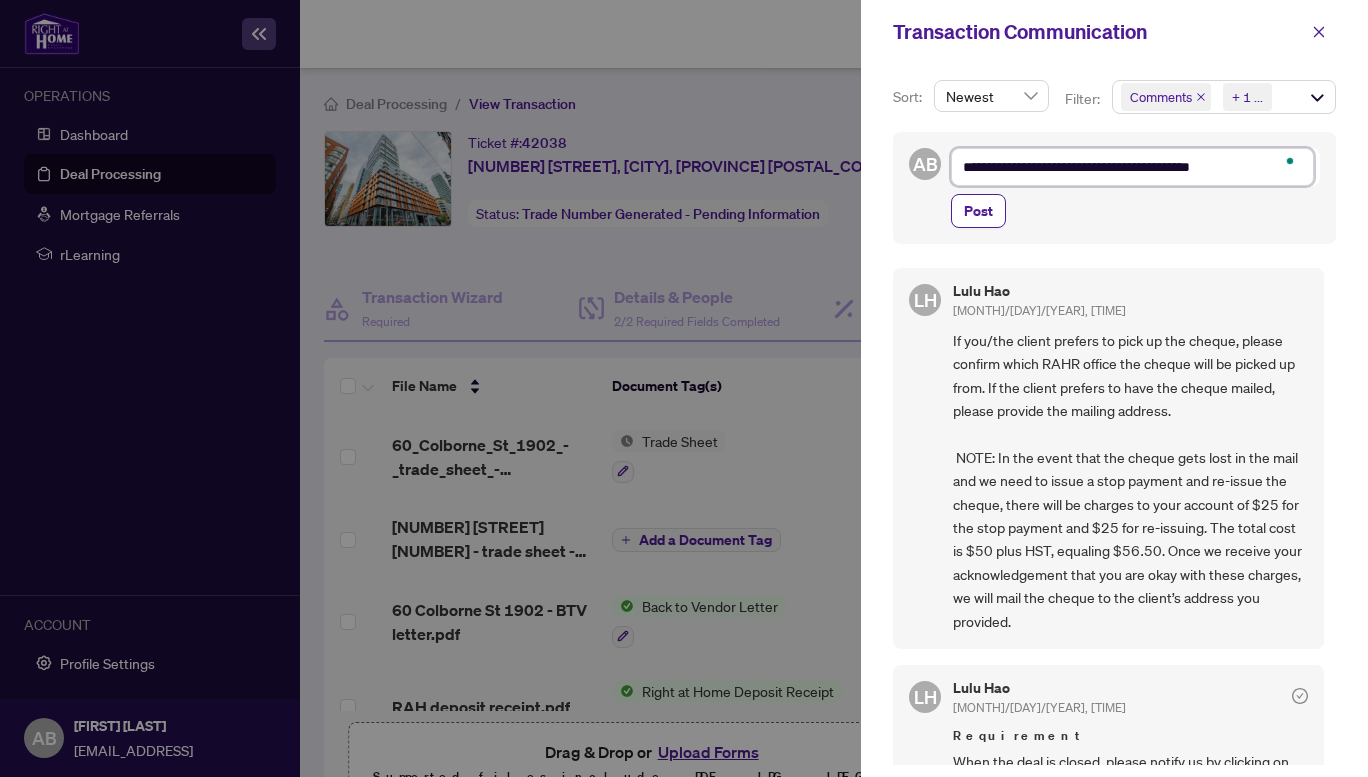 type on "**********" 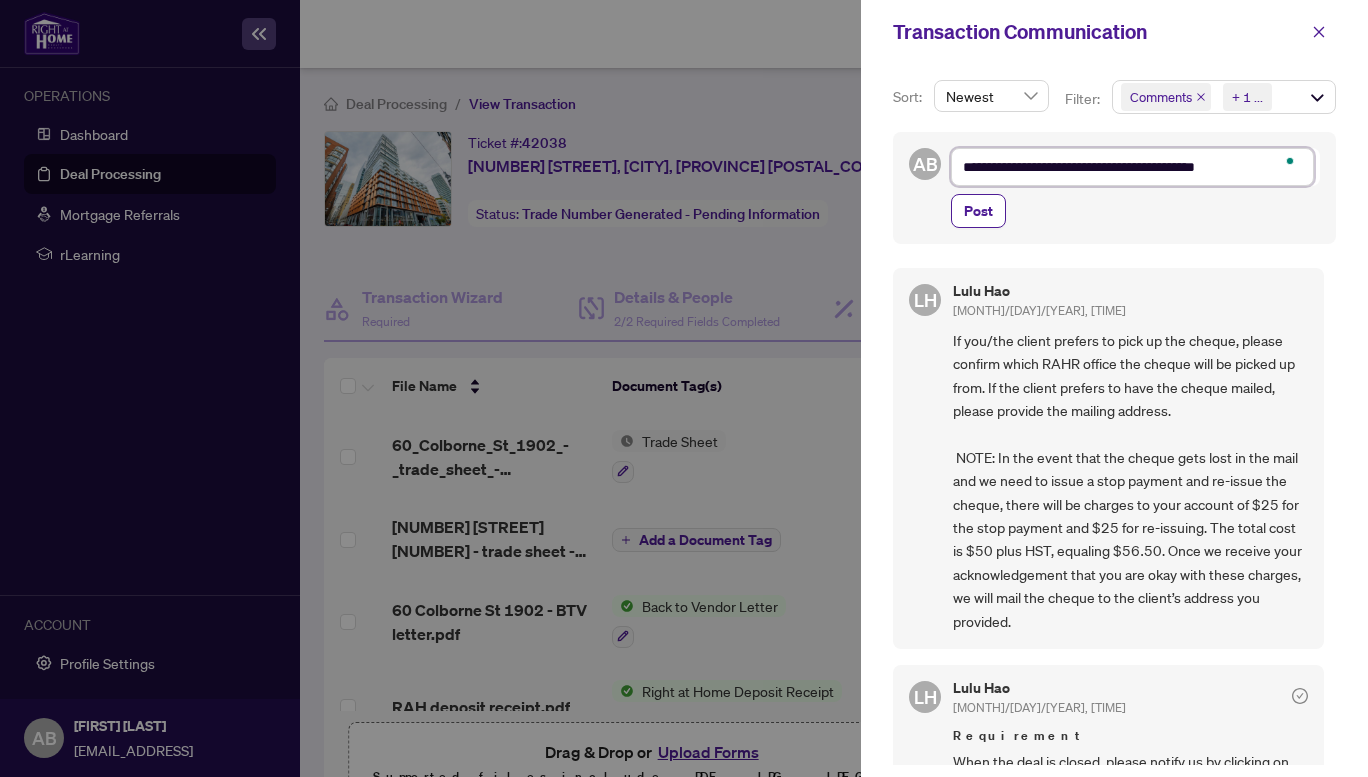 type on "**********" 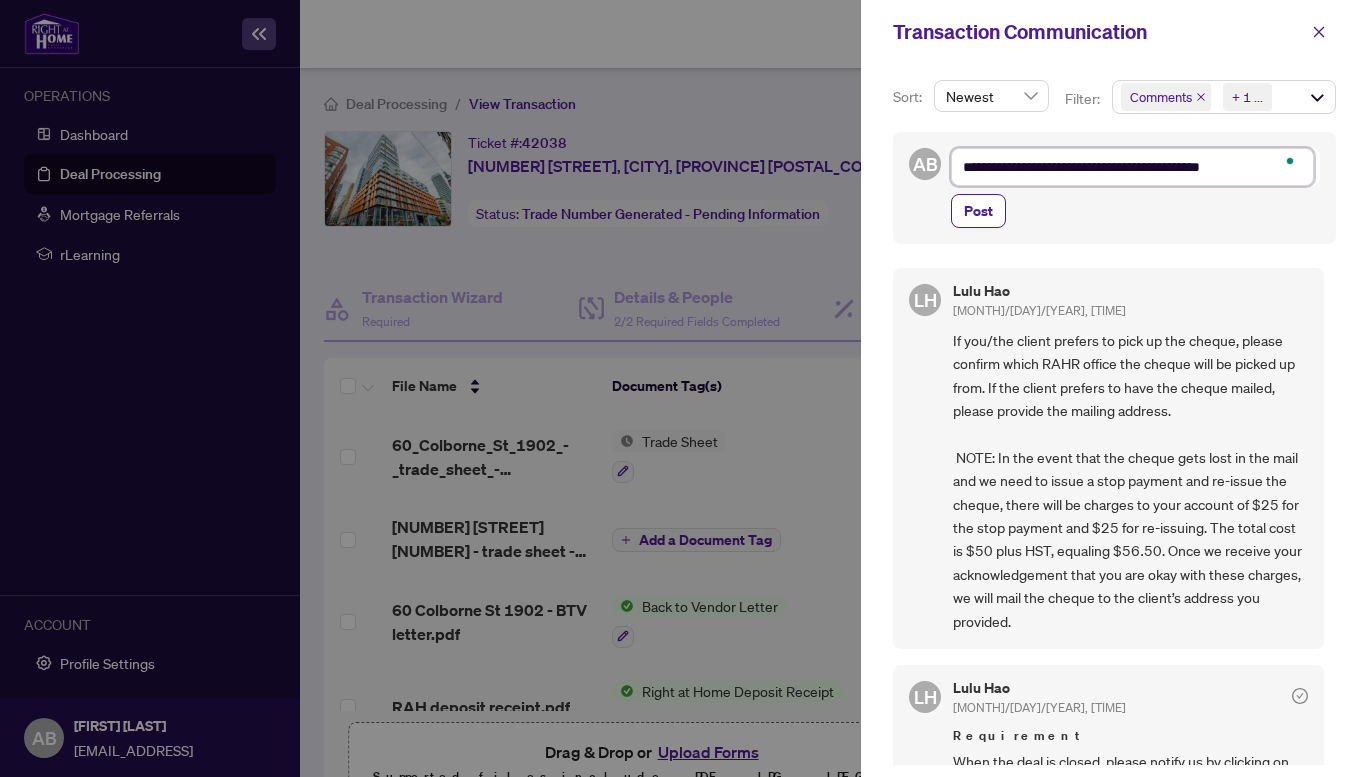 type on "**********" 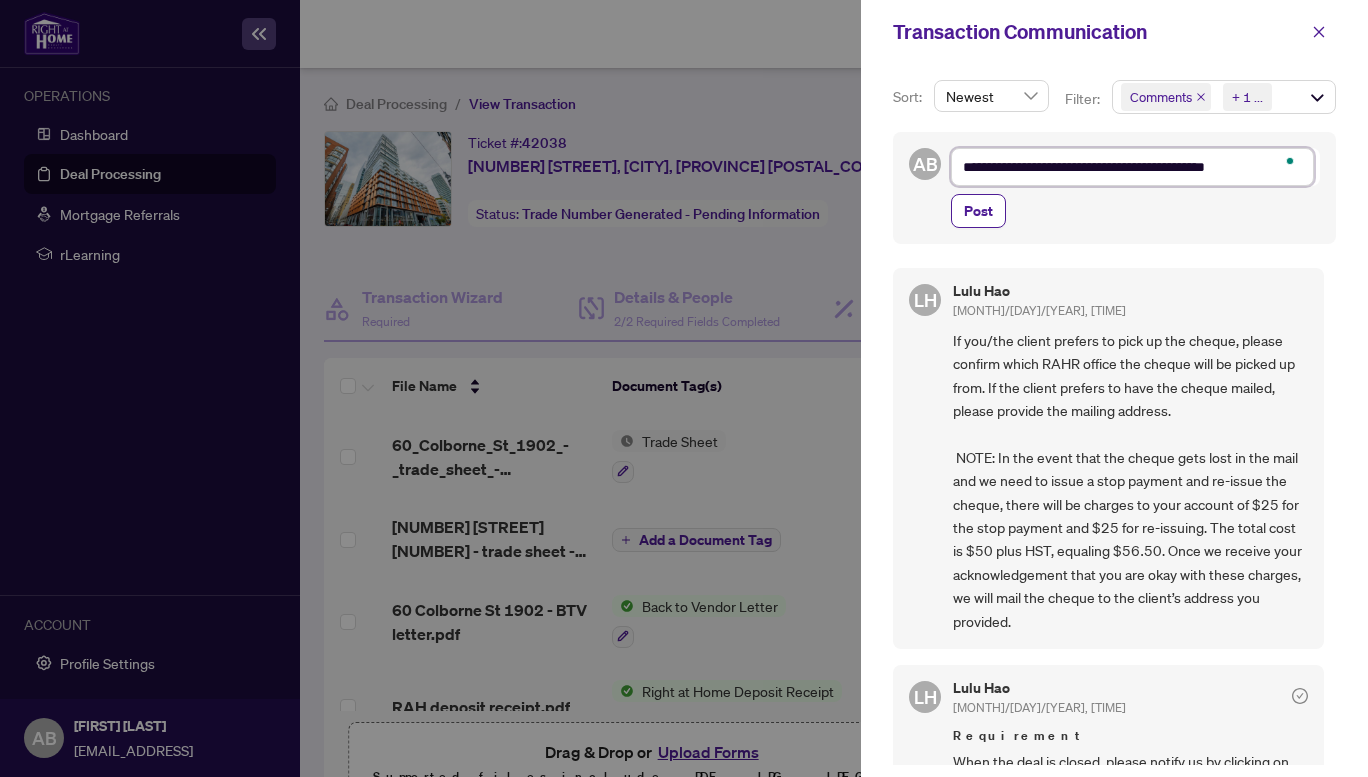 type on "**********" 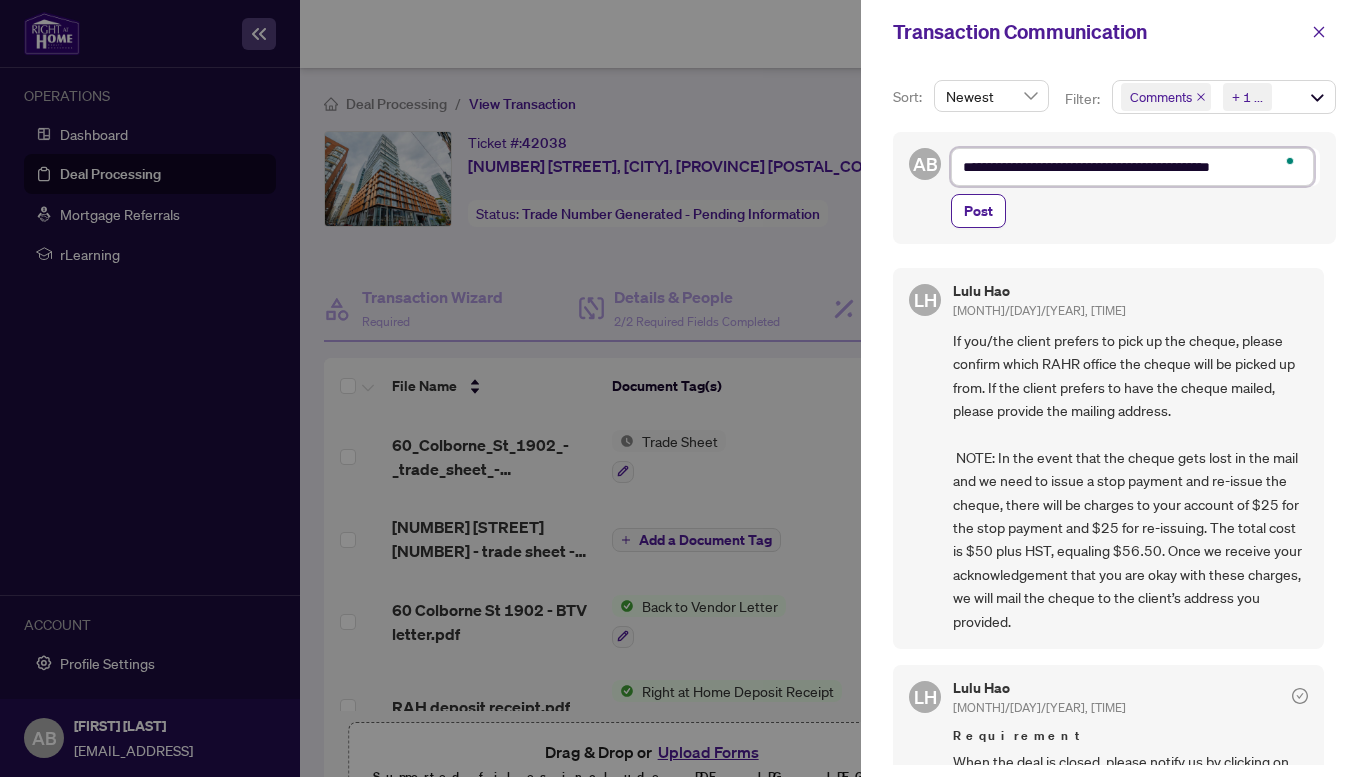 type on "**********" 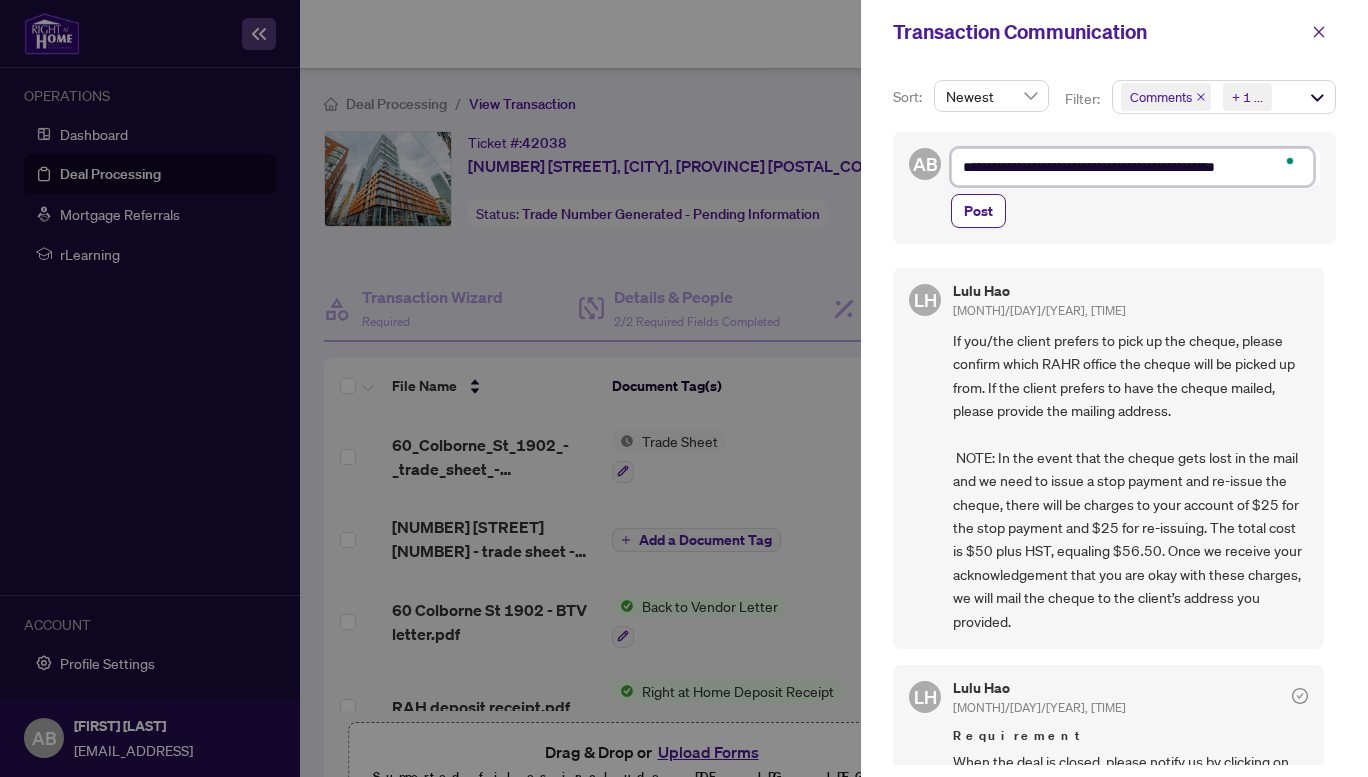 type on "**********" 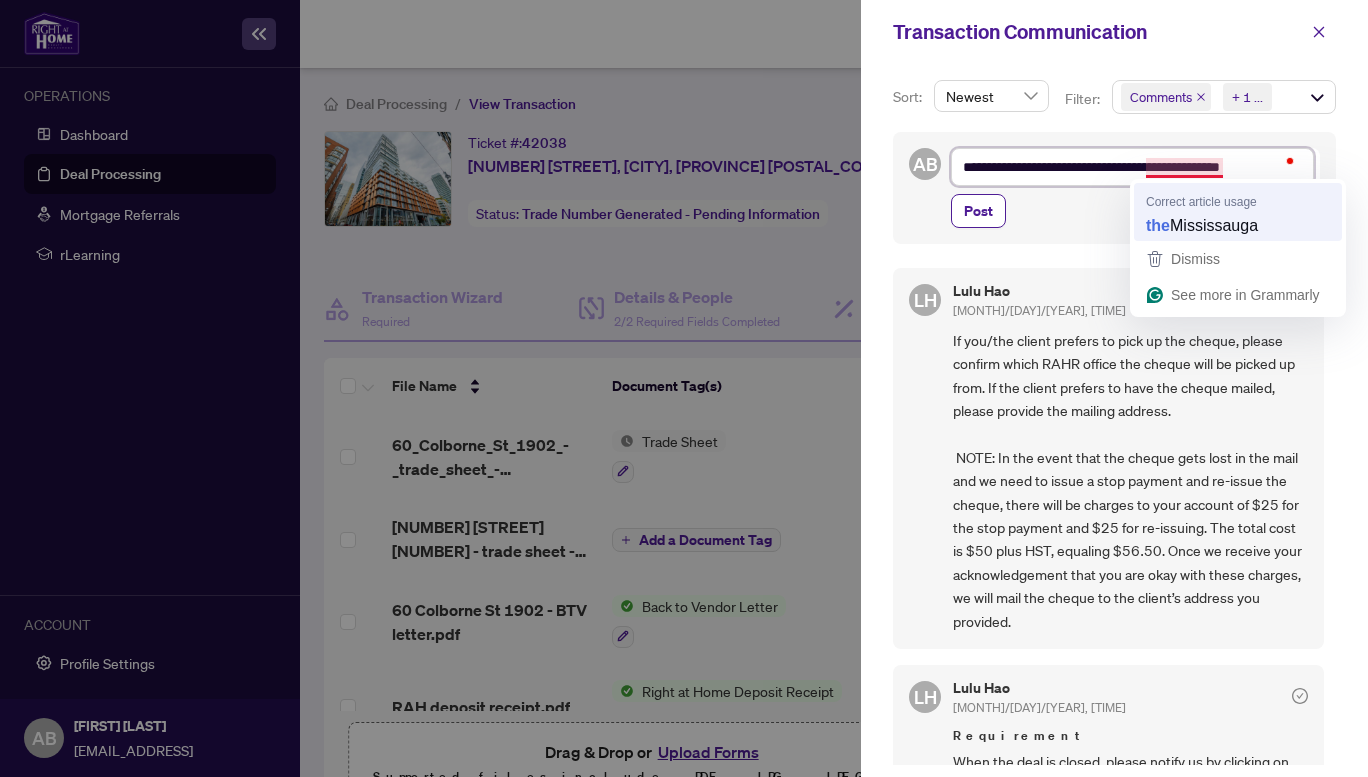 type on "**********" 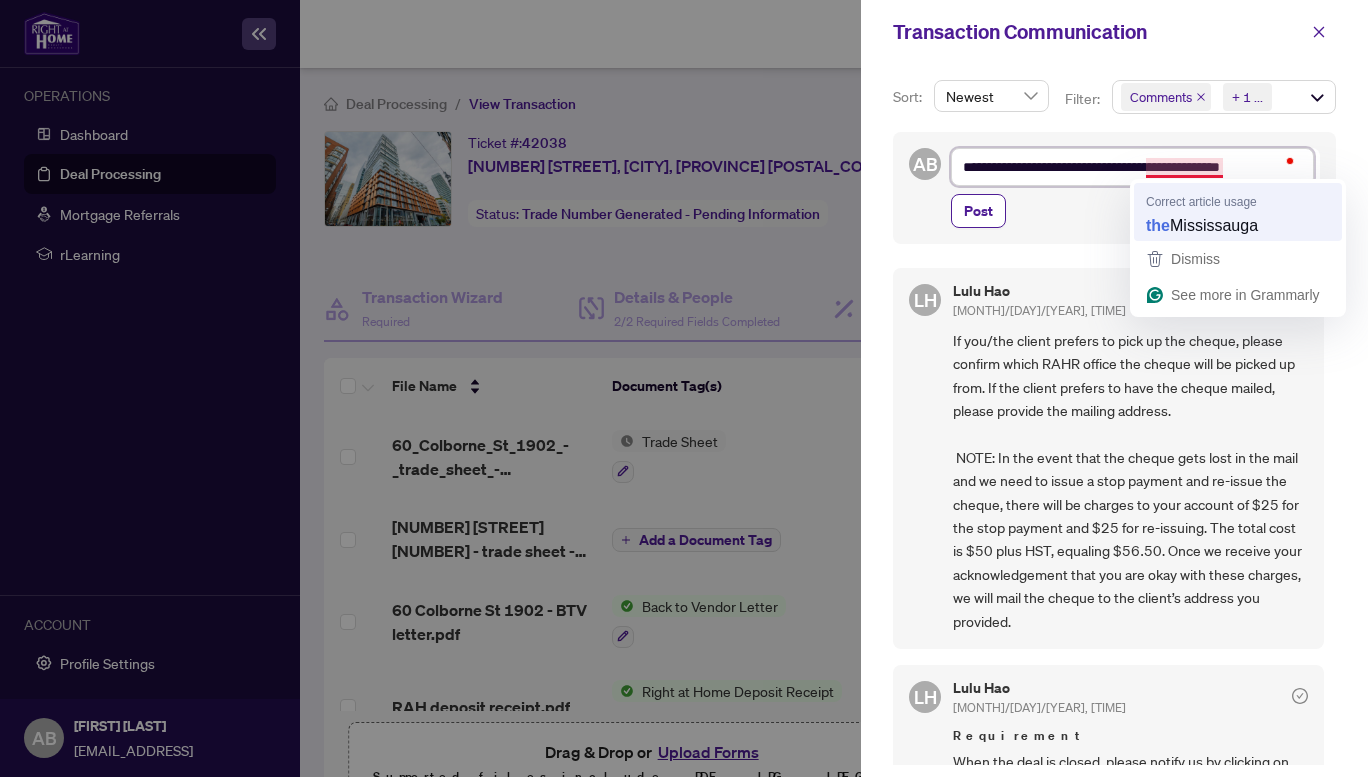 type on "**********" 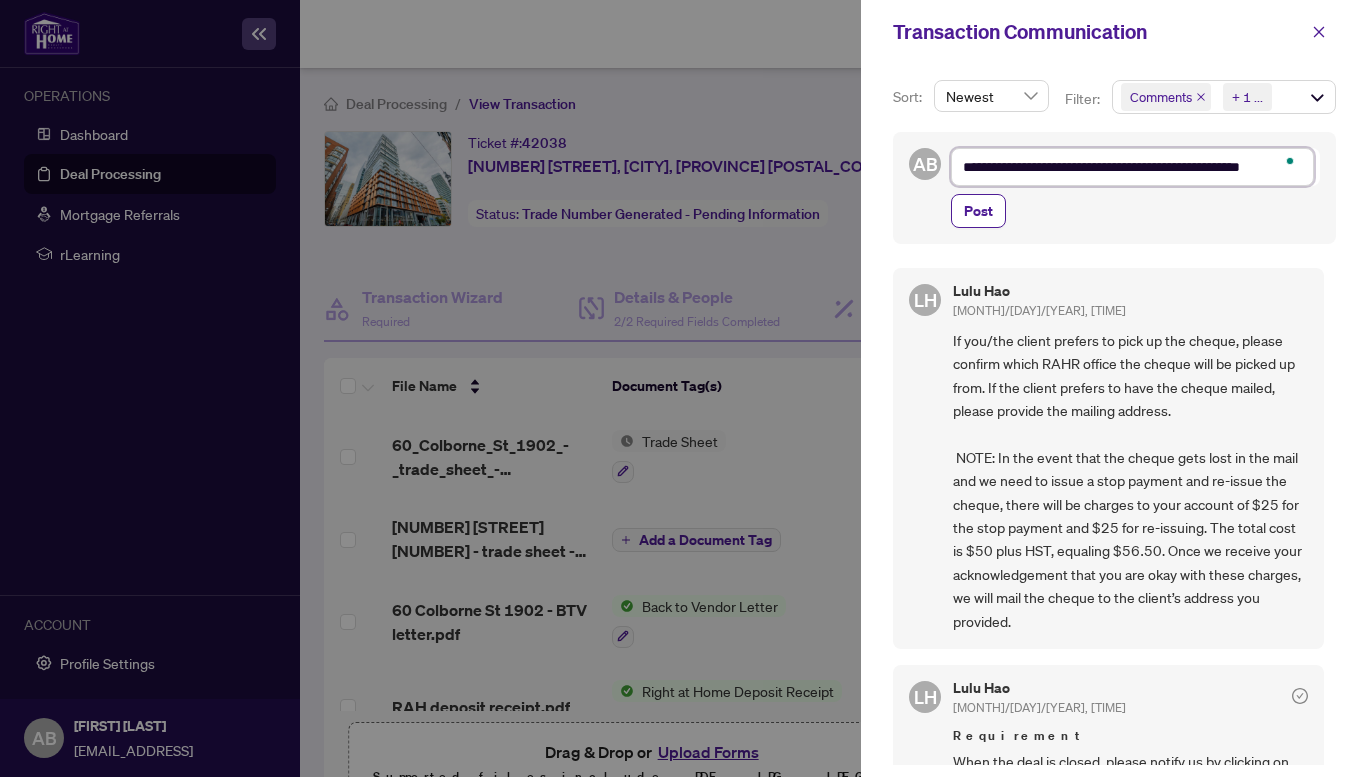 type on "**********" 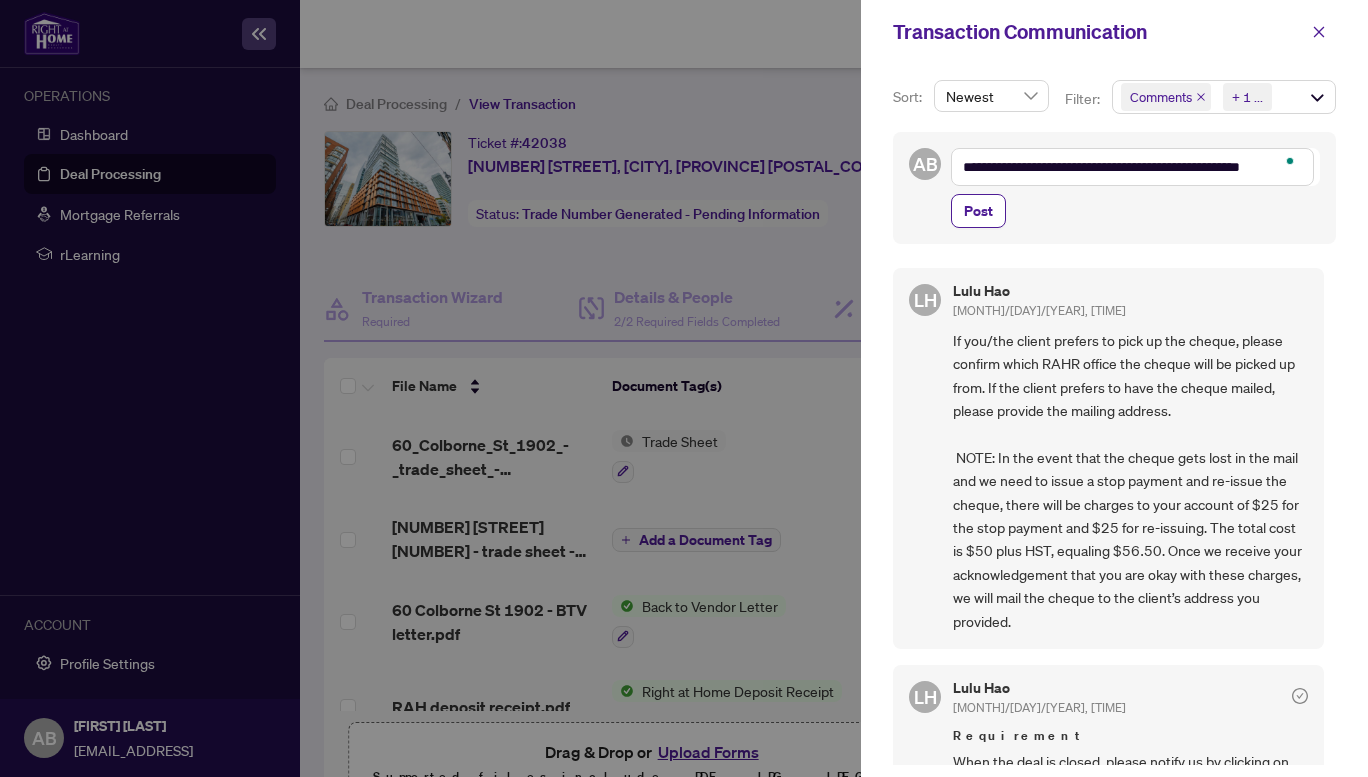 click at bounding box center (1289, 161) 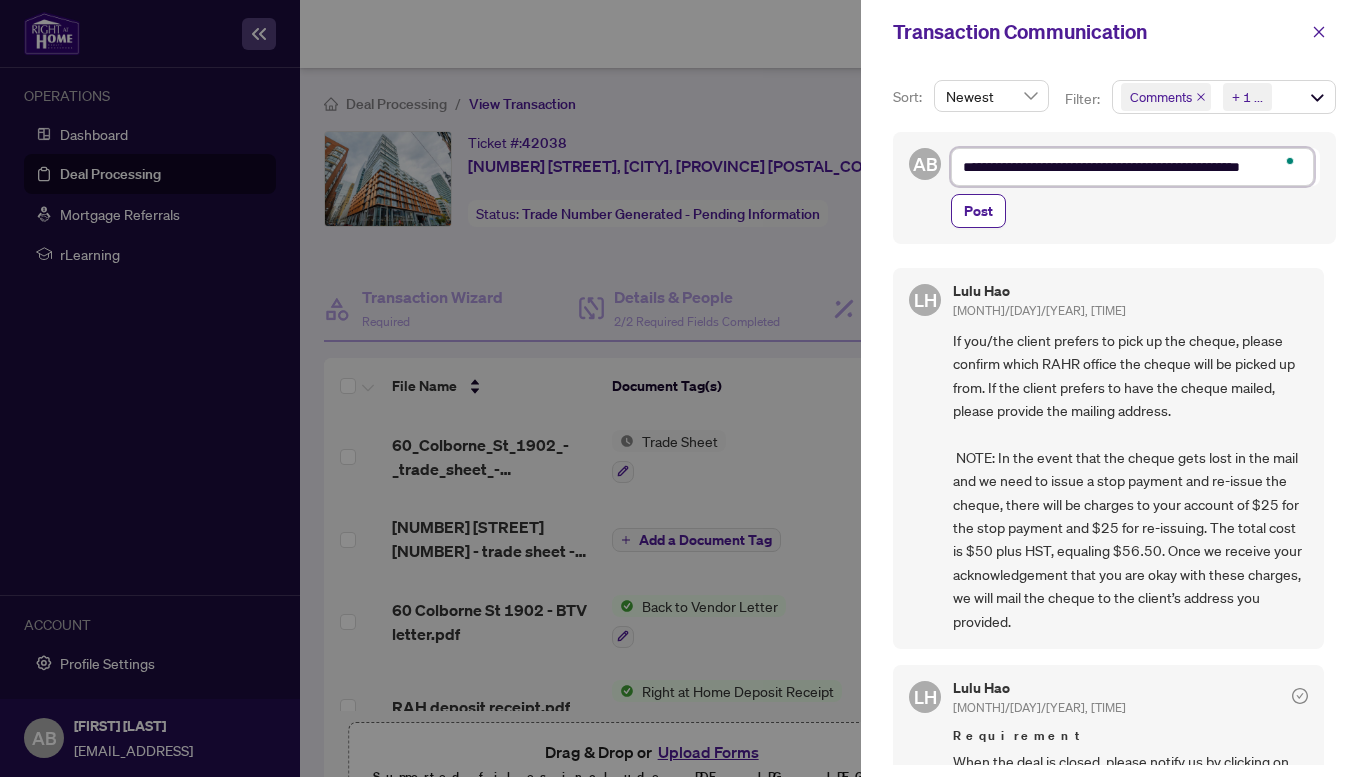 click on "**********" at bounding box center (1132, 167) 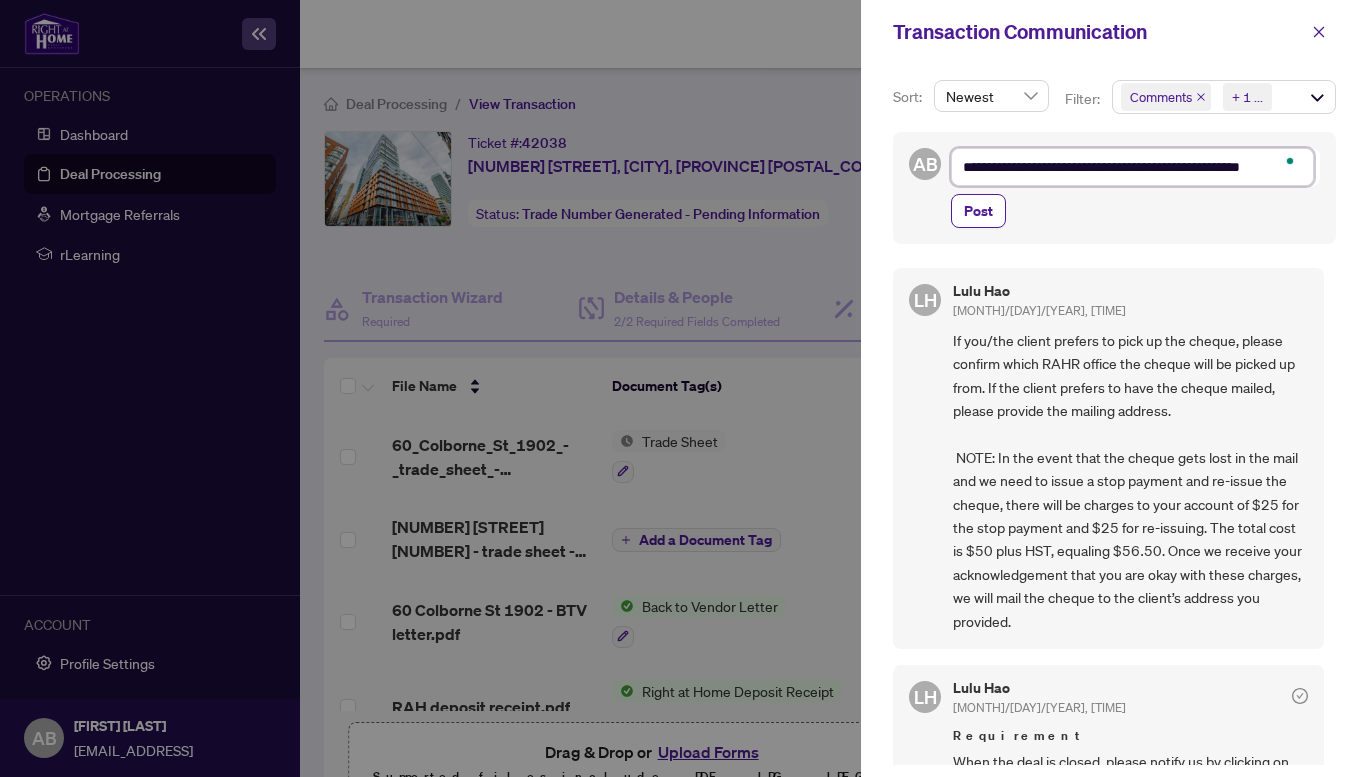 type on "**********" 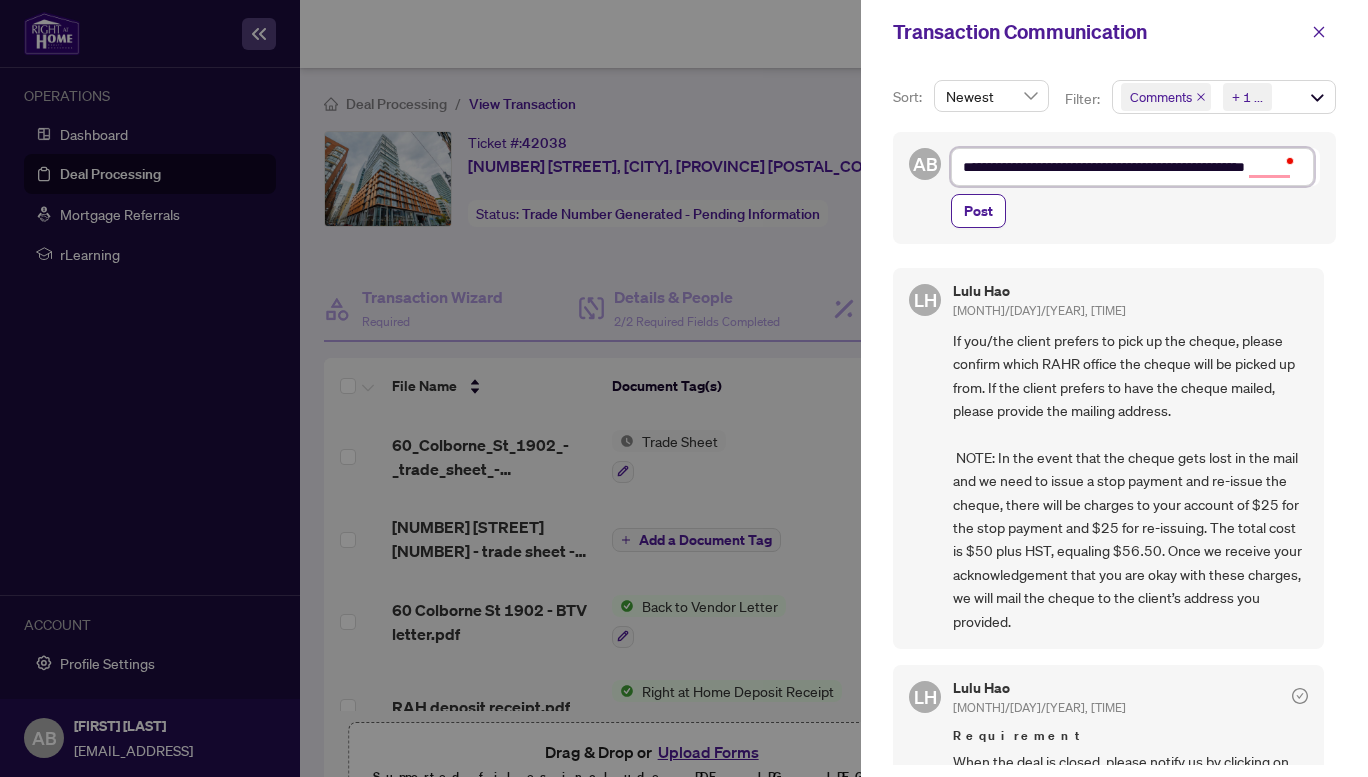 type on "**********" 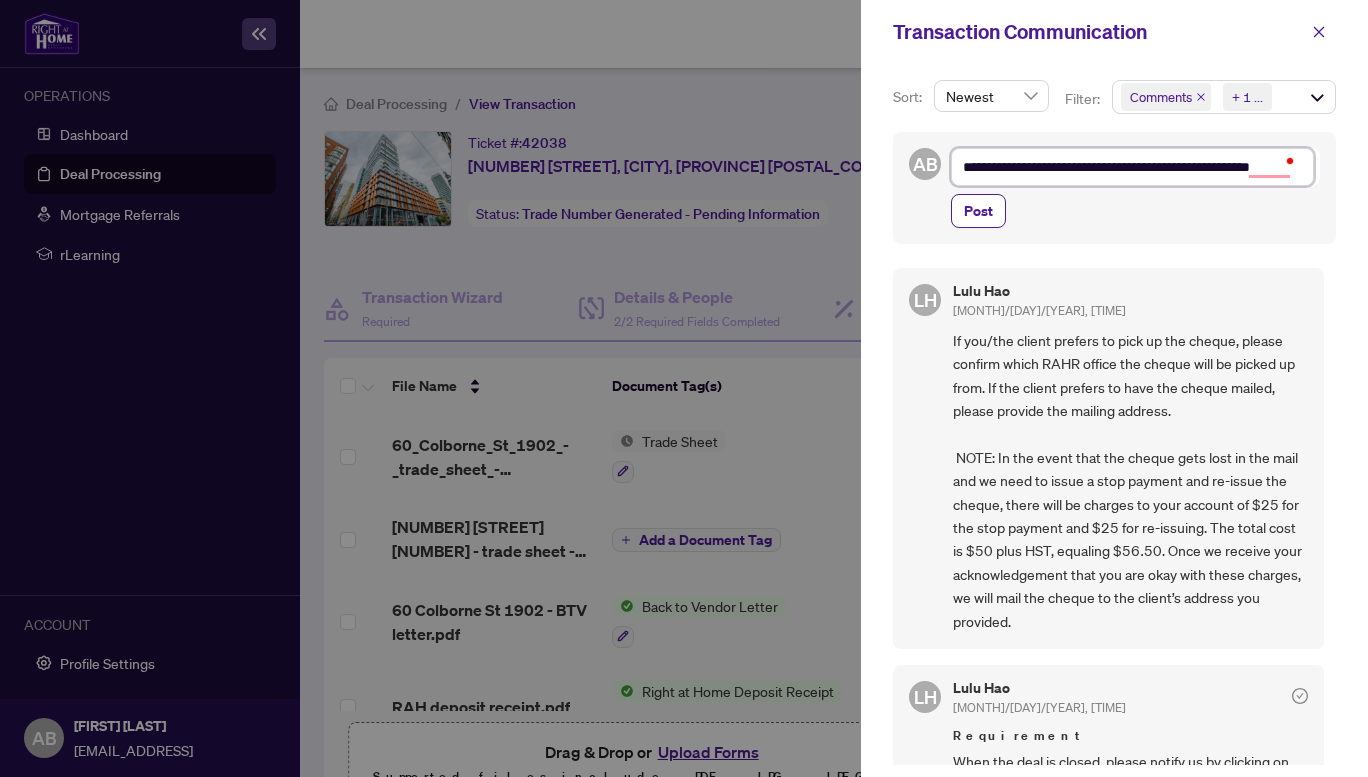 type on "**********" 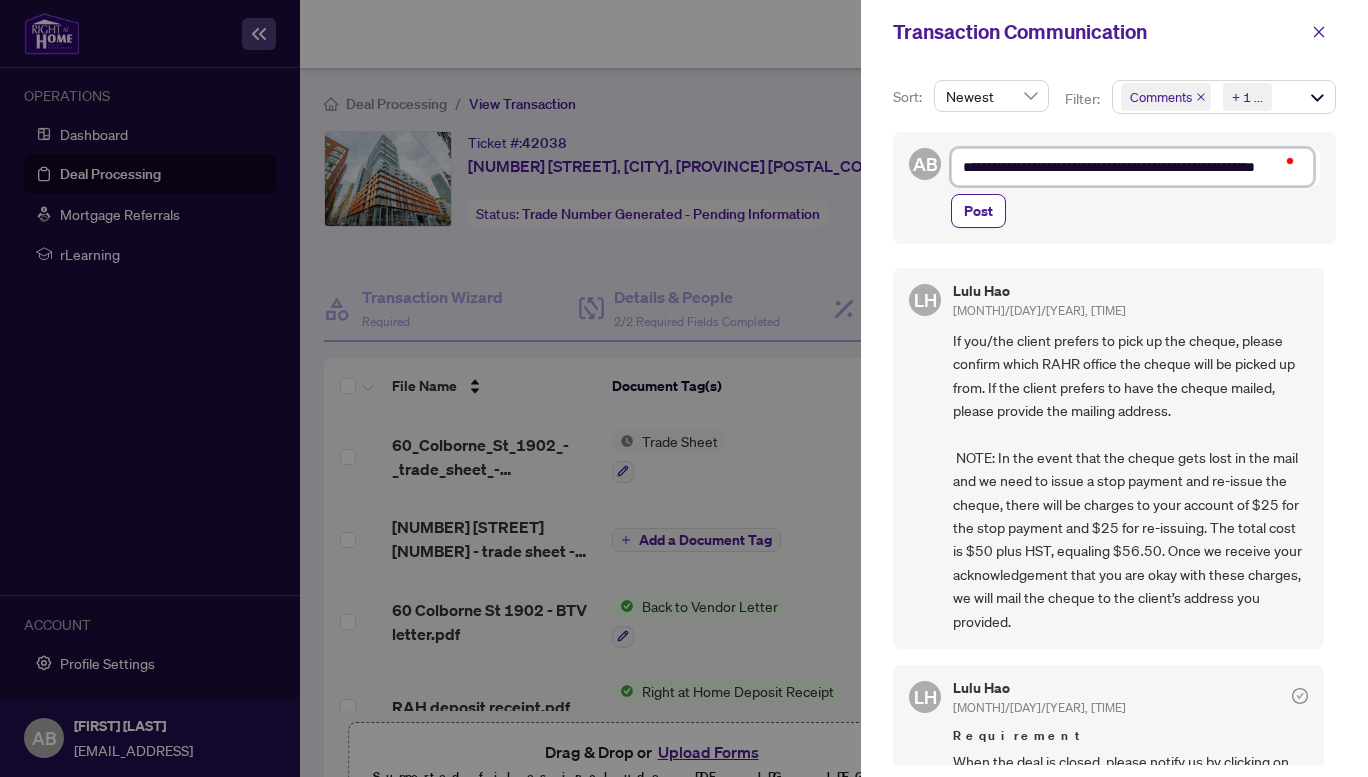type on "**********" 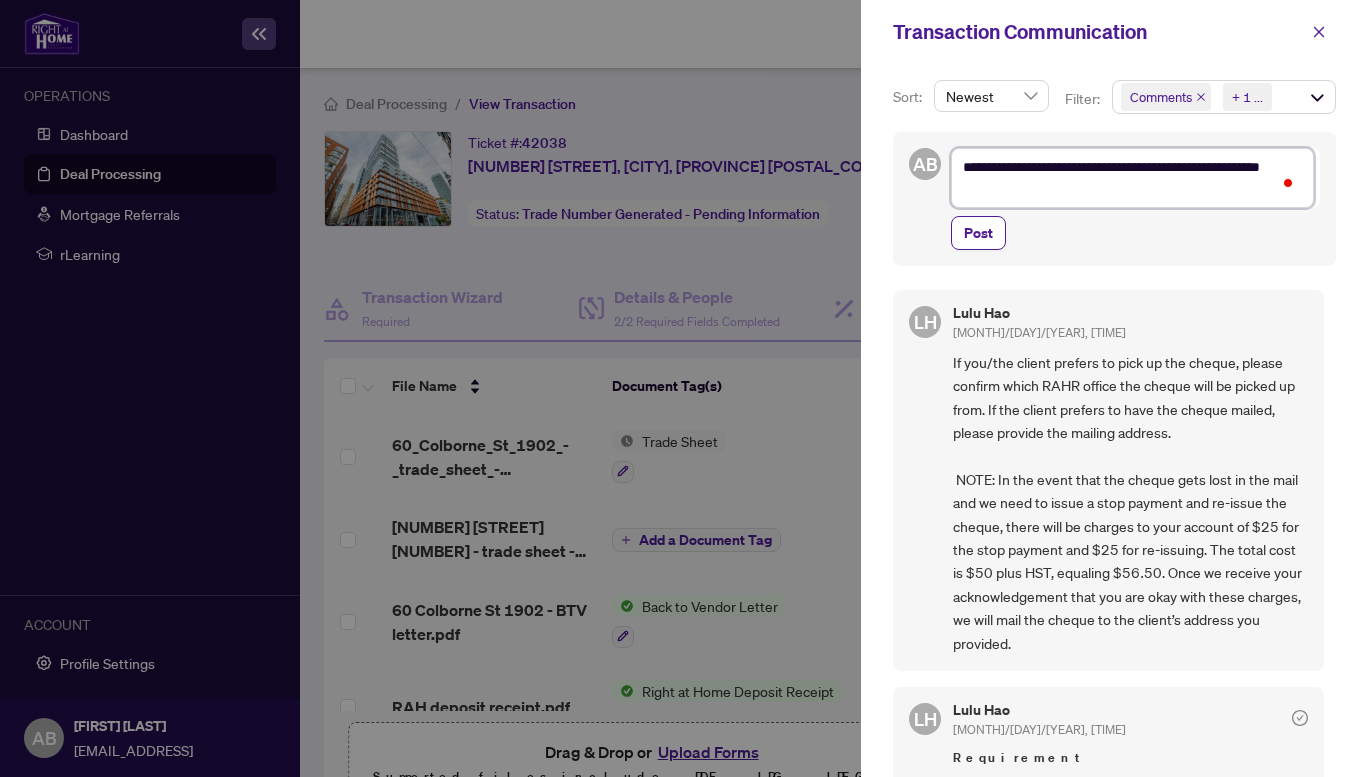 type on "**********" 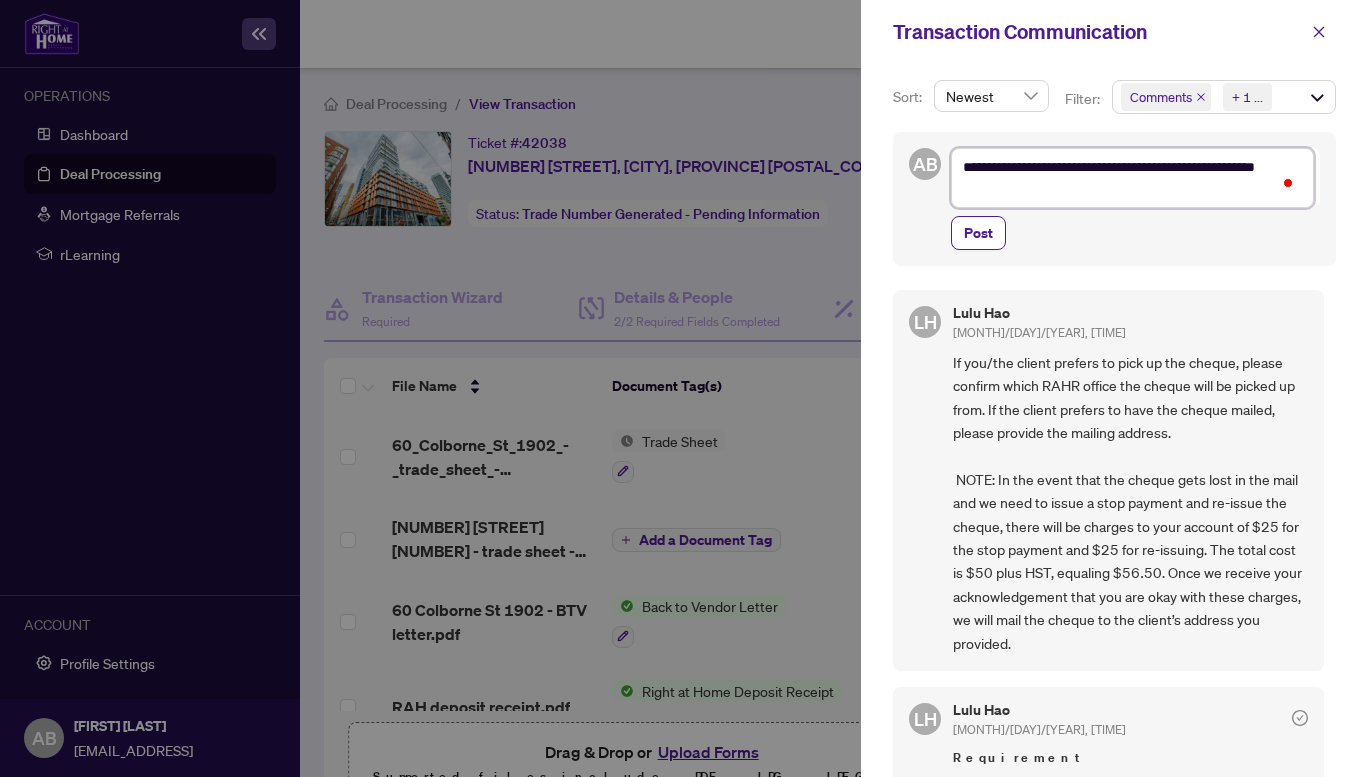 type on "**********" 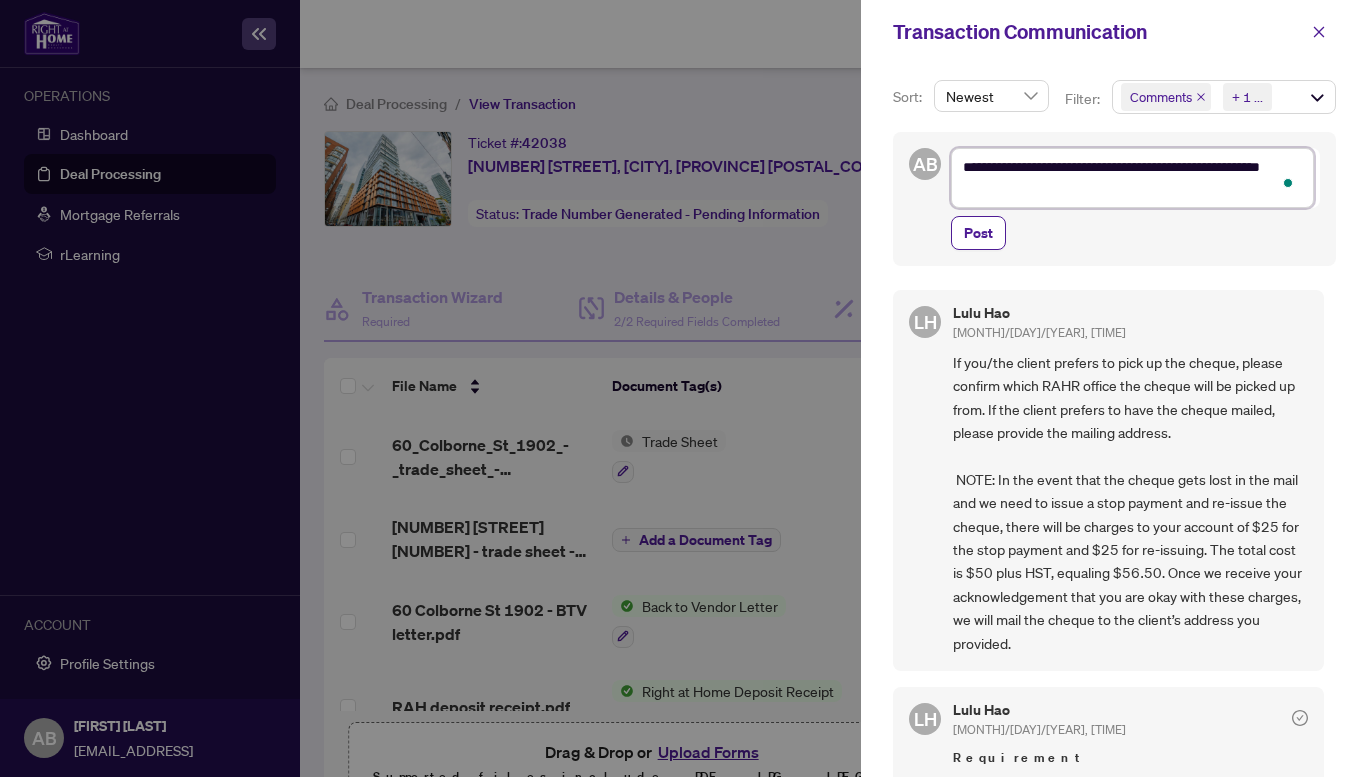 type on "**********" 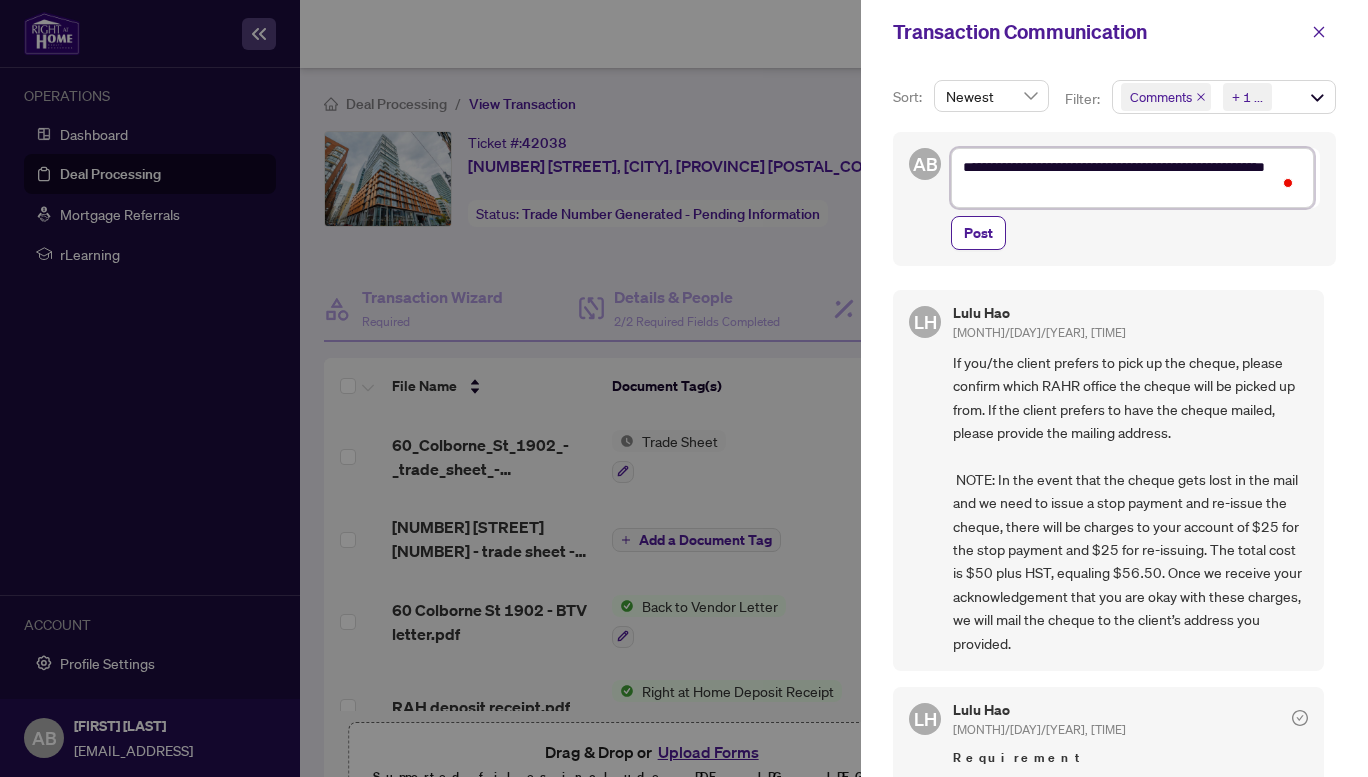 type on "**********" 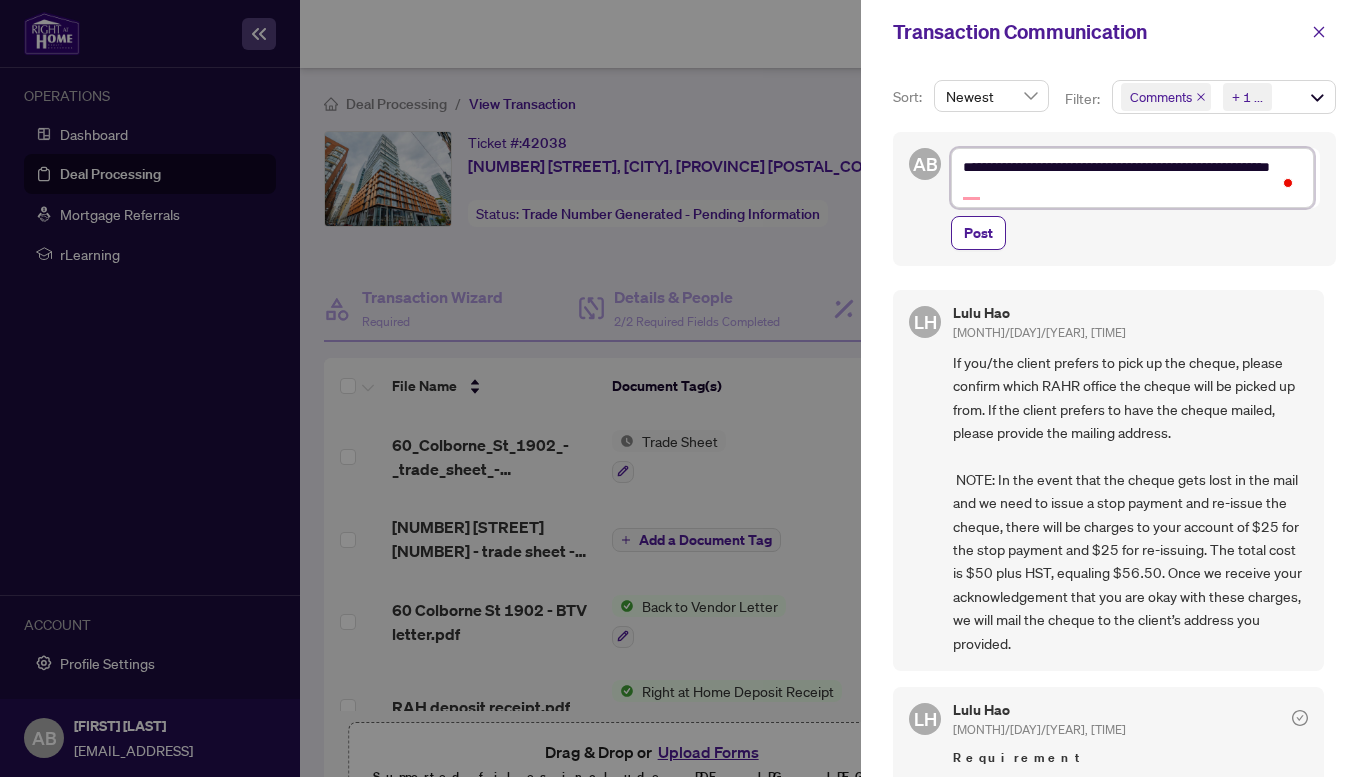 type on "**********" 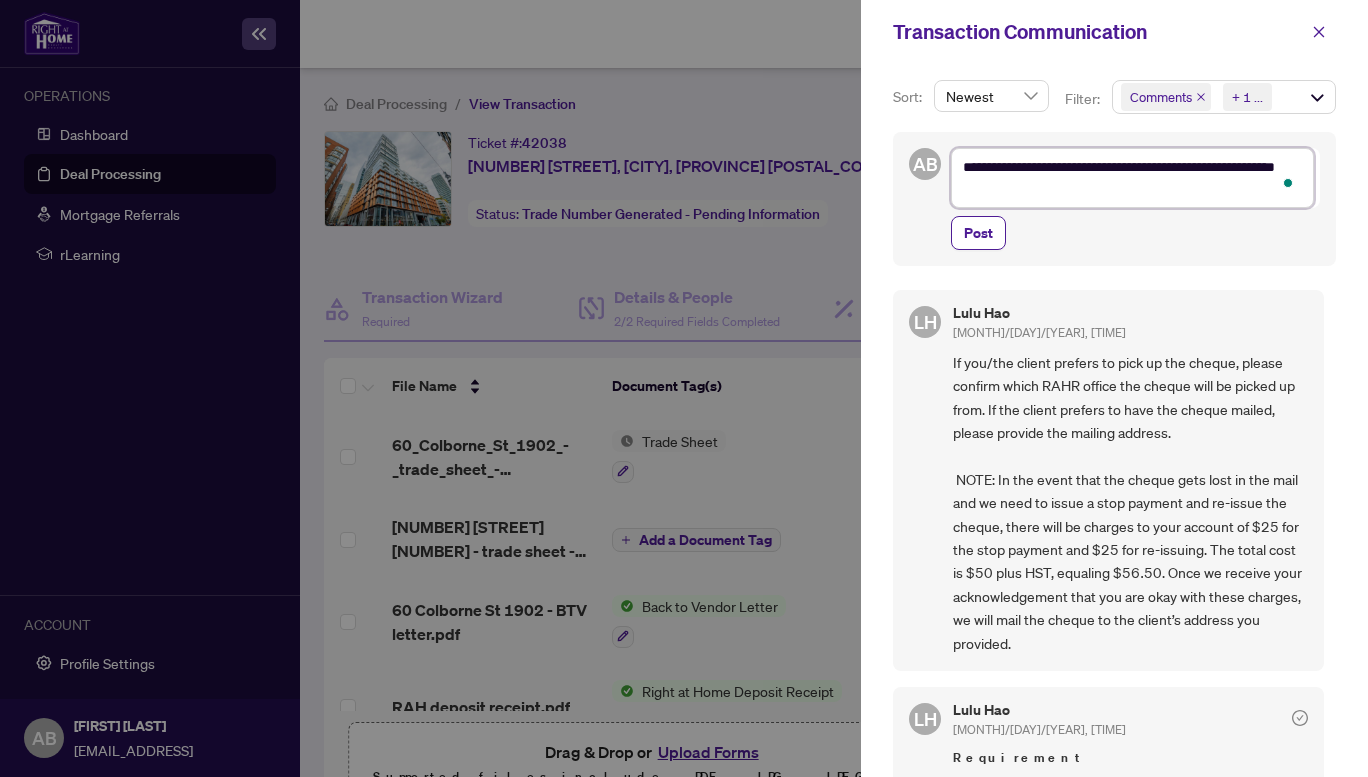 type on "**********" 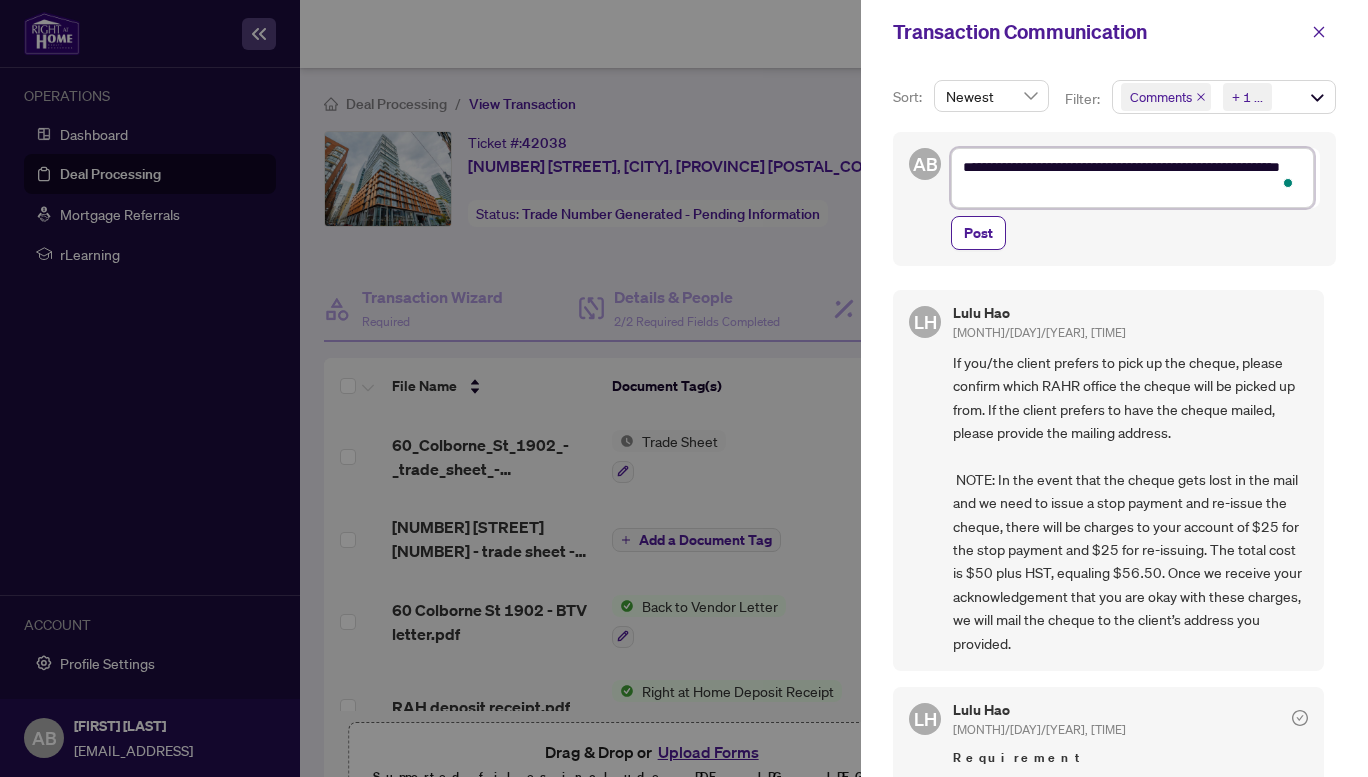 type on "**********" 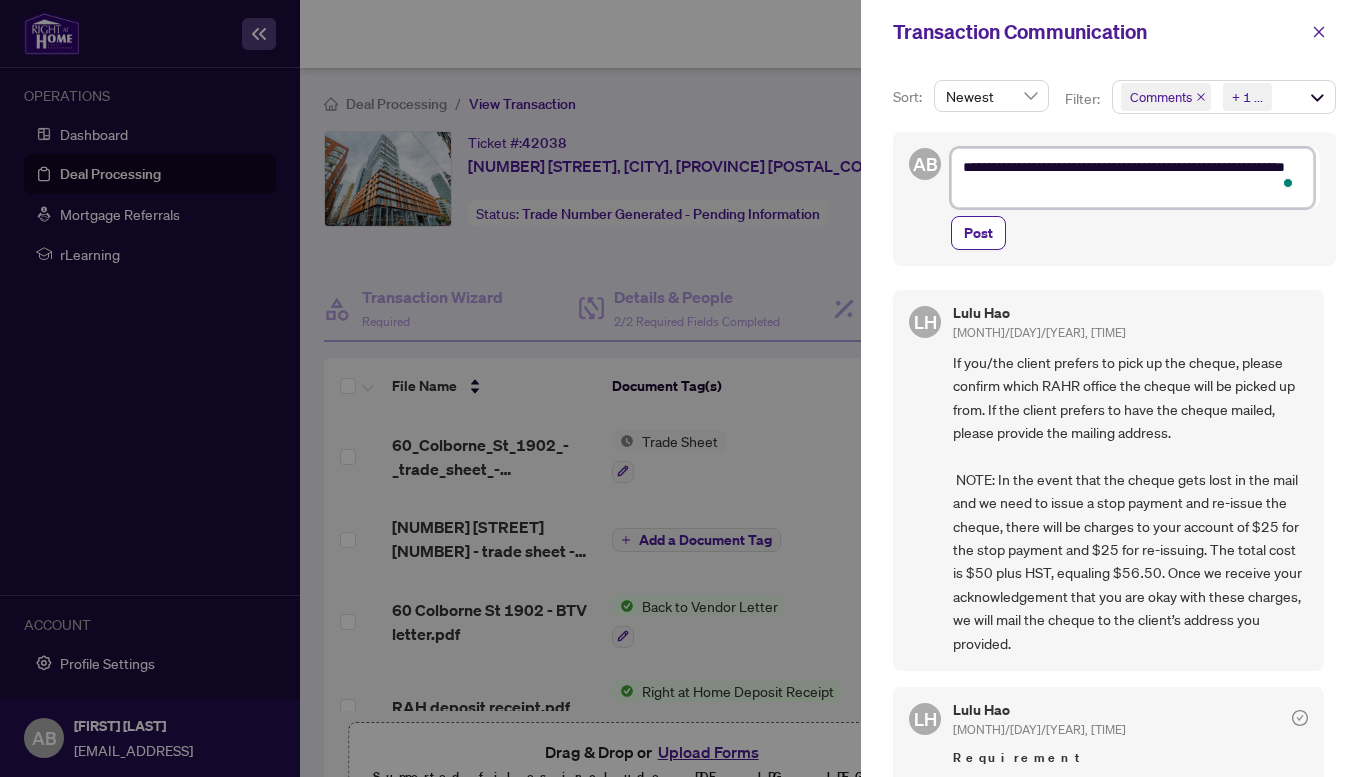 type on "**********" 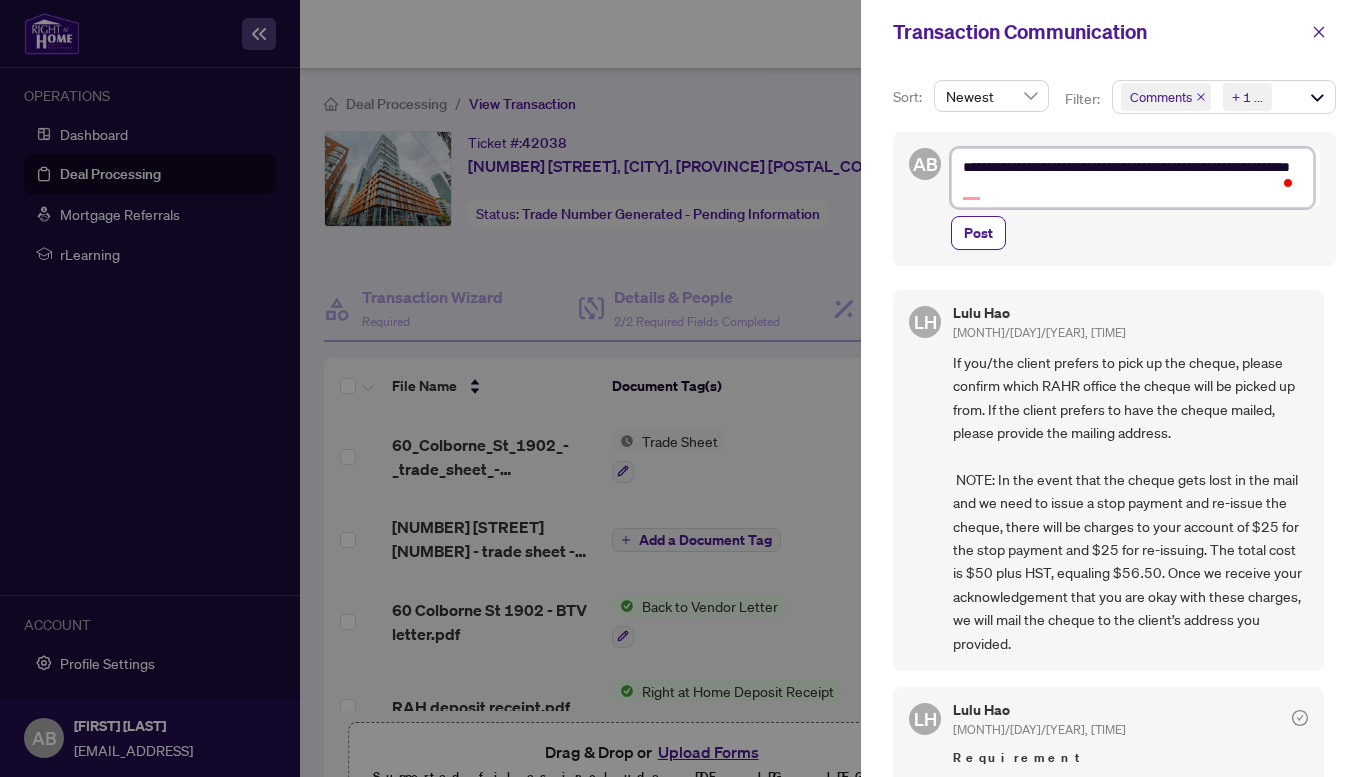 type on "**********" 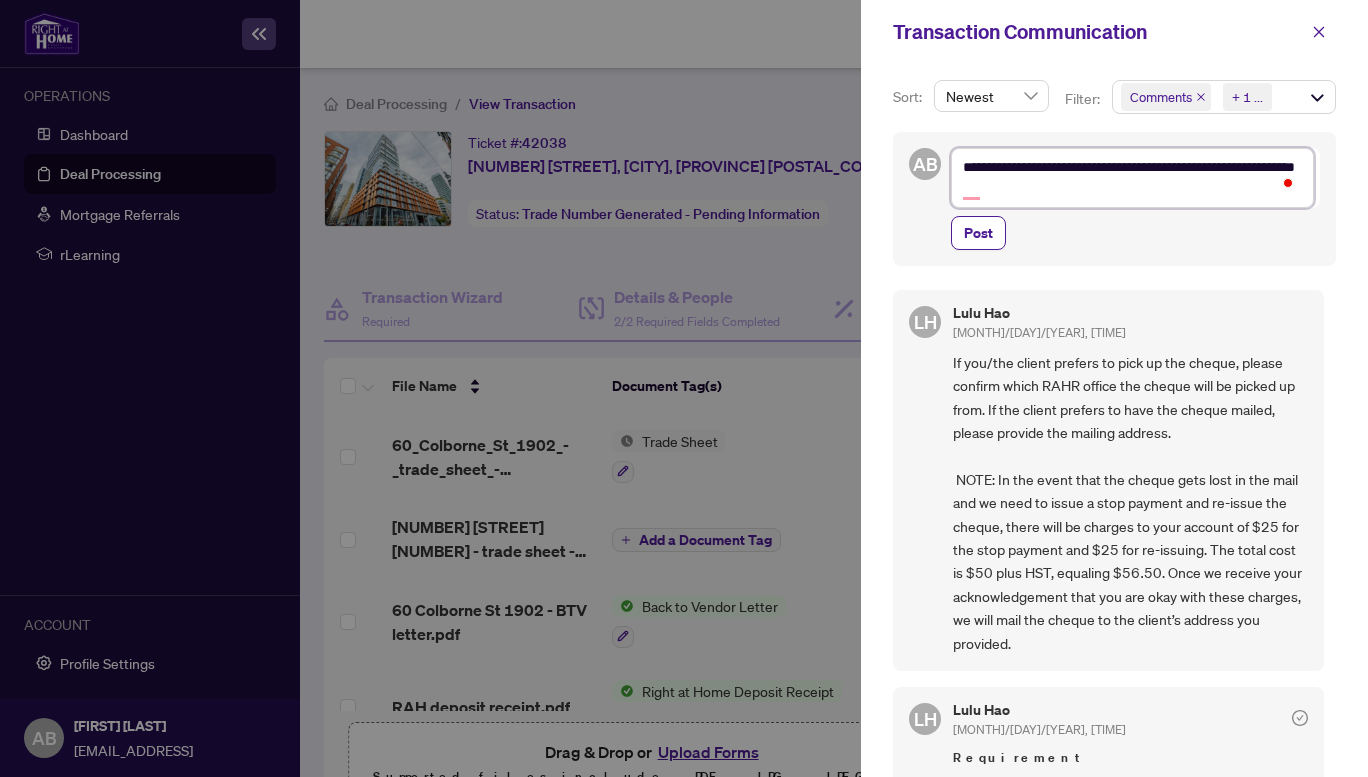 type on "**********" 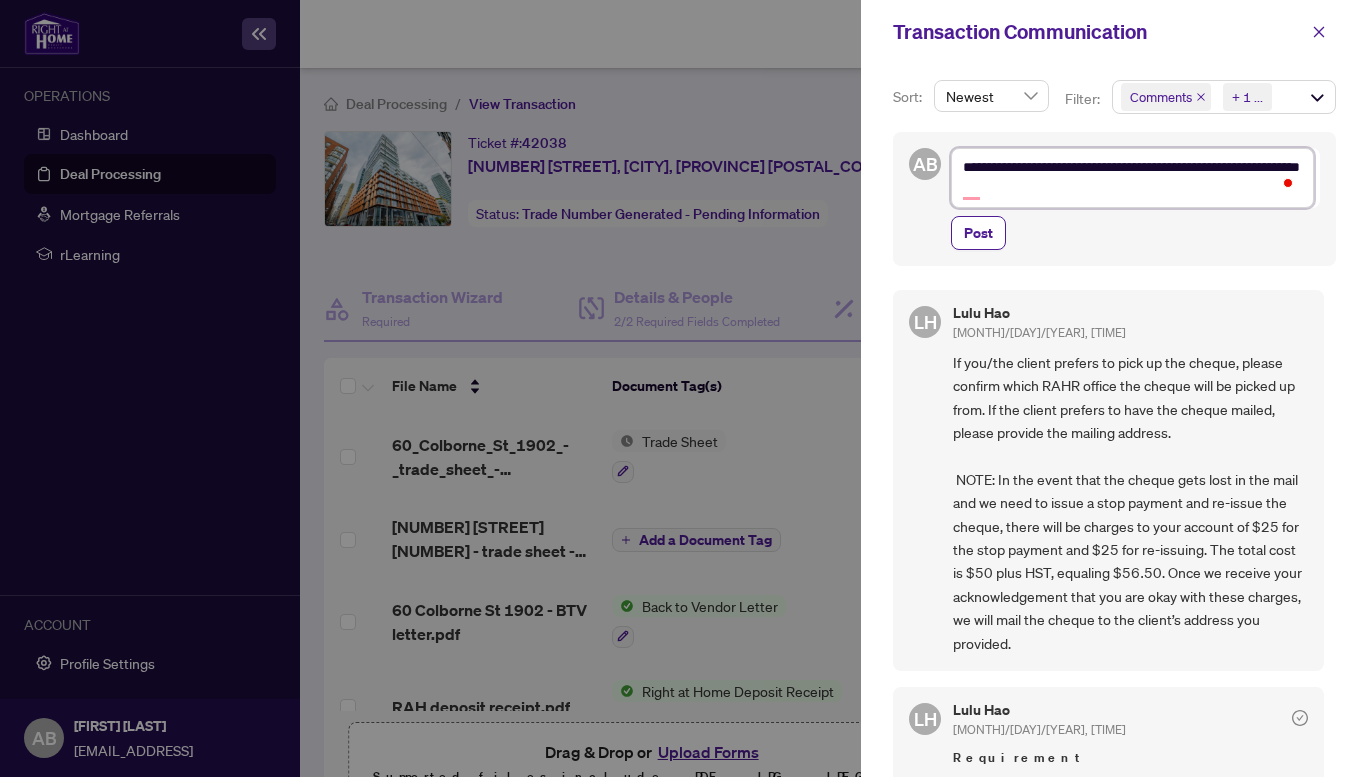 type on "**********" 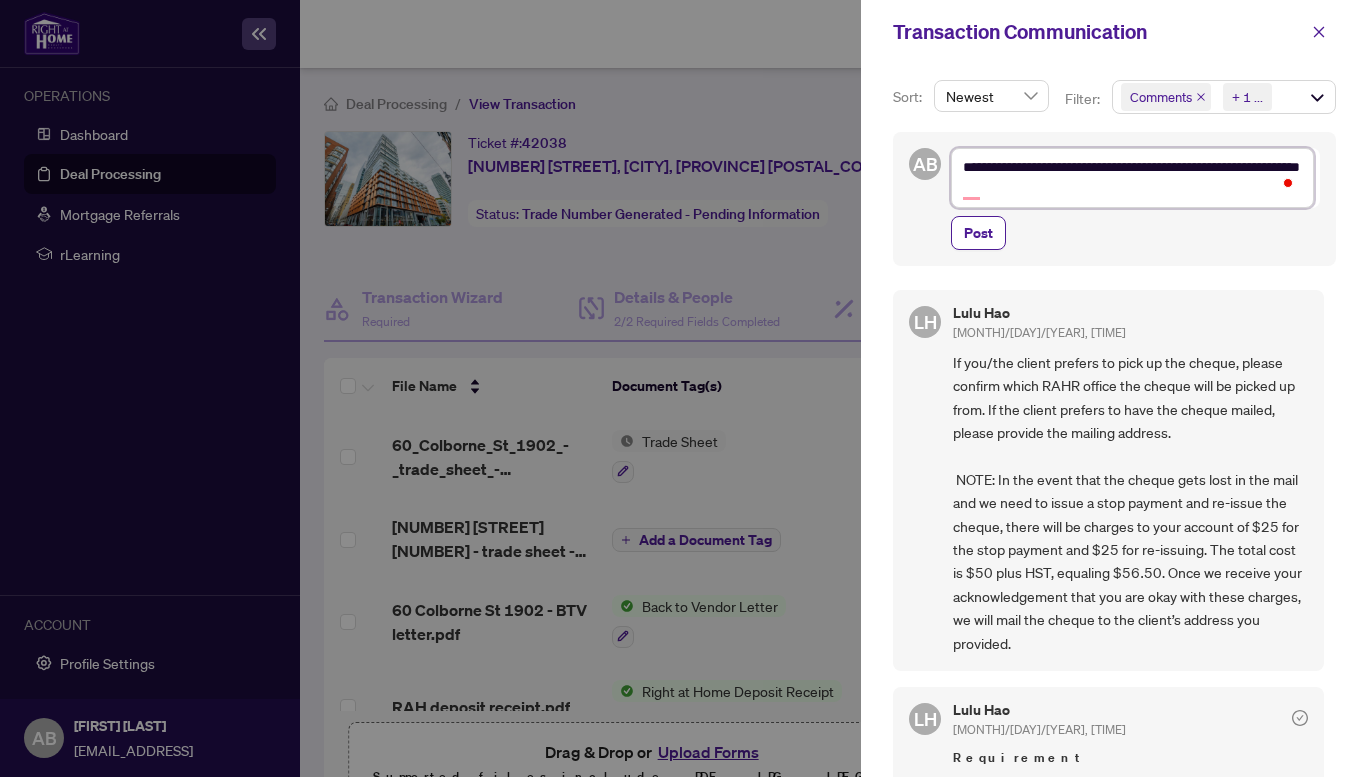 type on "**********" 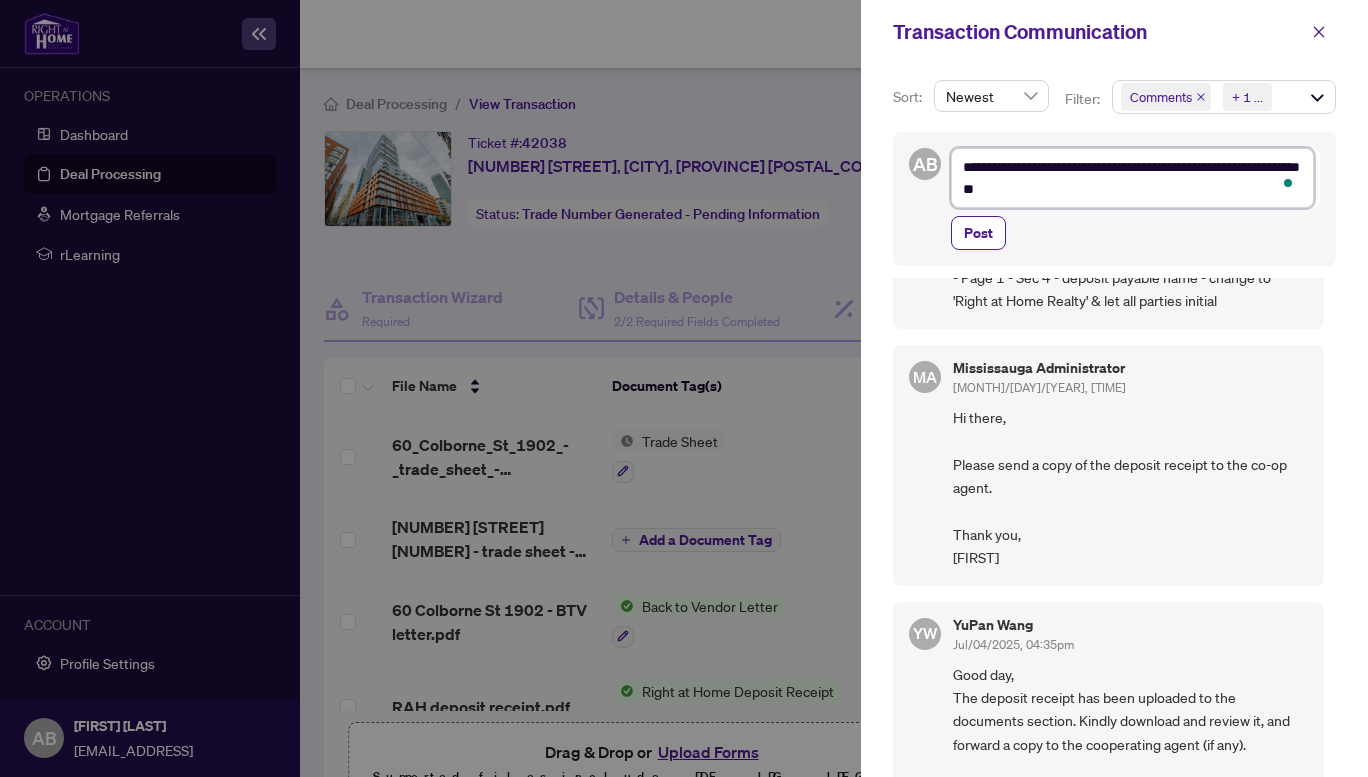 scroll, scrollTop: 1500, scrollLeft: 0, axis: vertical 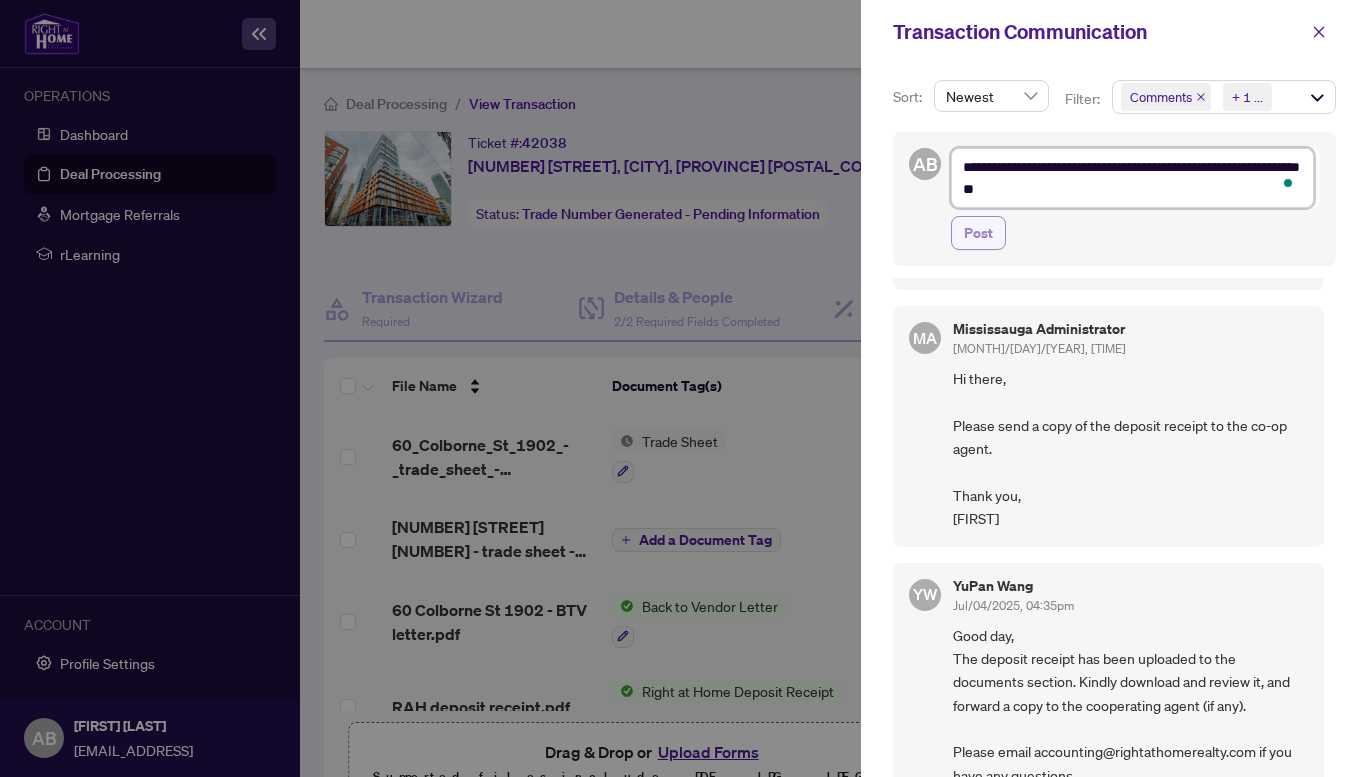 type on "**********" 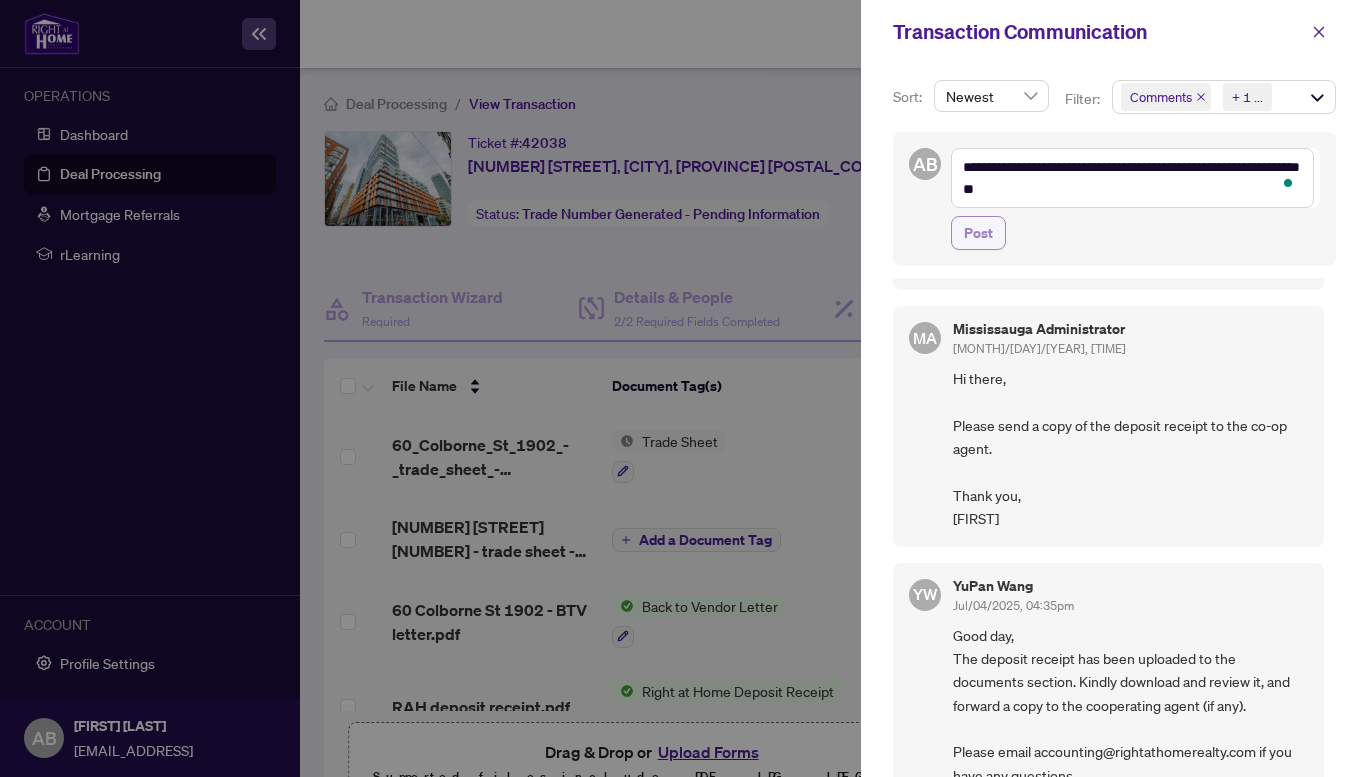 click on "Post" at bounding box center (978, 233) 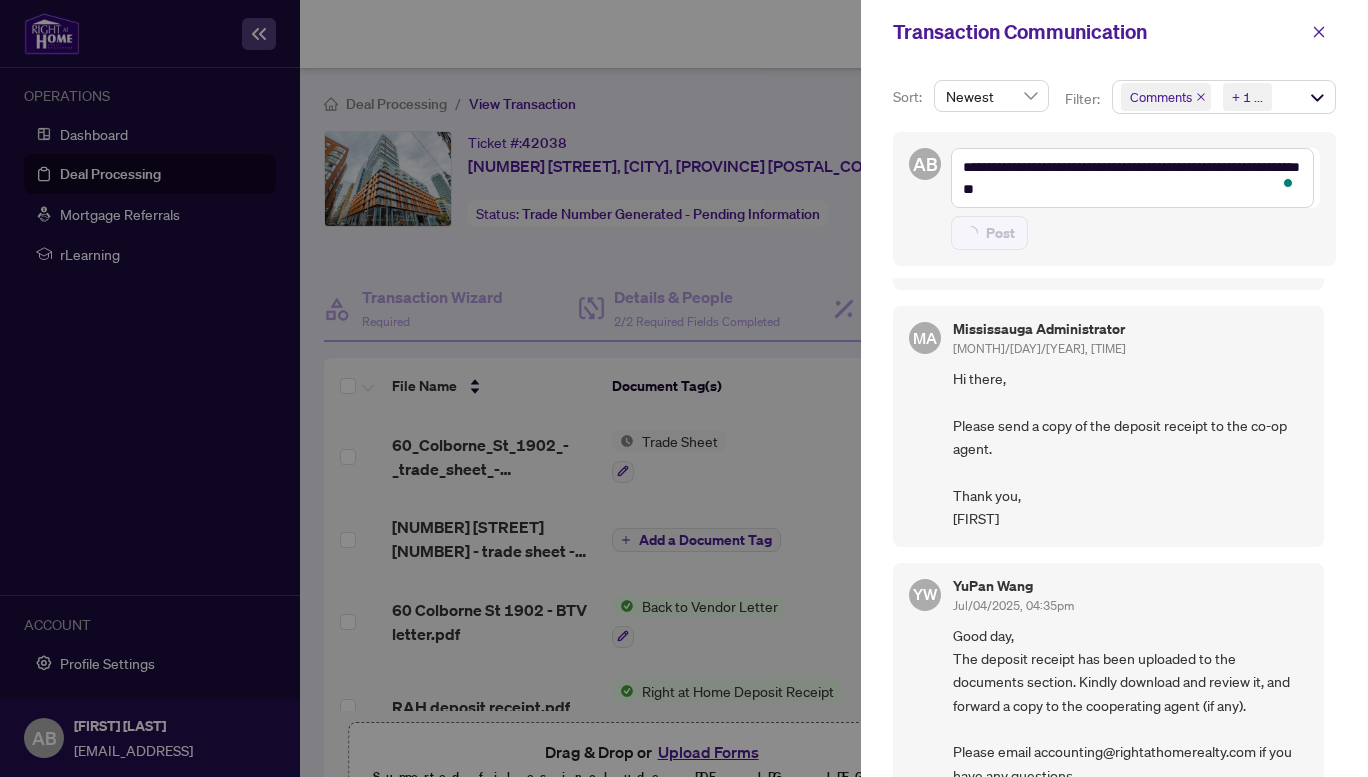 type on "**********" 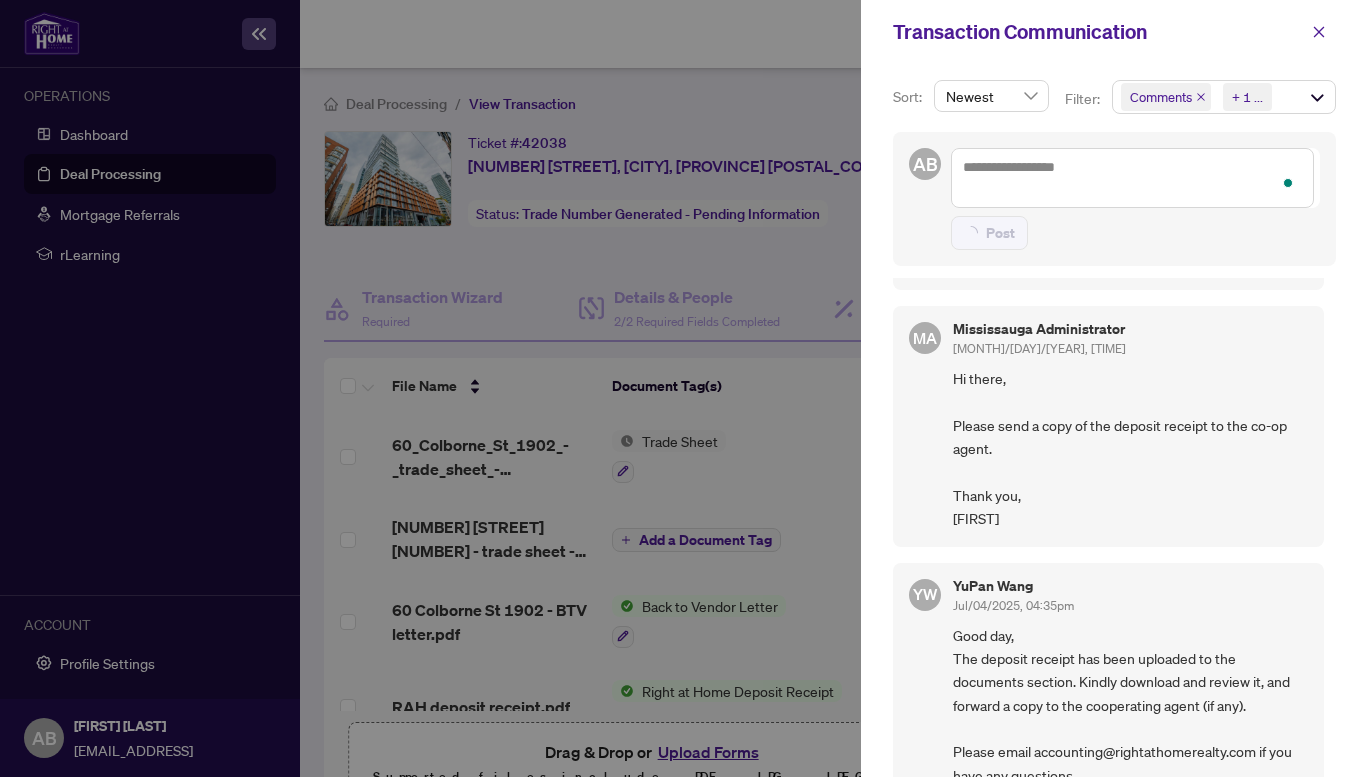 scroll, scrollTop: 0, scrollLeft: 0, axis: both 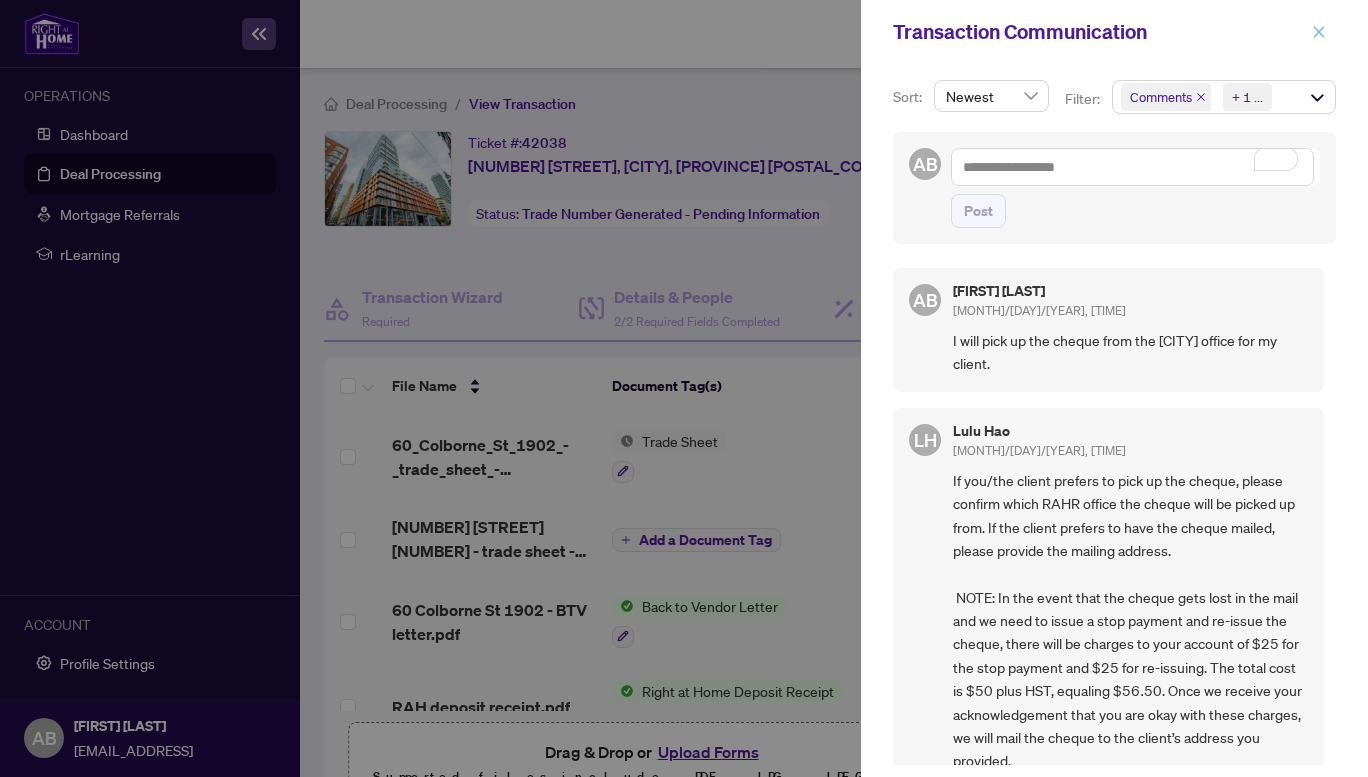click at bounding box center [1319, 32] 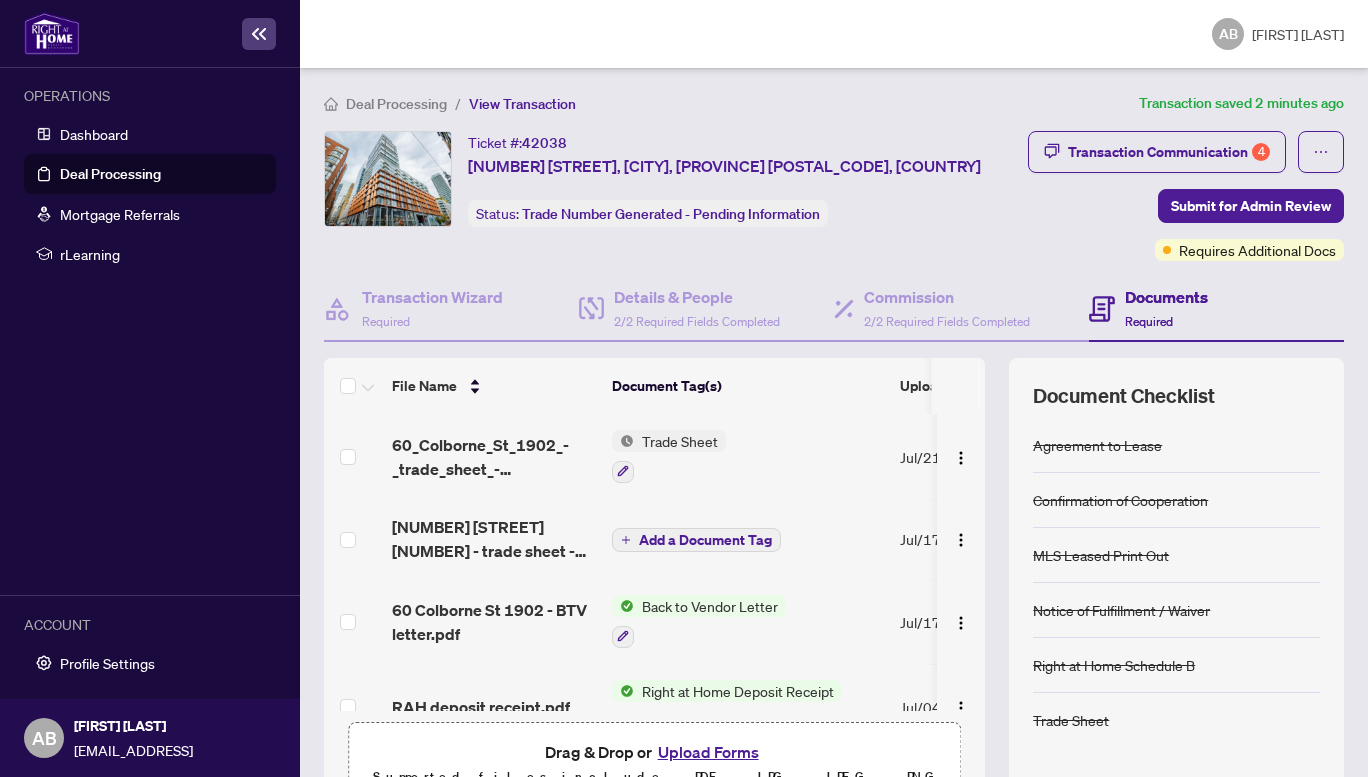click on "Upload Forms" at bounding box center (708, 752) 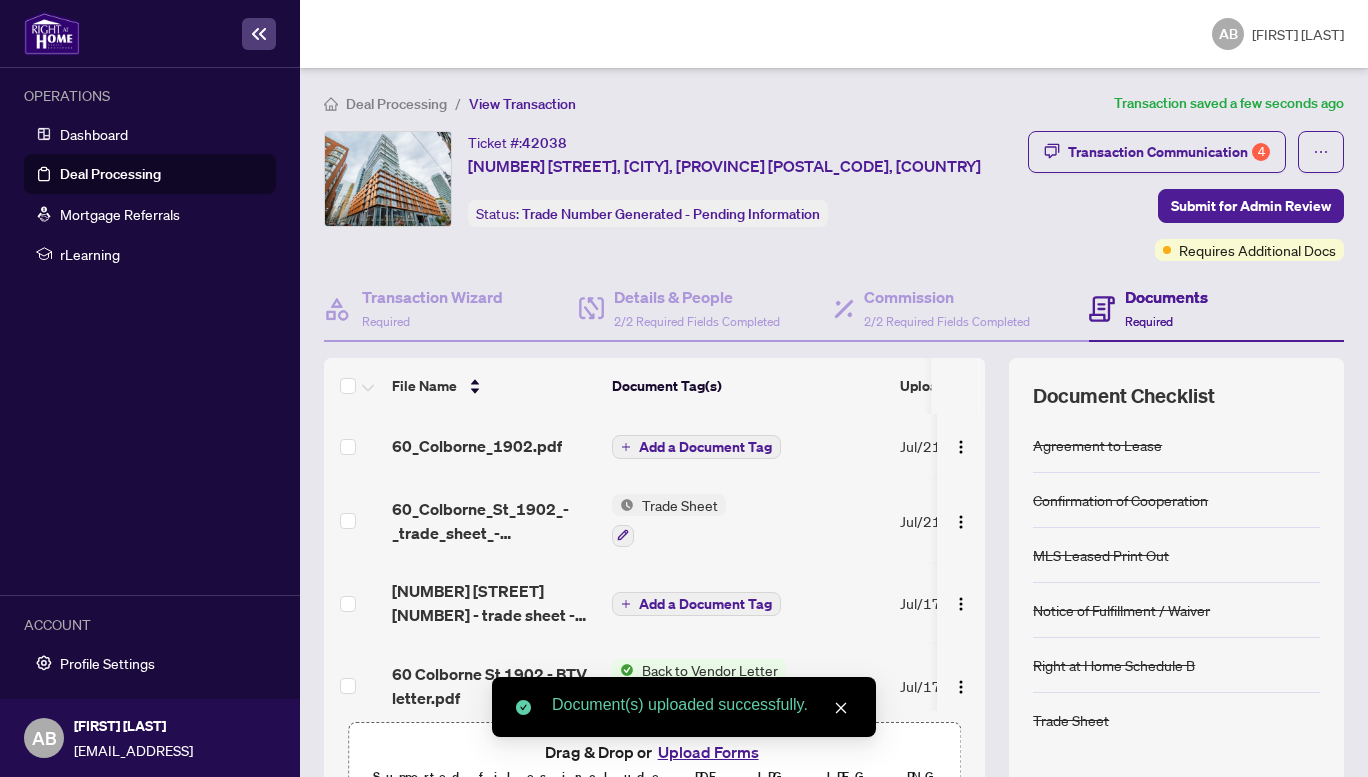 click on "Add a Document Tag" at bounding box center (705, 447) 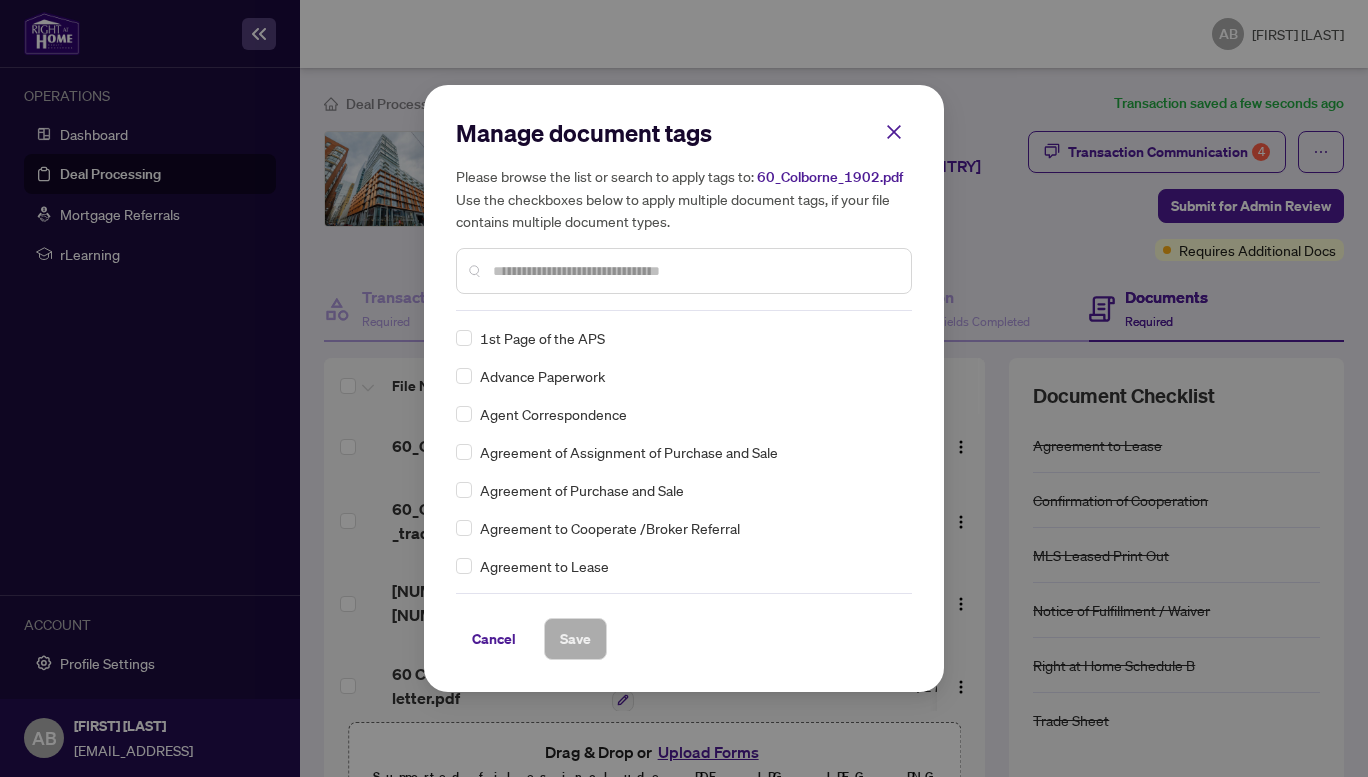 click on "Manage document tags Please browse the list or search to apply tags to: [NUMBER]_[STREET]_[NUMBER]_-_trade_sheet_-_[NAME]_to_Review.pdf Use the checkboxes below to apply multiple document tags, if your file contains multiple document types." at bounding box center (684, 214) 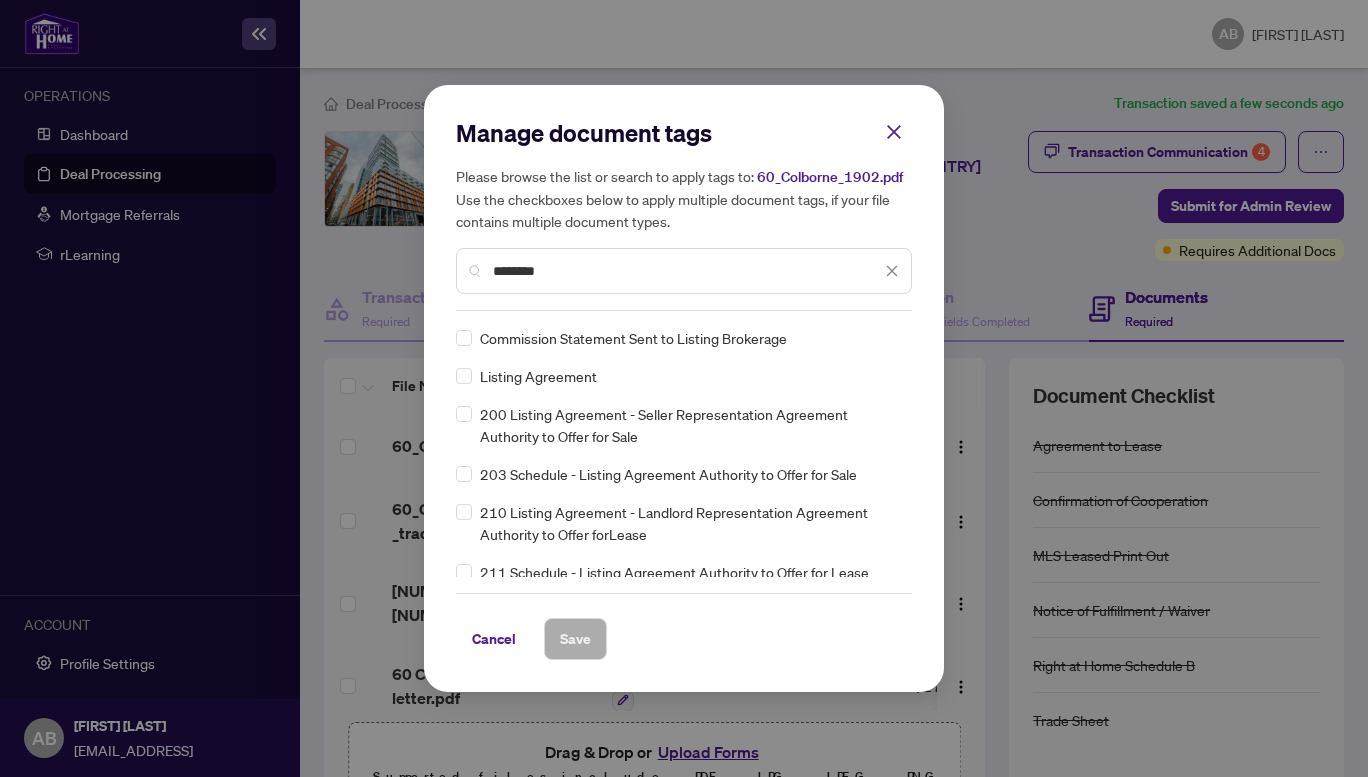 type on "*******" 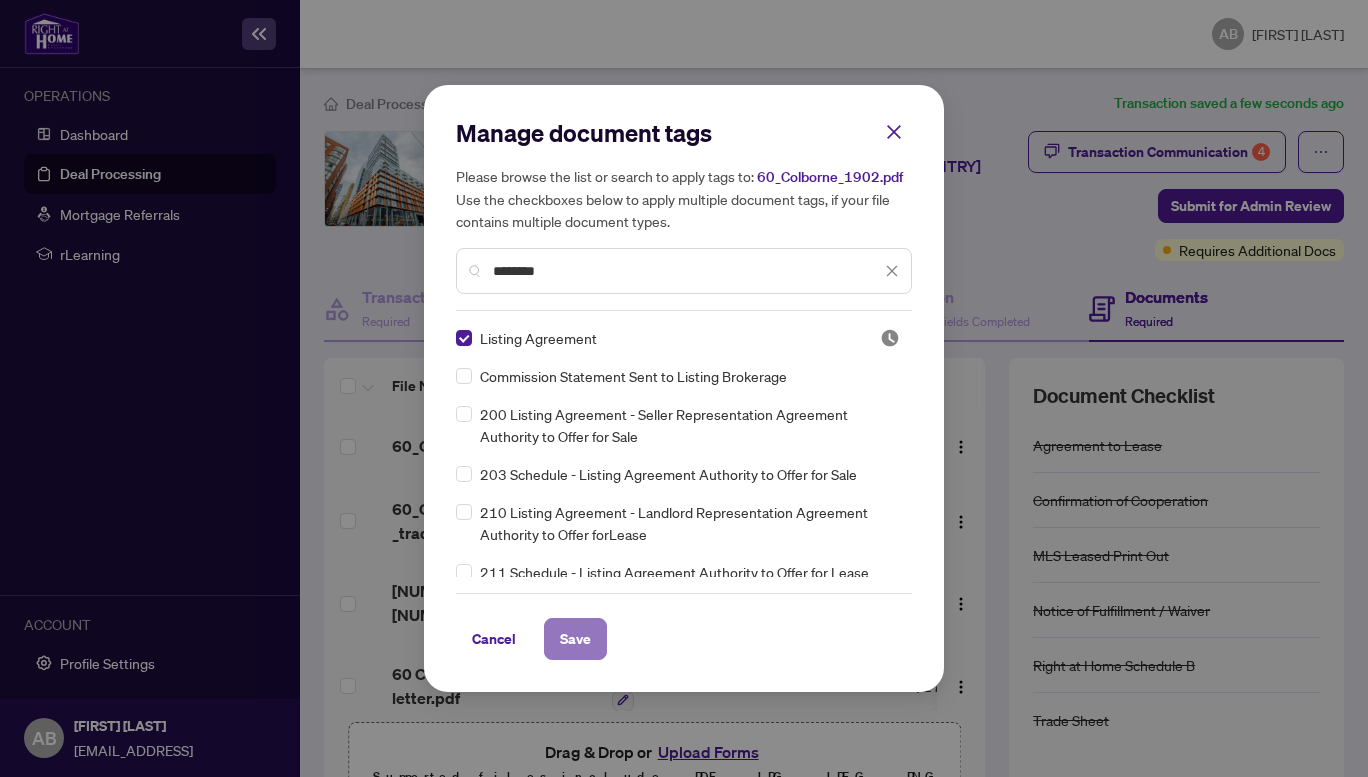 click on "Save" at bounding box center [575, 639] 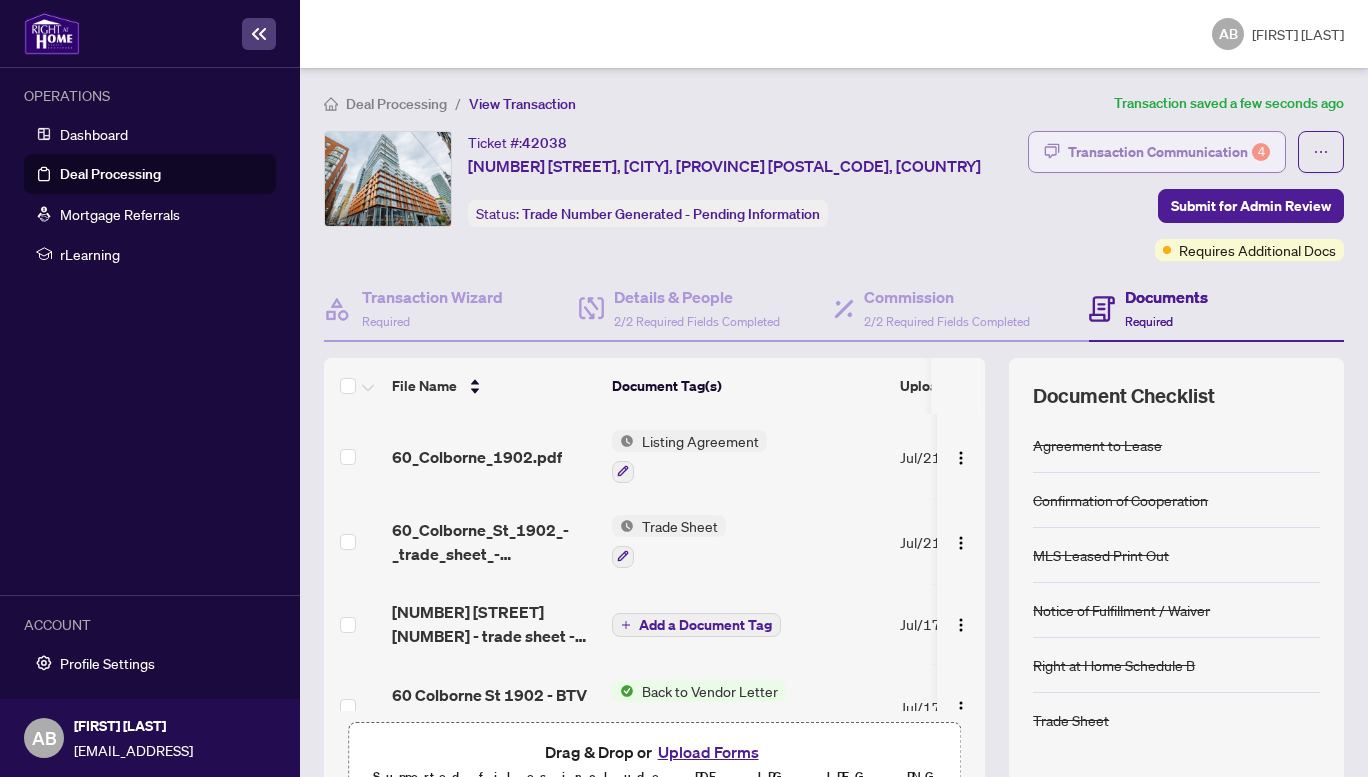 click on "Transaction Communication 4" at bounding box center [1169, 152] 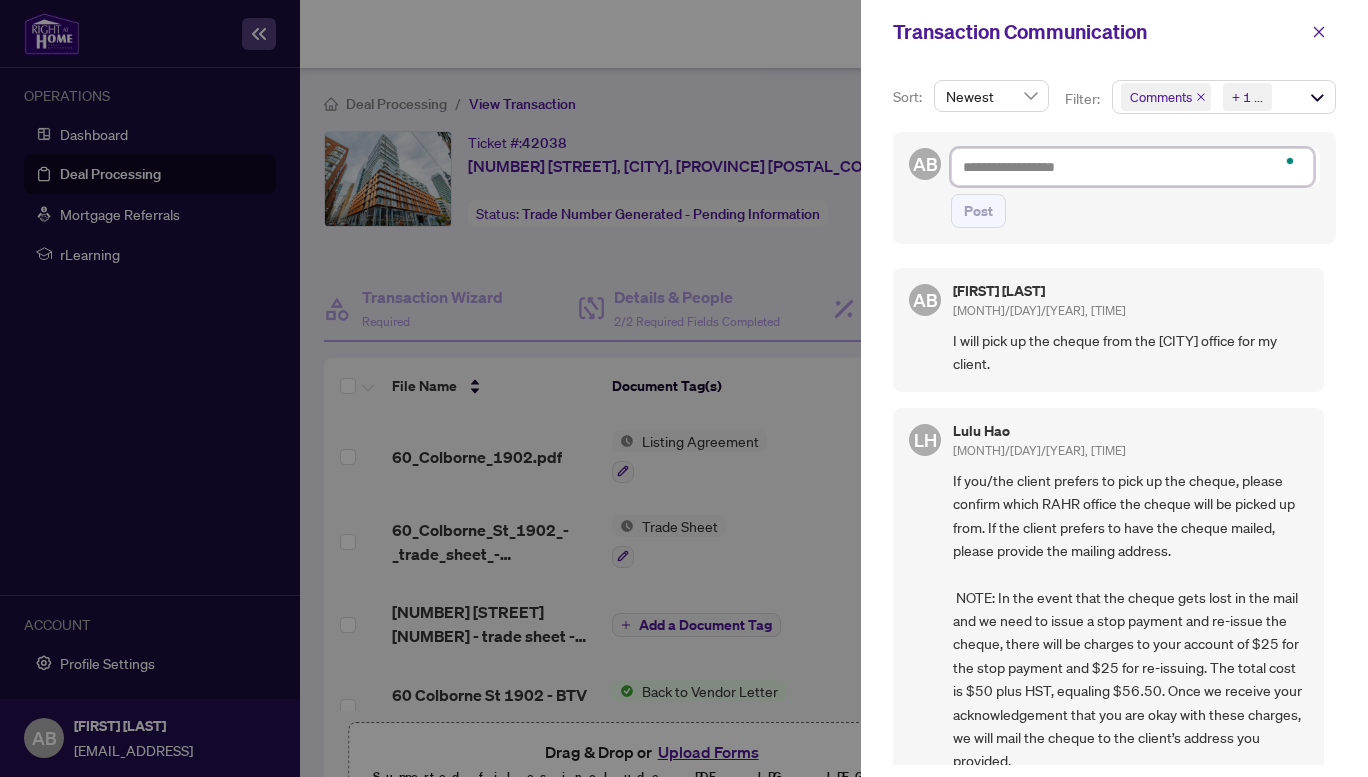 click at bounding box center [1132, 167] 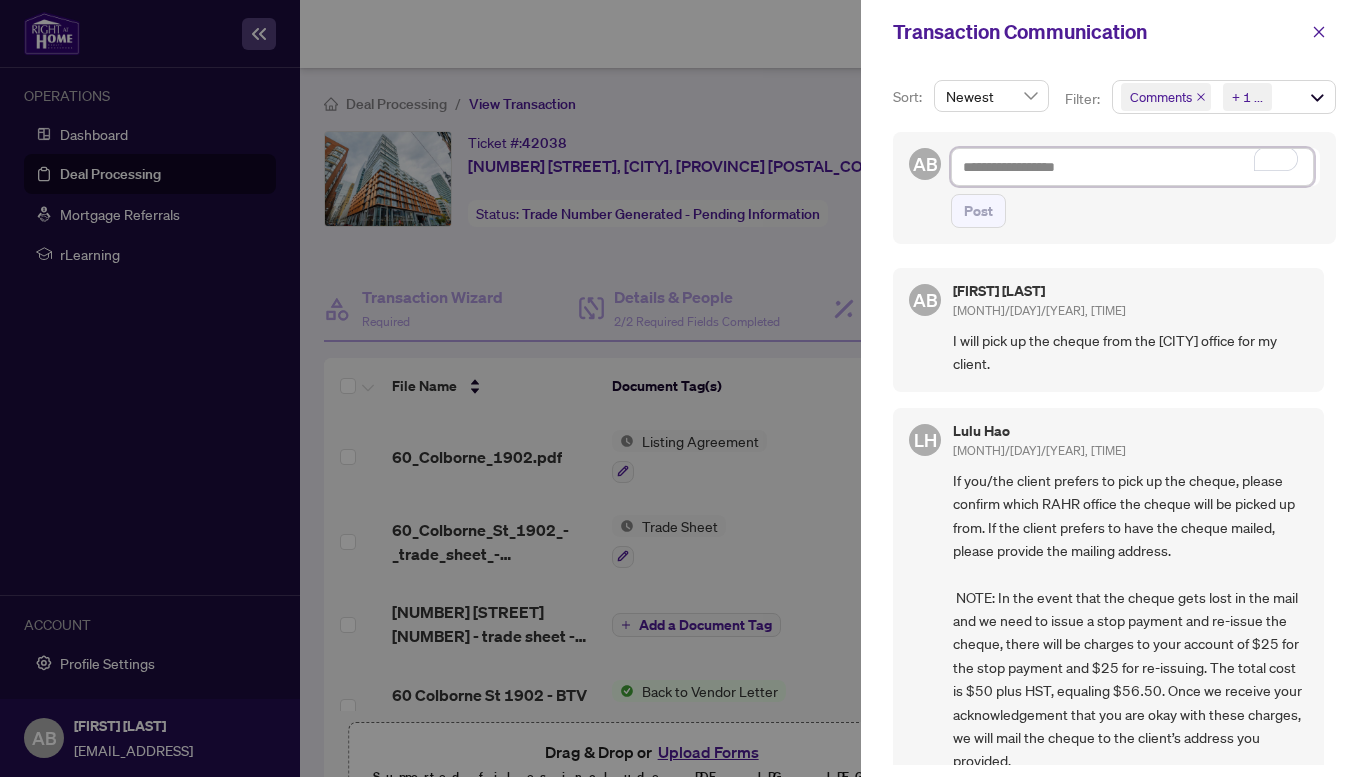 type on "*" 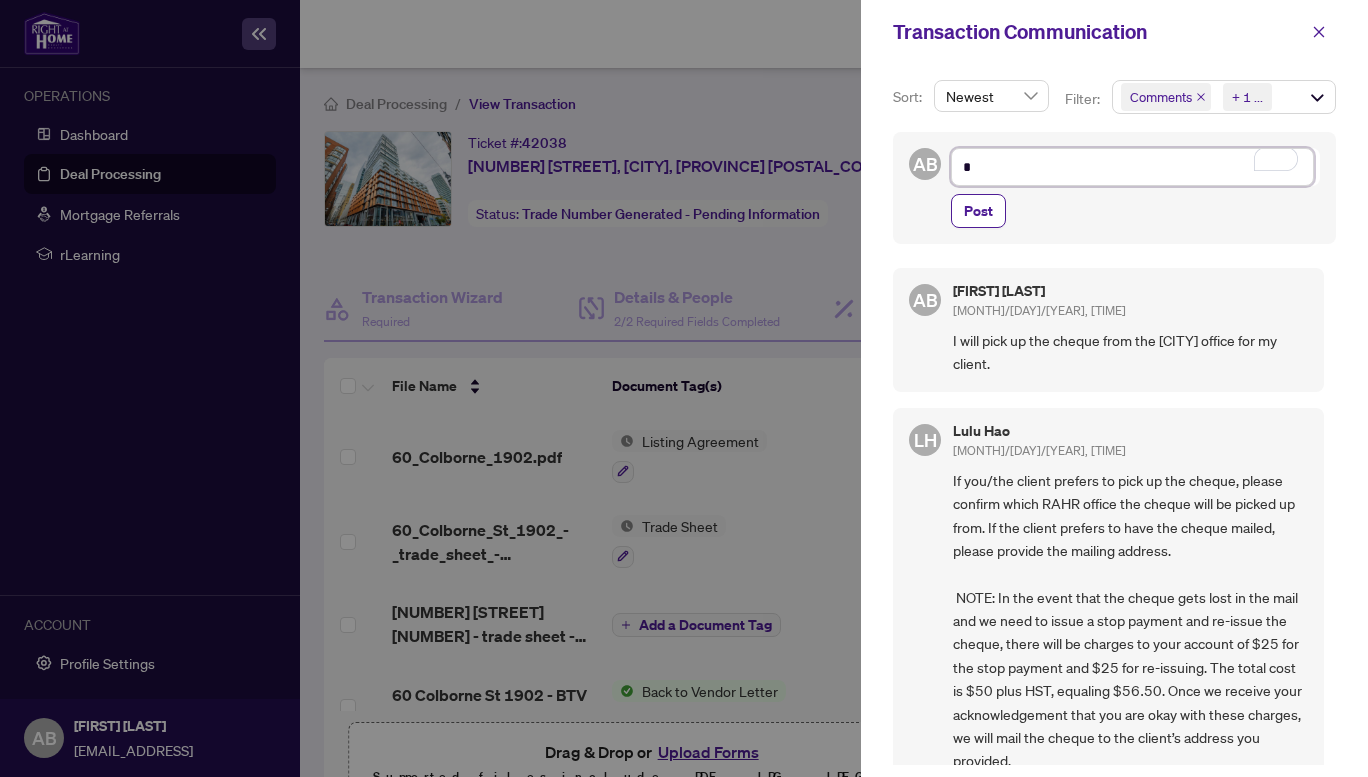 type on "**" 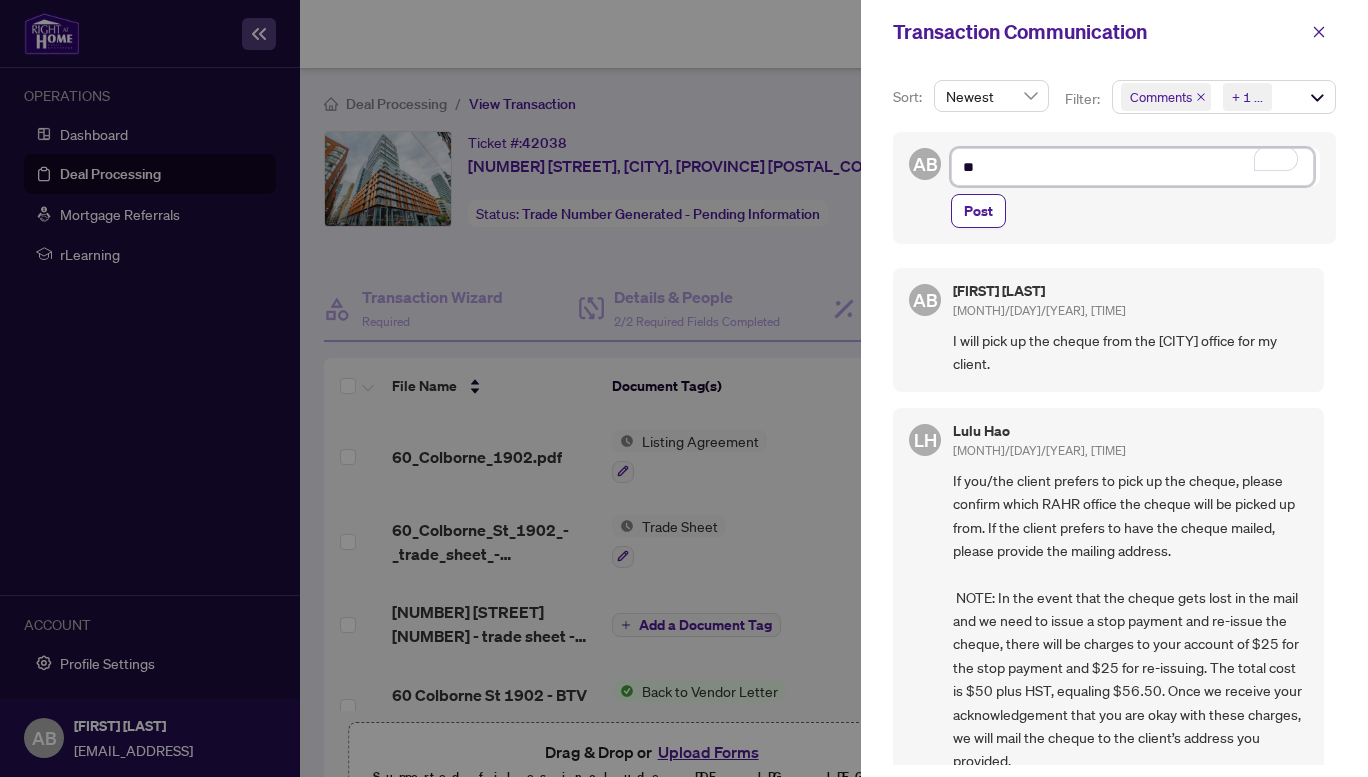 type on "***" 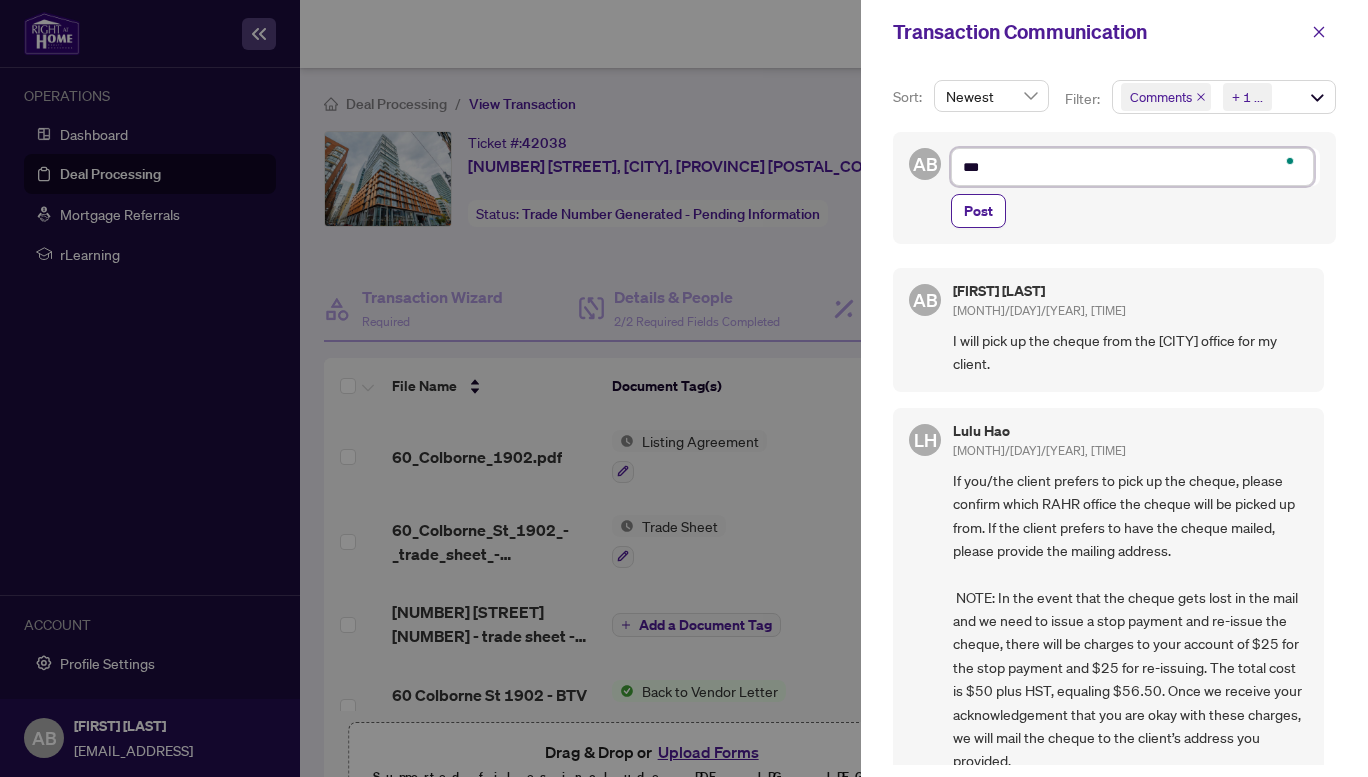 type on "****" 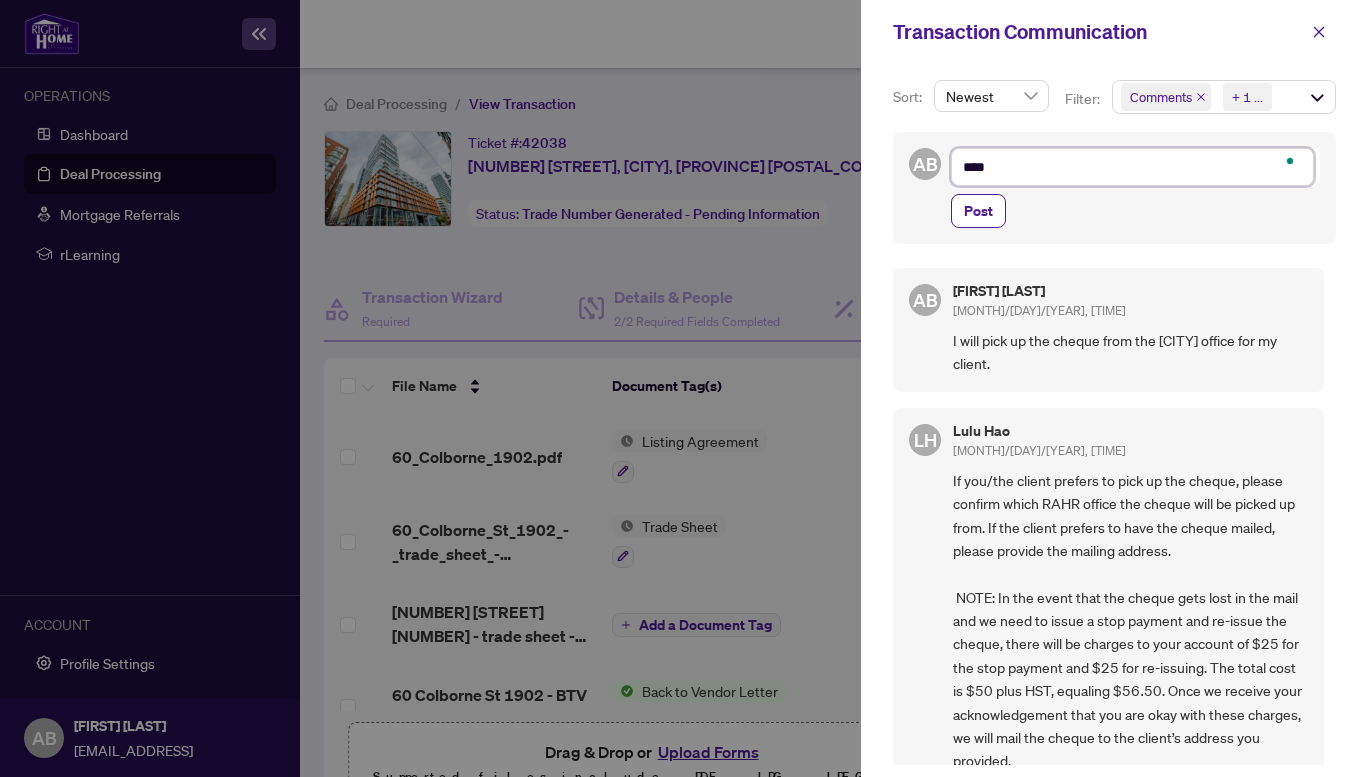 type on "*****" 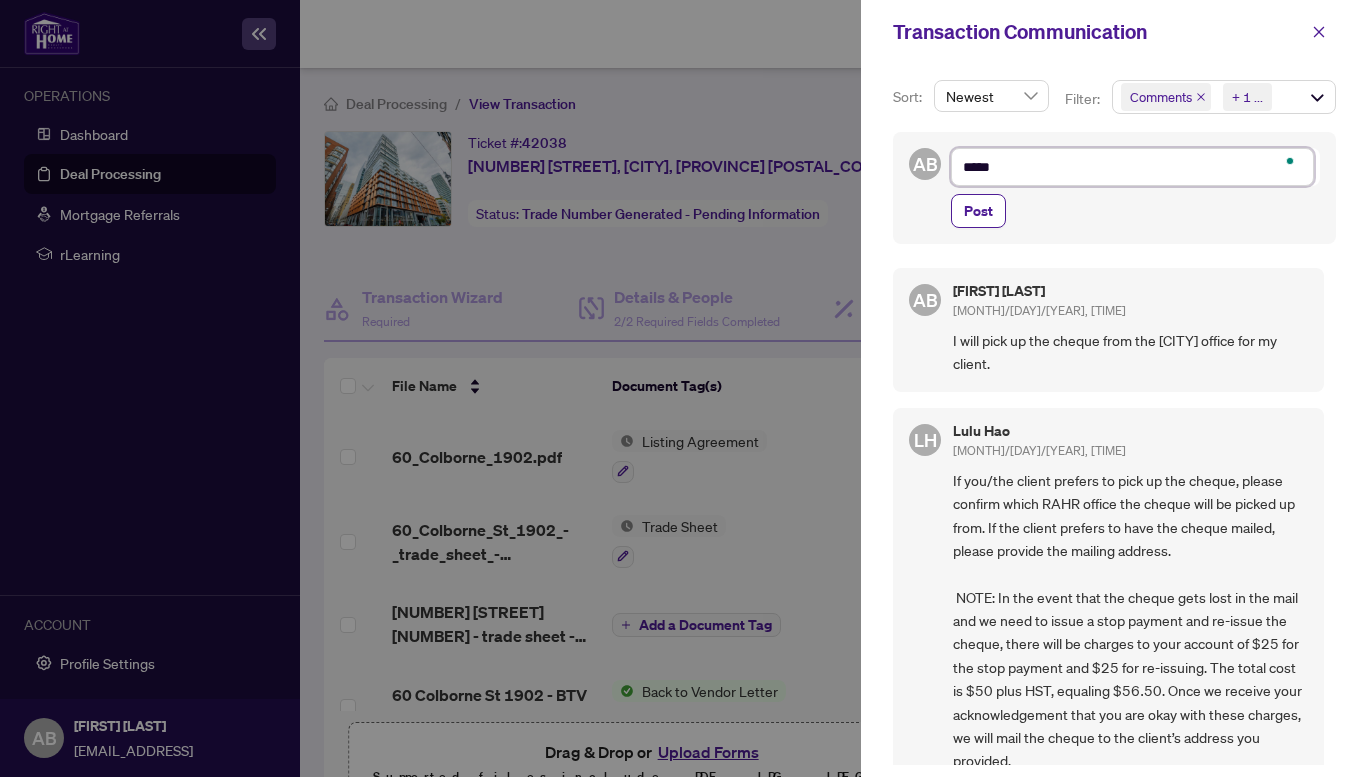 type on "*****" 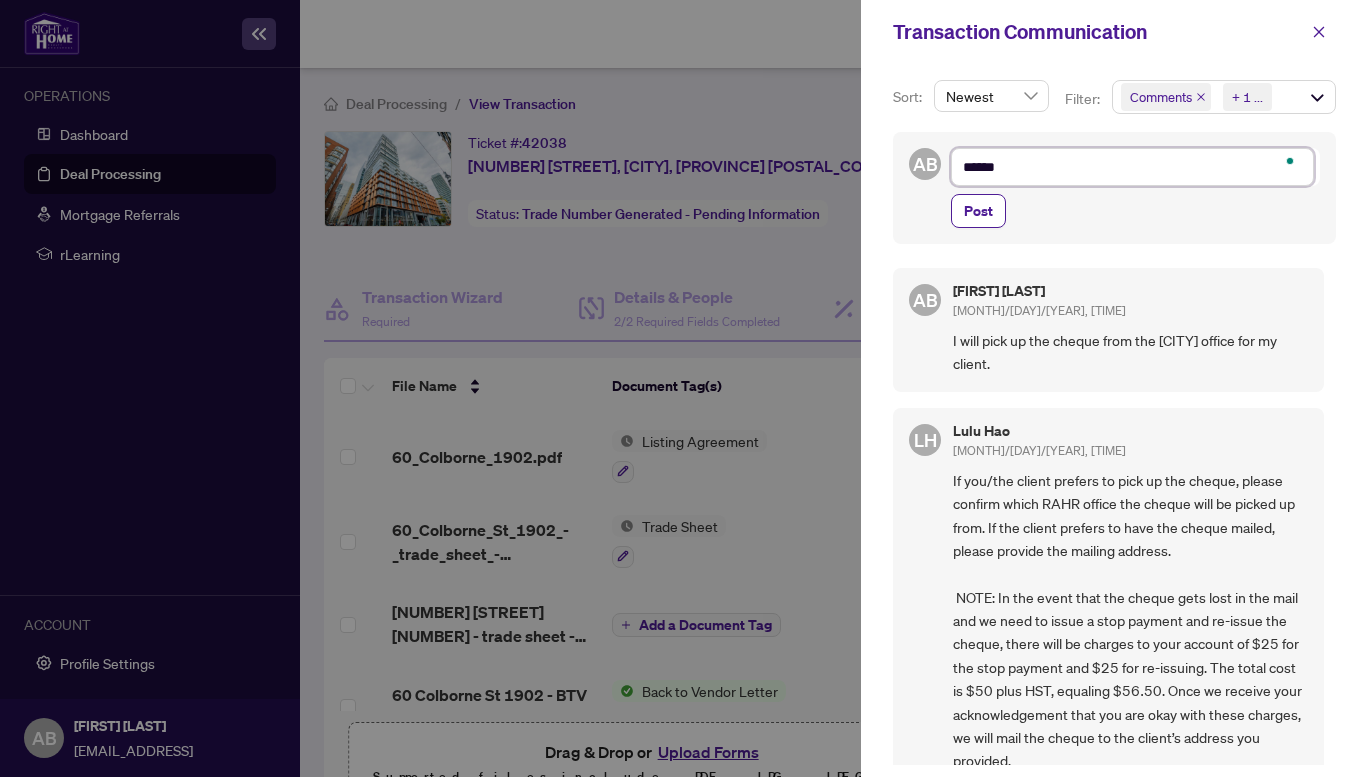 type on "*******" 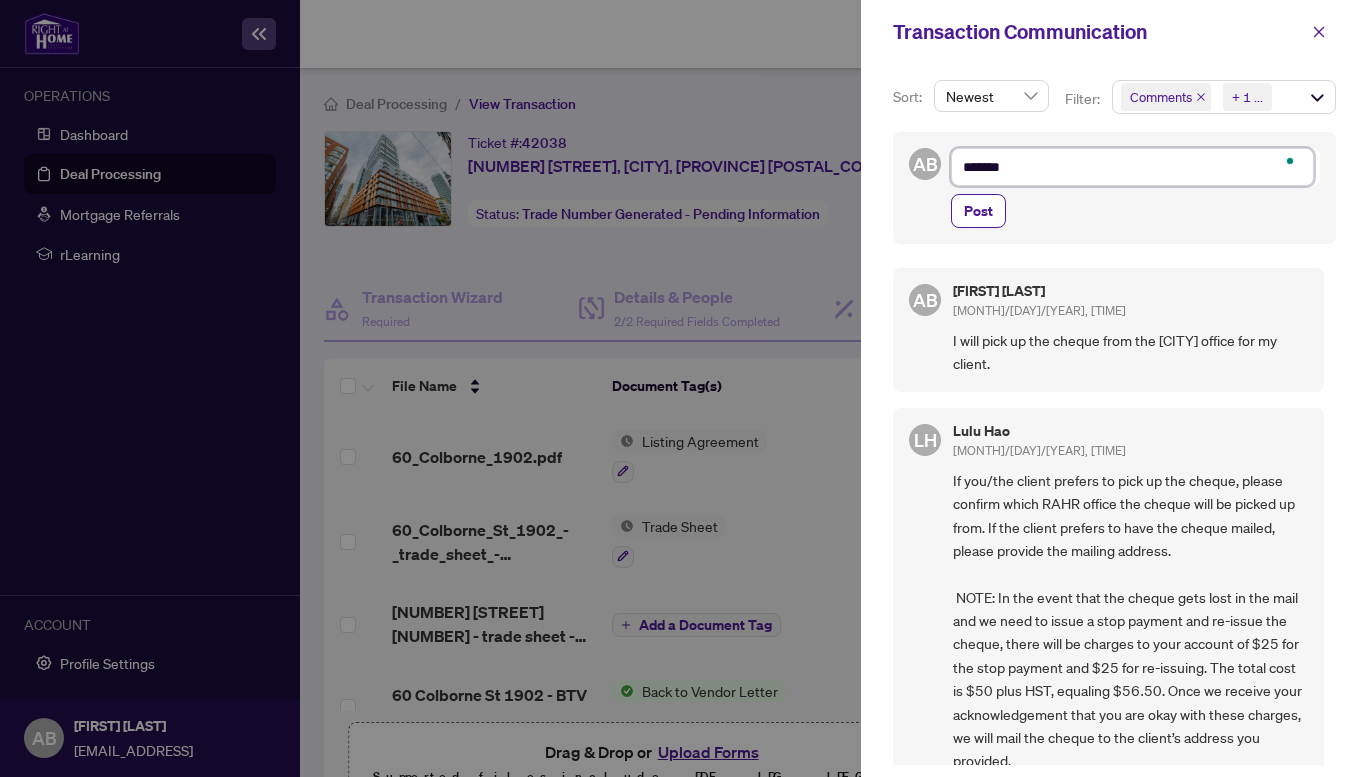 type on "********" 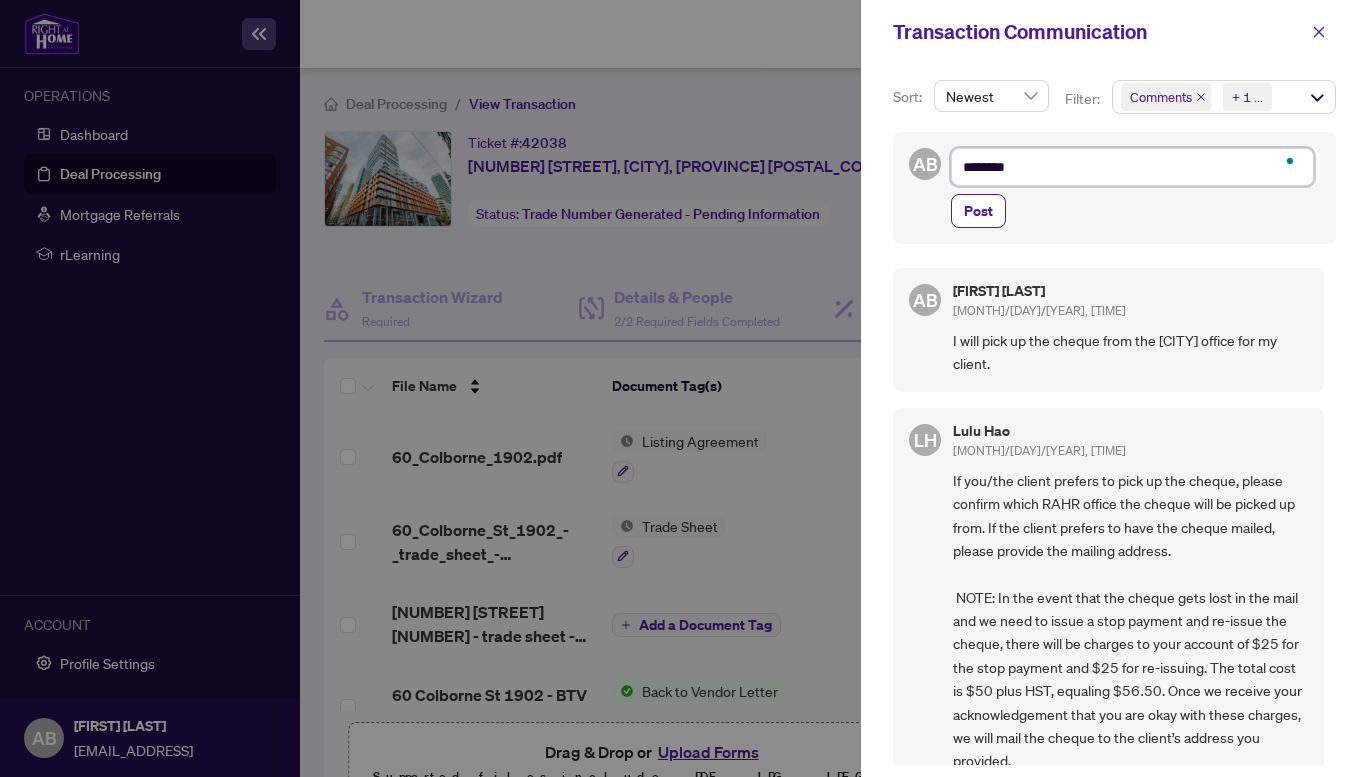 type on "*********" 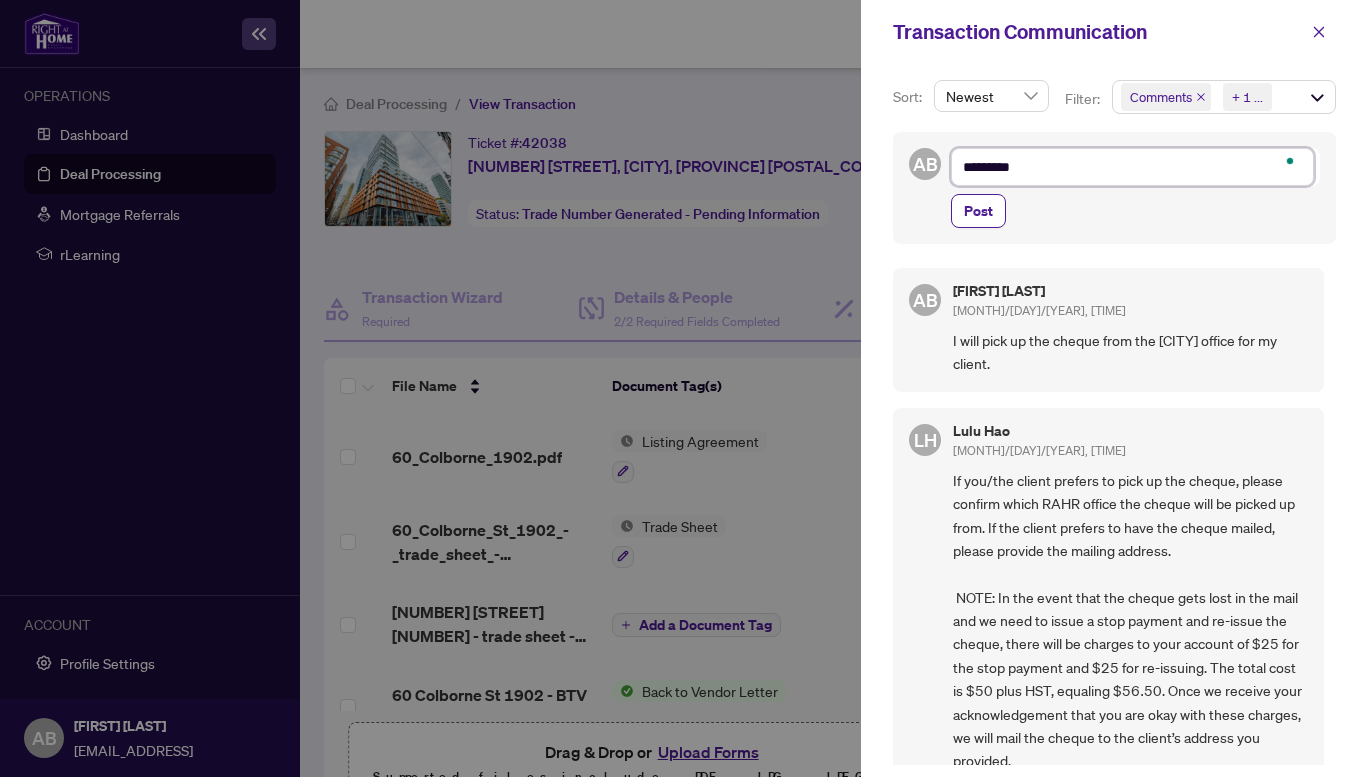 type on "**********" 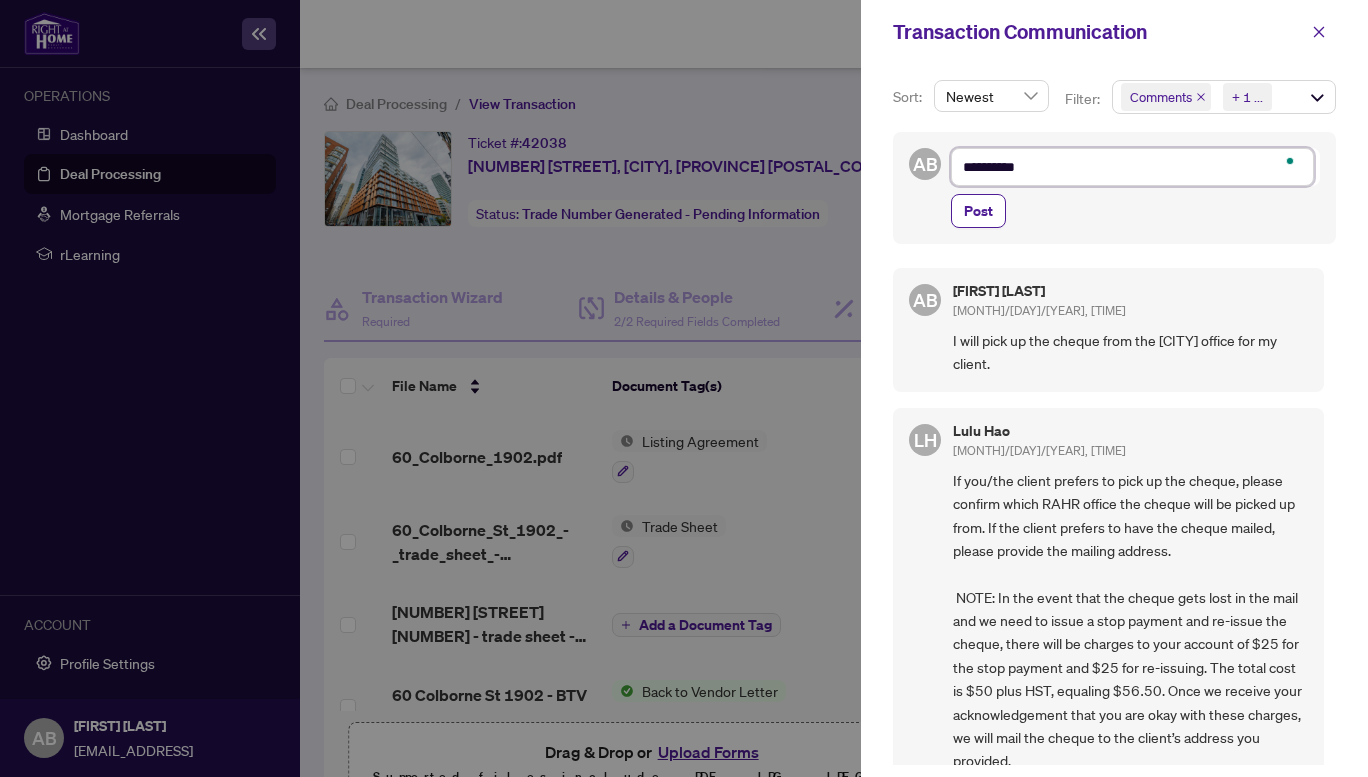 type on "**********" 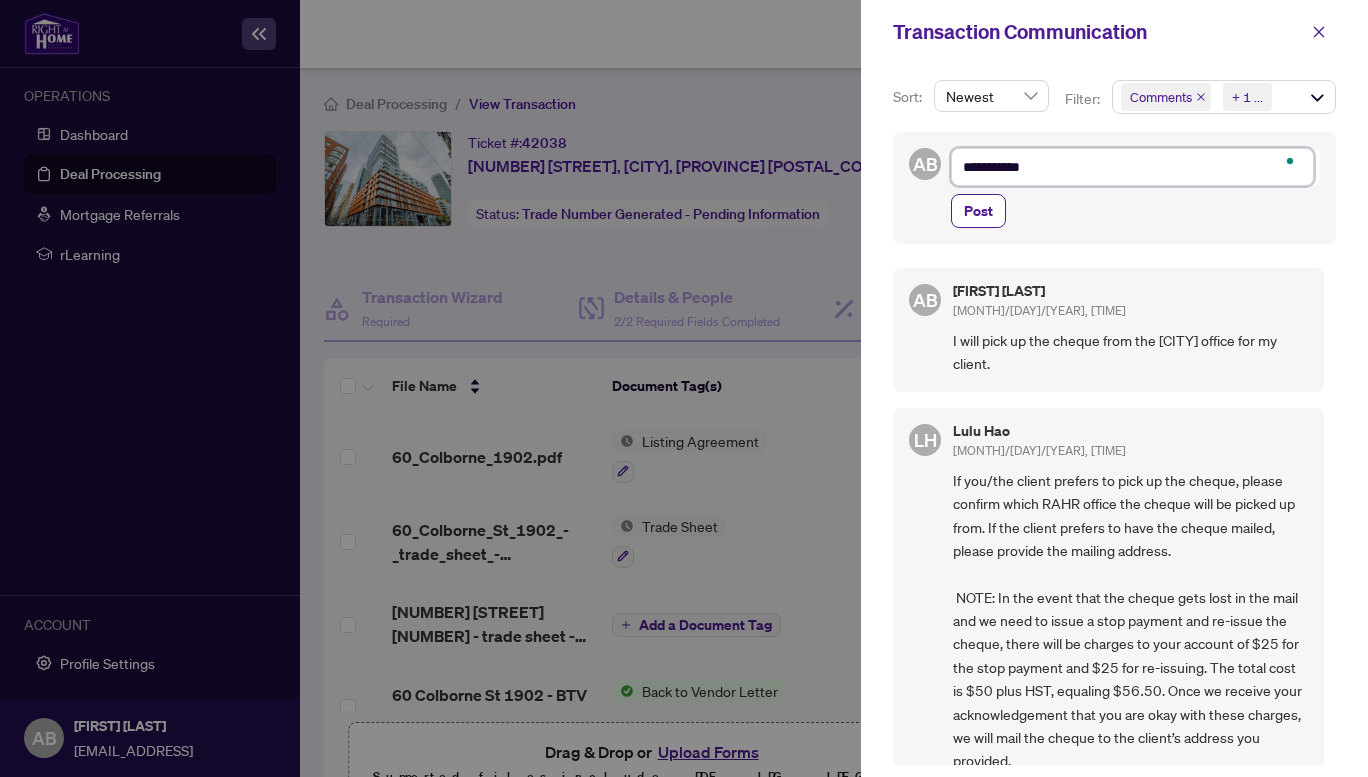 type on "**********" 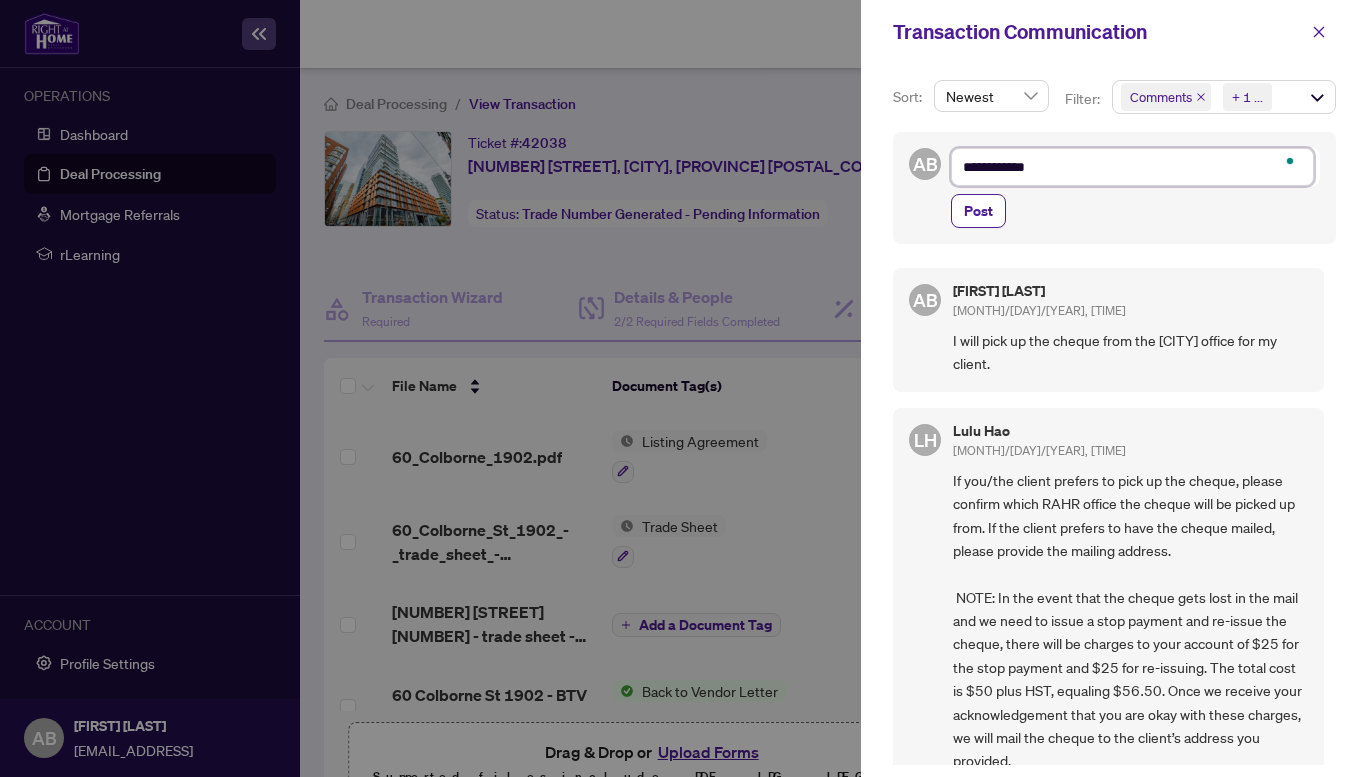 type on "**********" 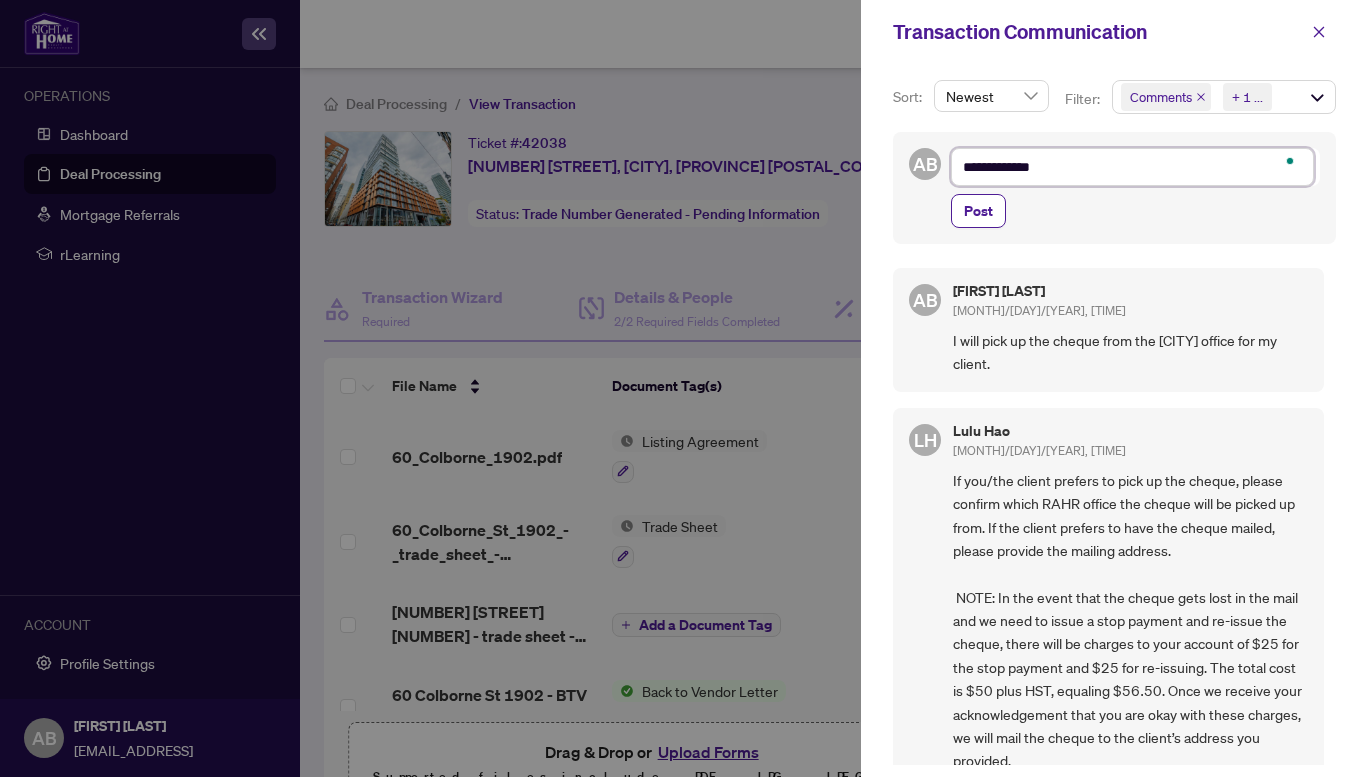 type on "**********" 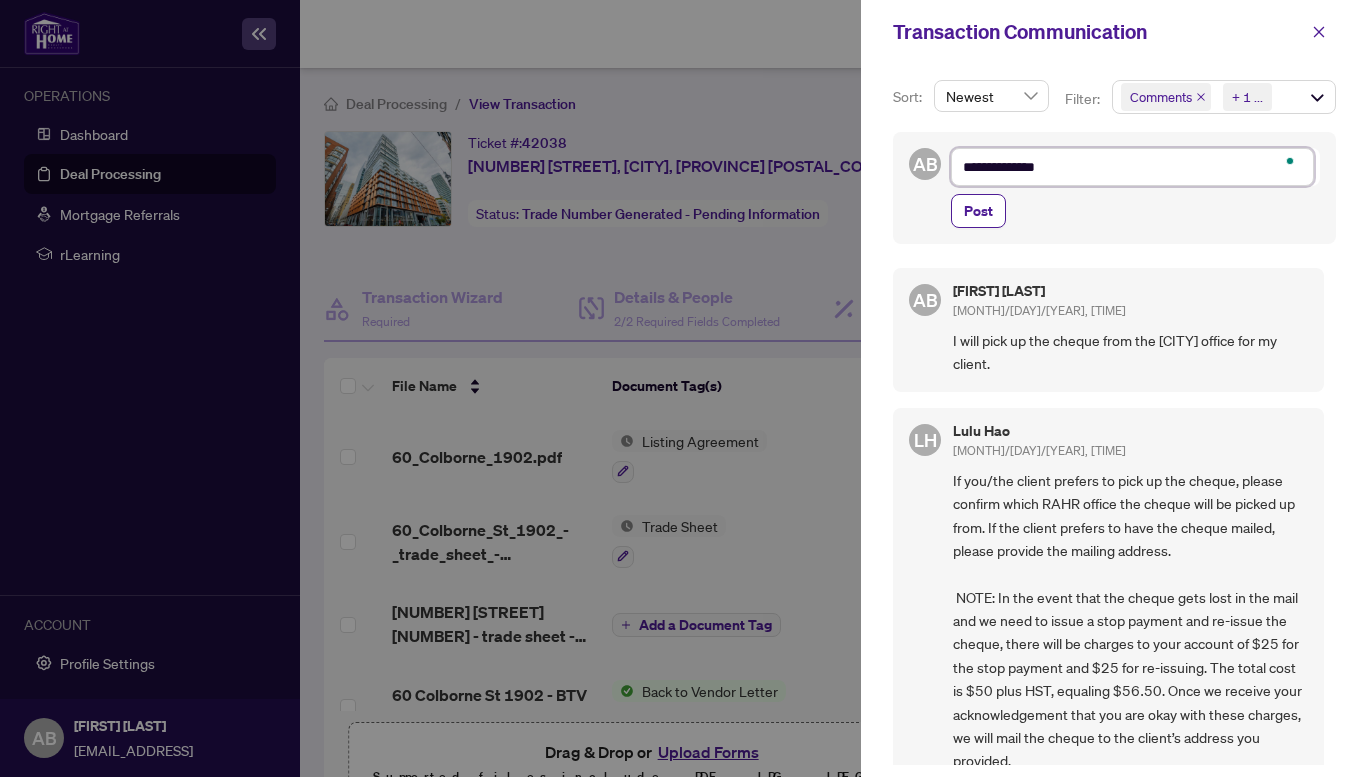 type on "**********" 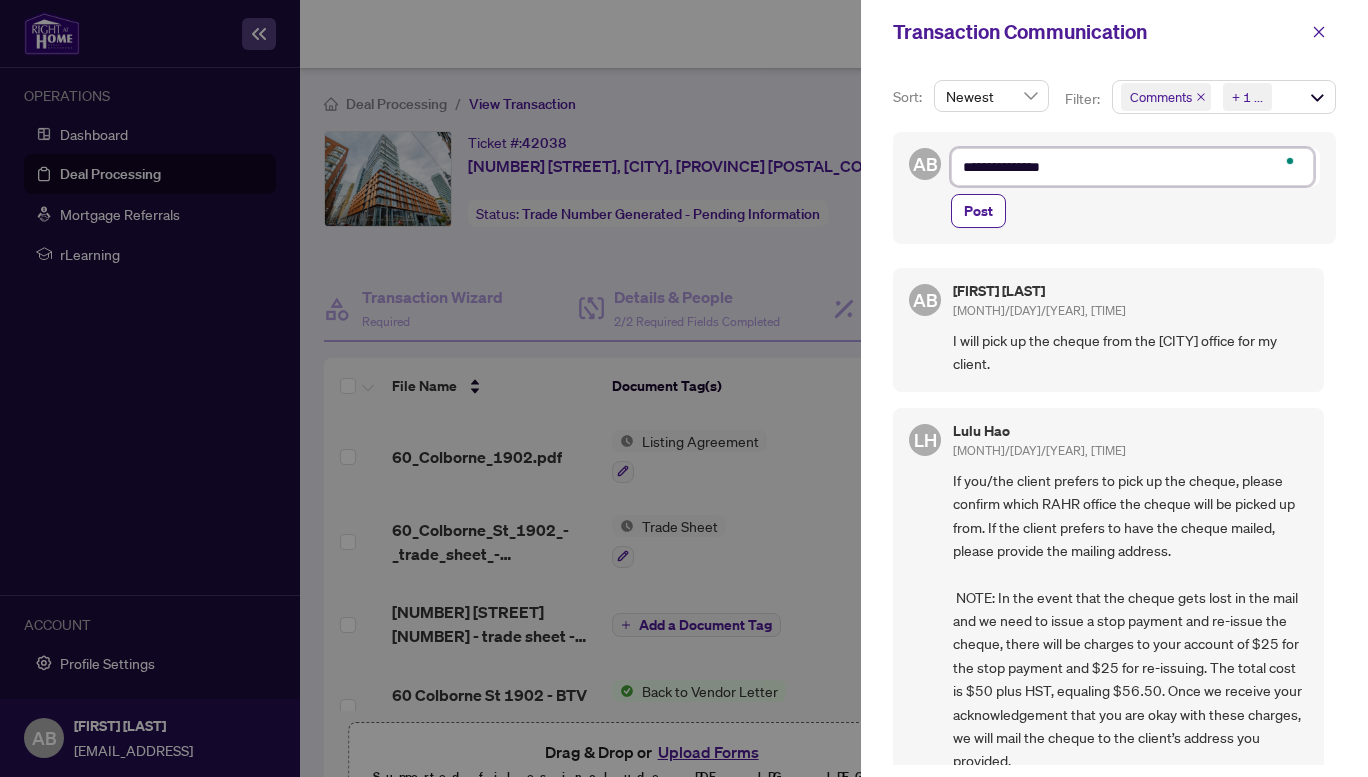 type on "**********" 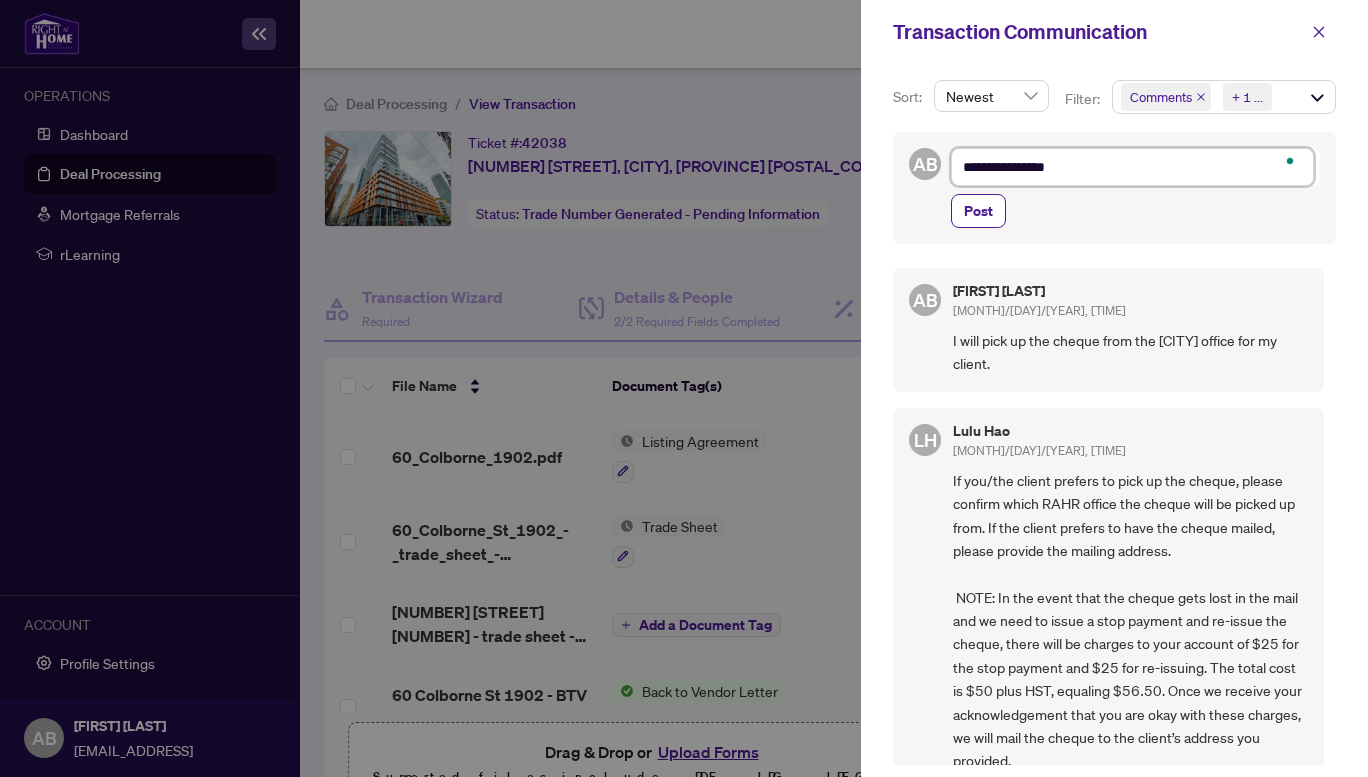 type on "**********" 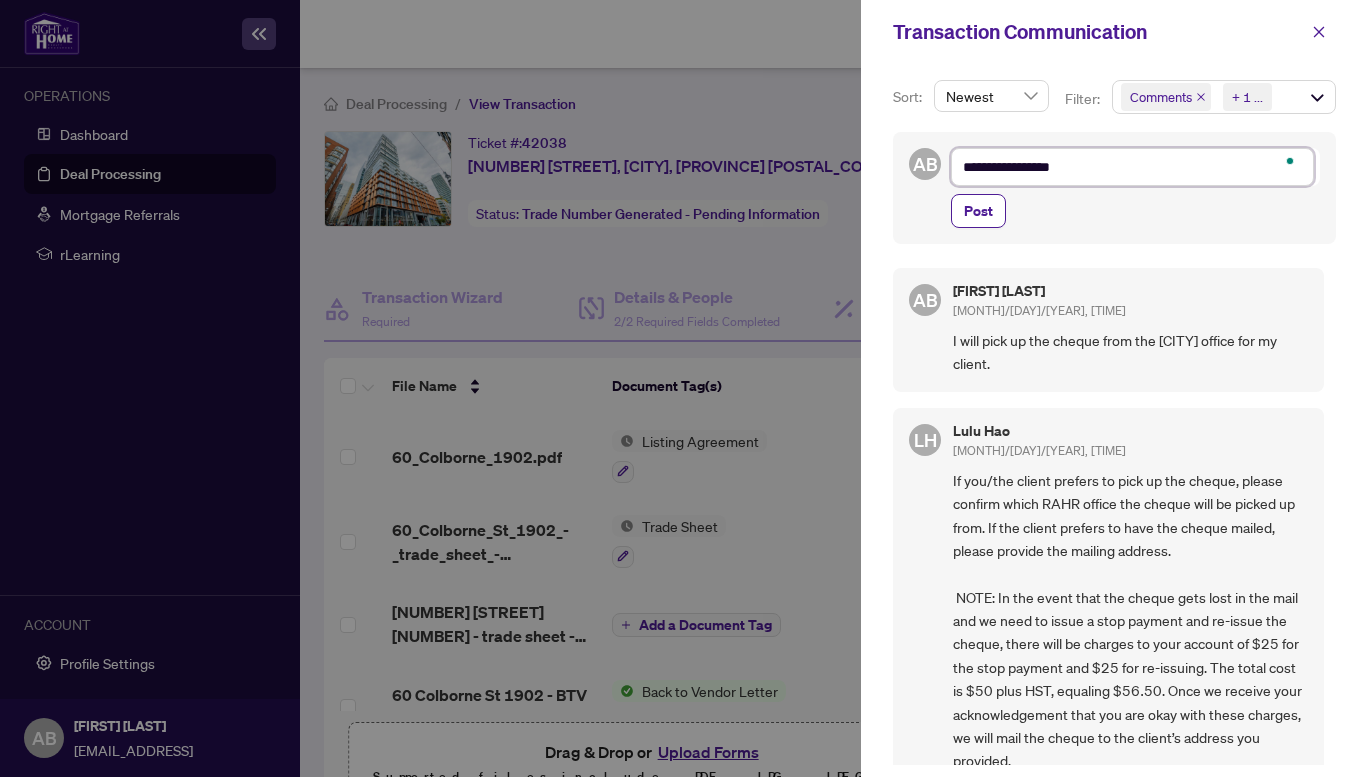 type on "**********" 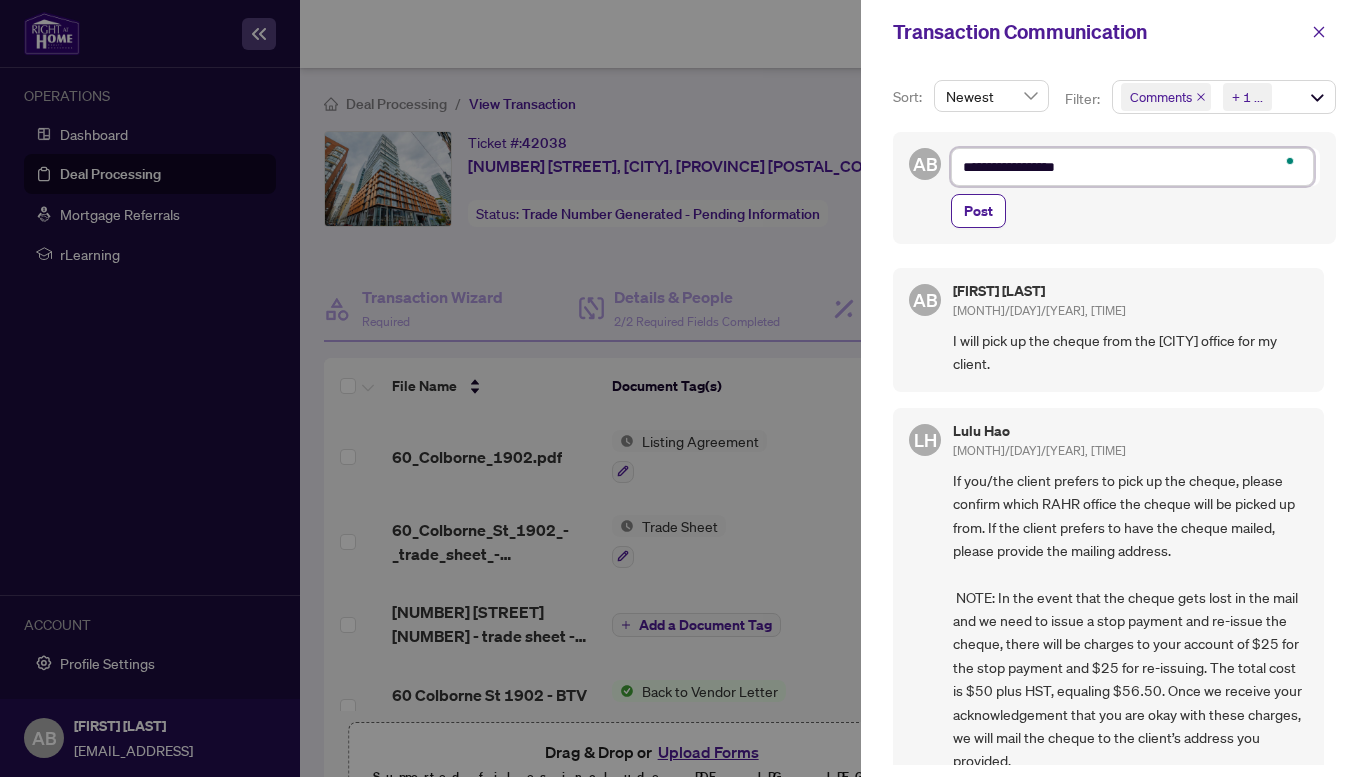 type on "**********" 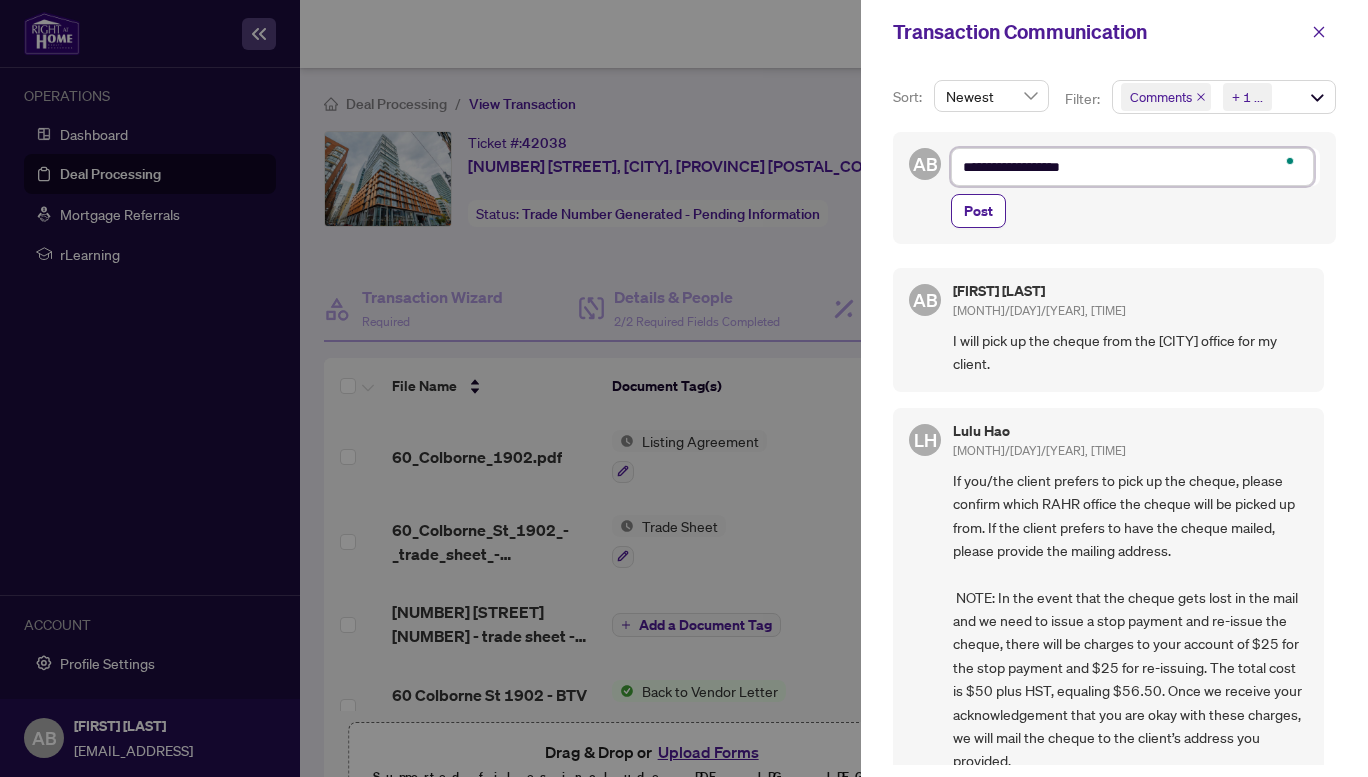 type on "**********" 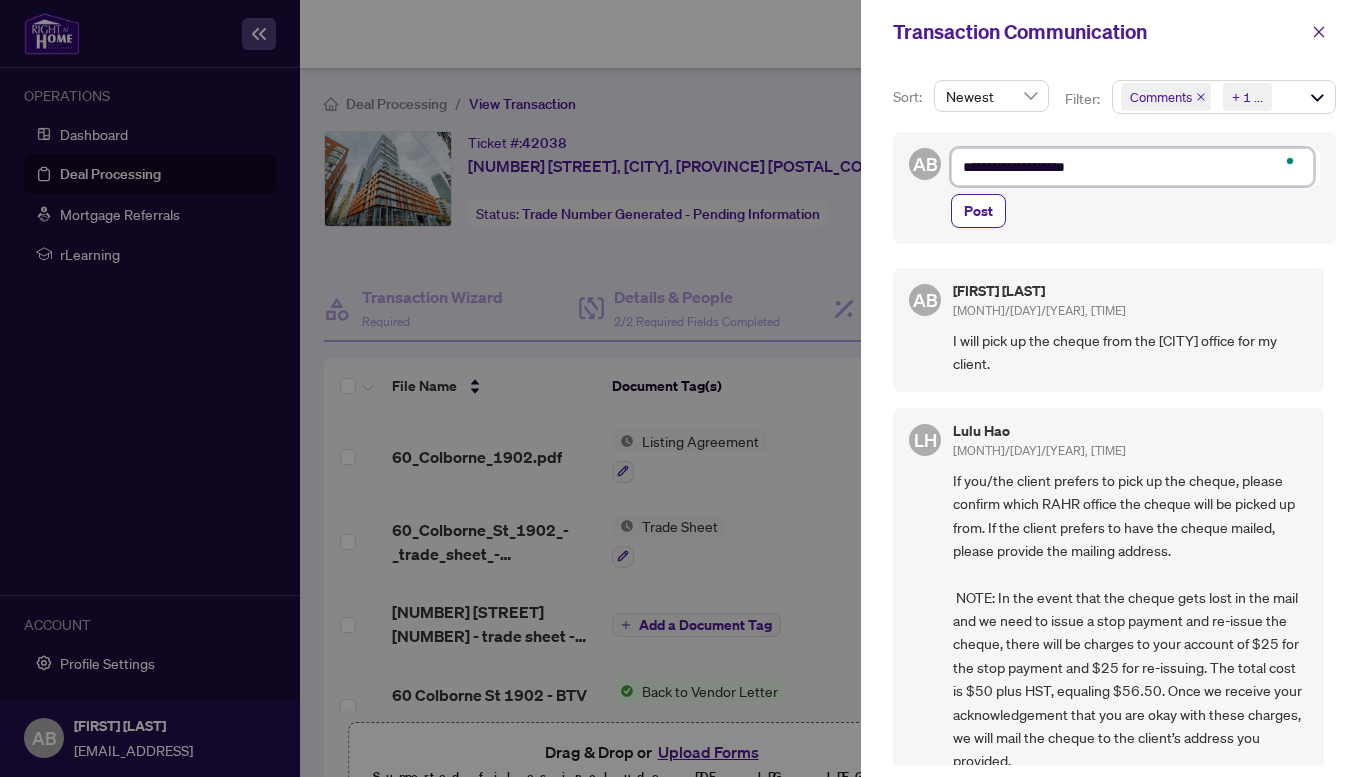 type on "**********" 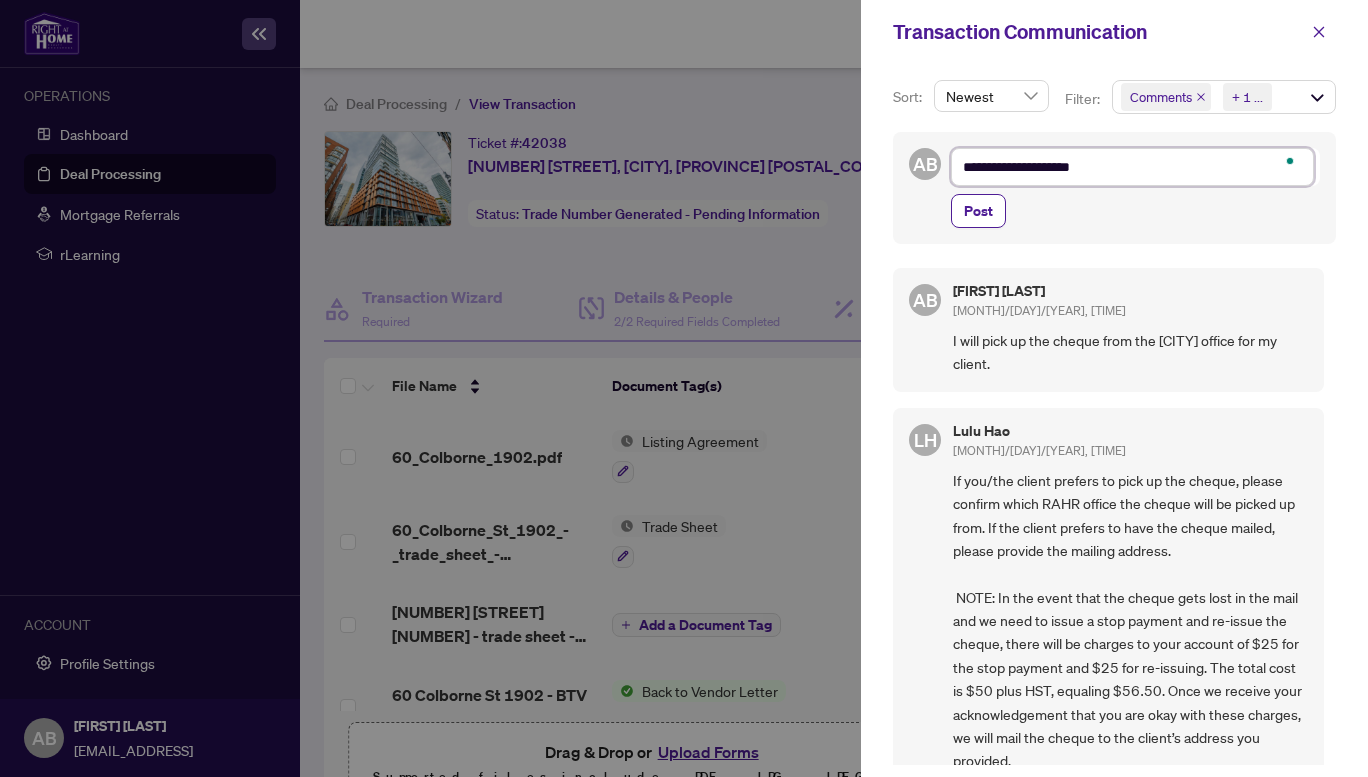 type on "**********" 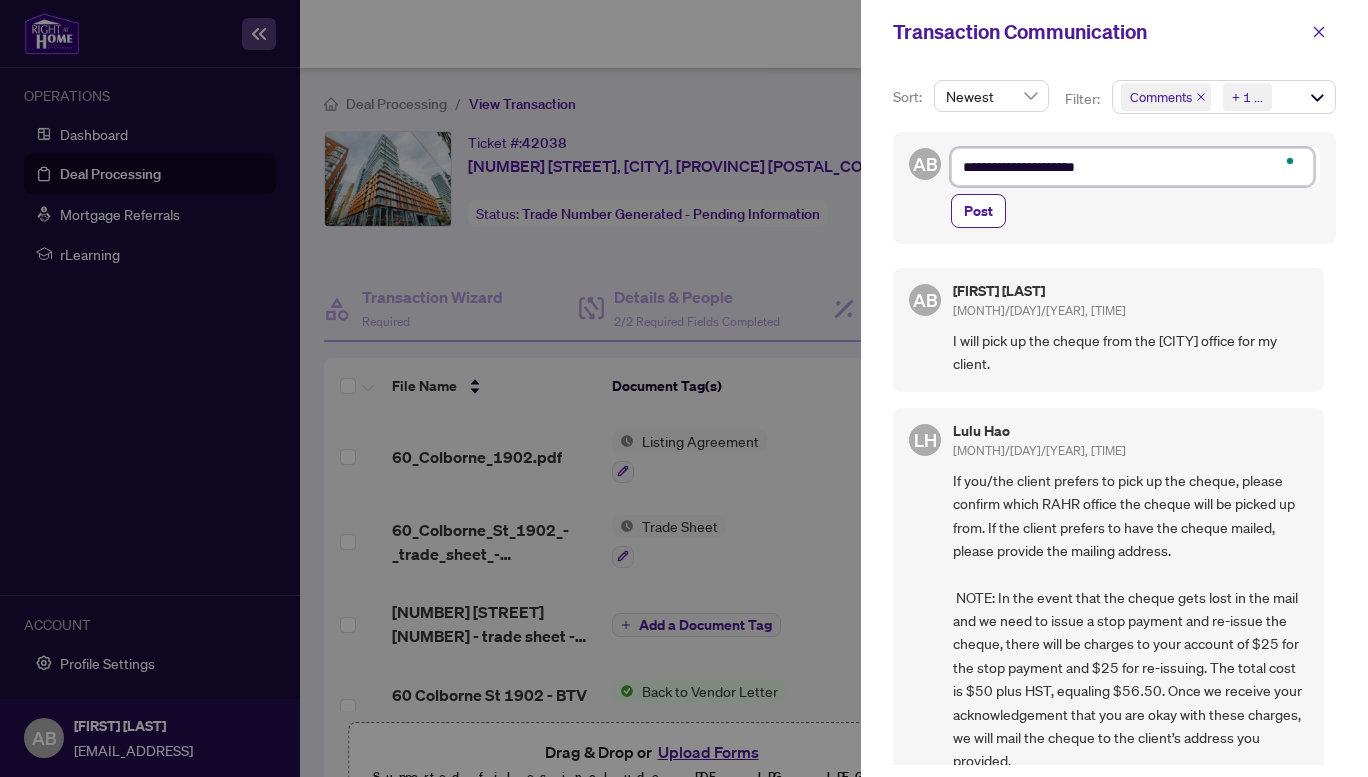 type on "**********" 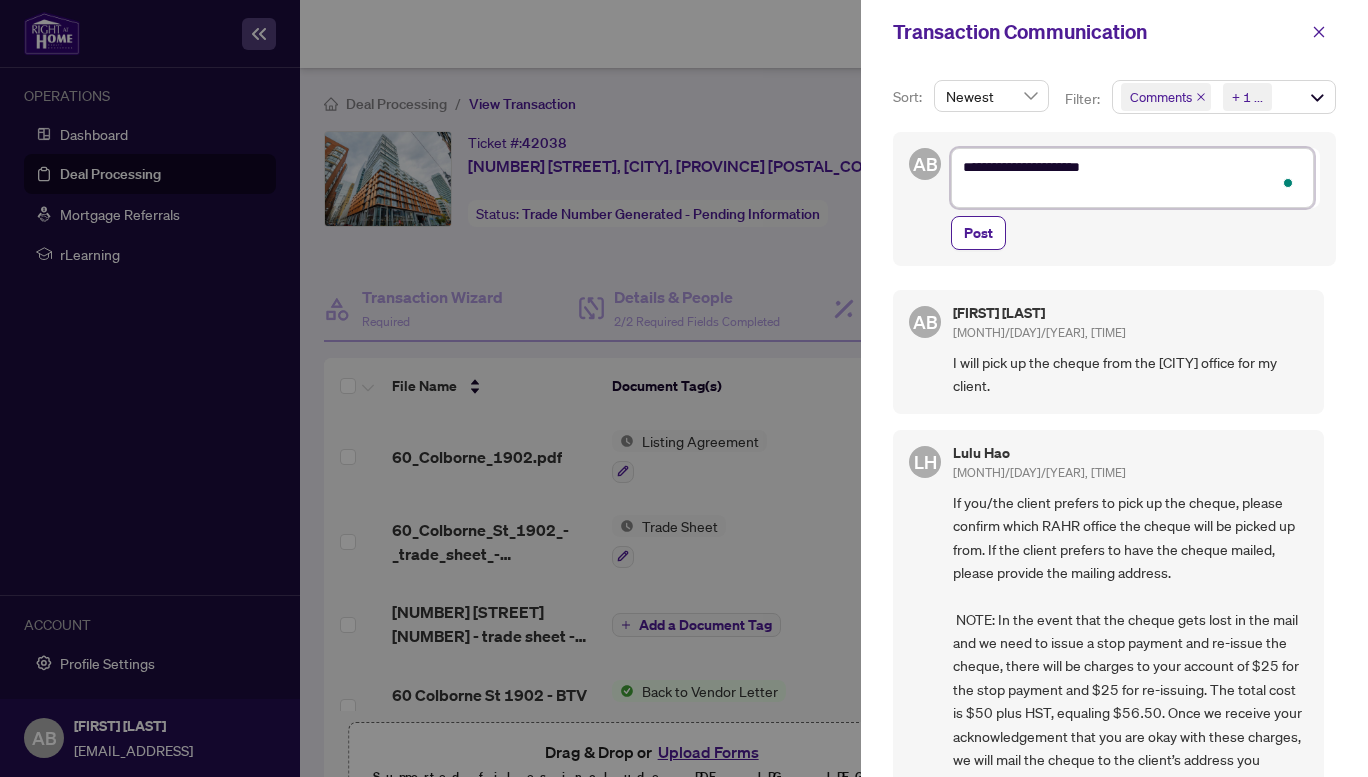 type on "**********" 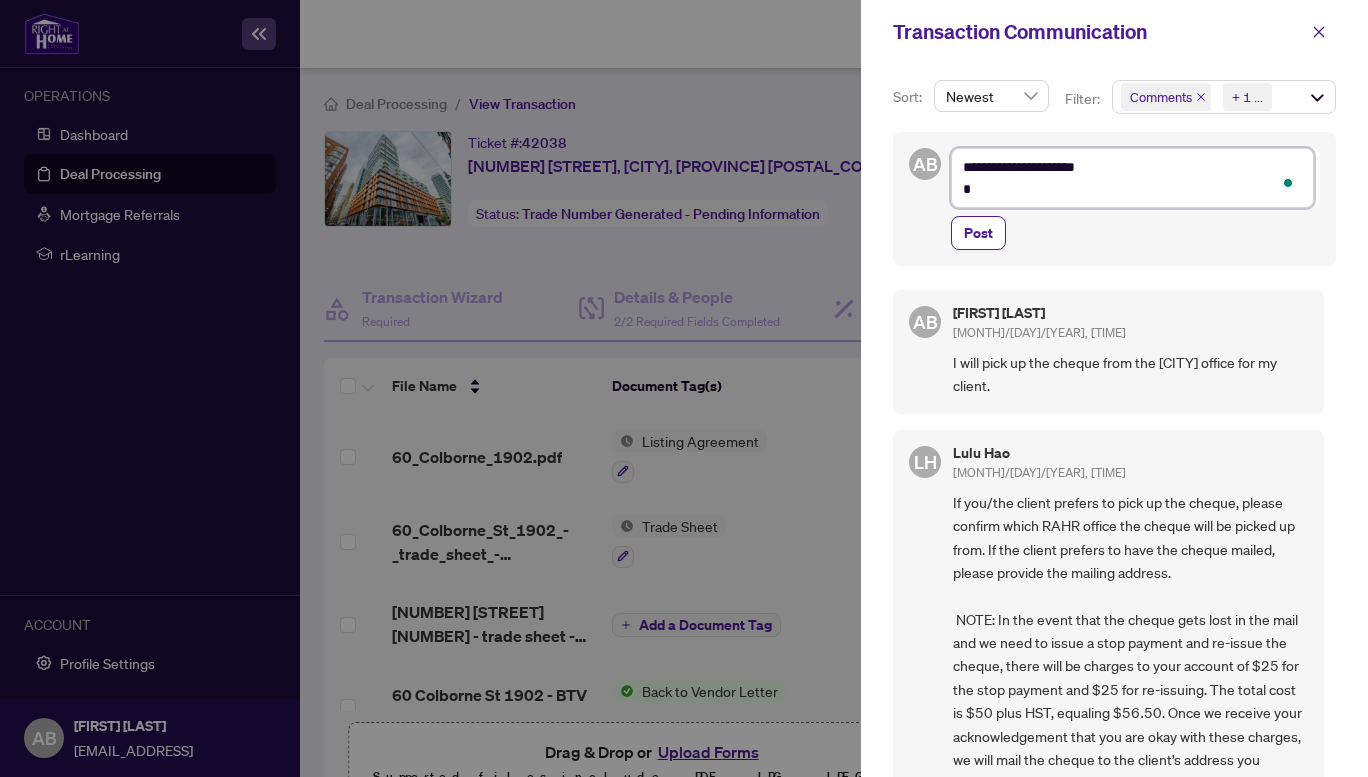 type on "**********" 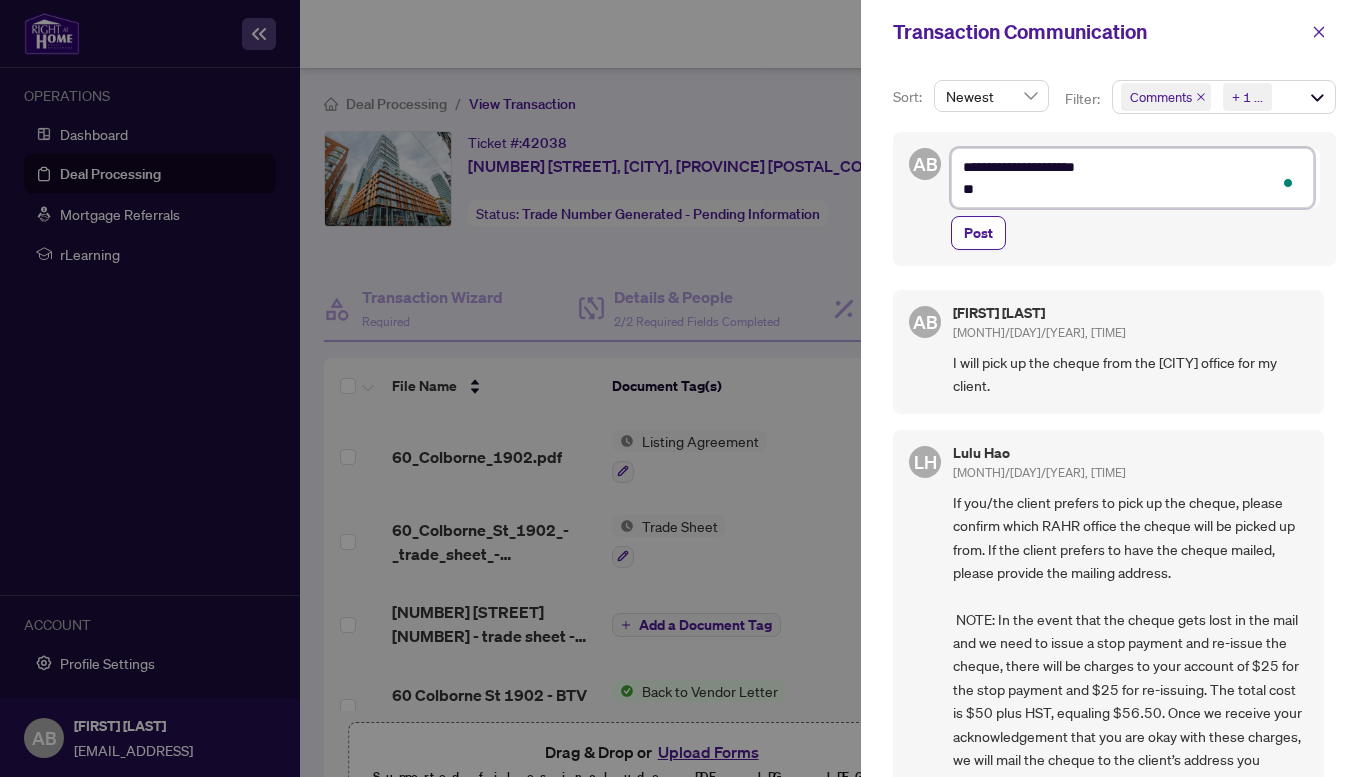 type on "**********" 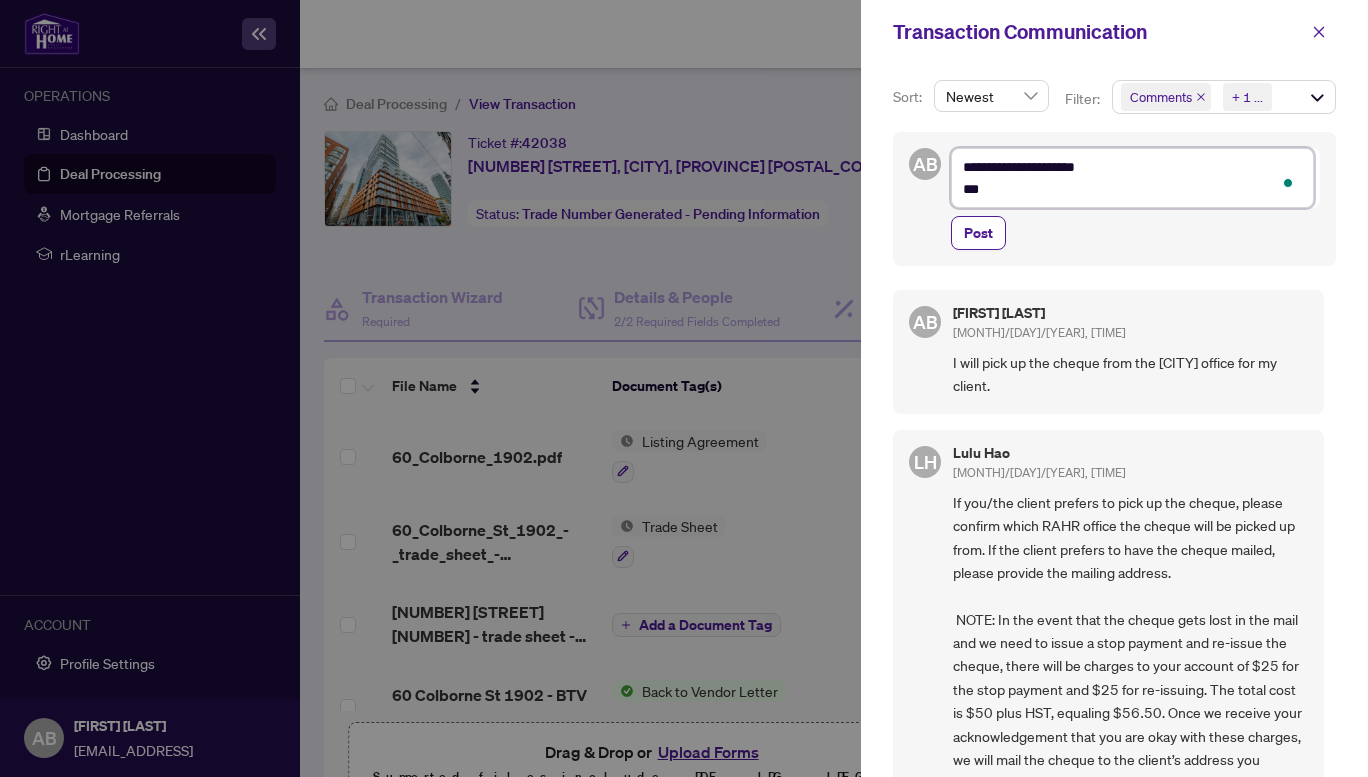 type on "**********" 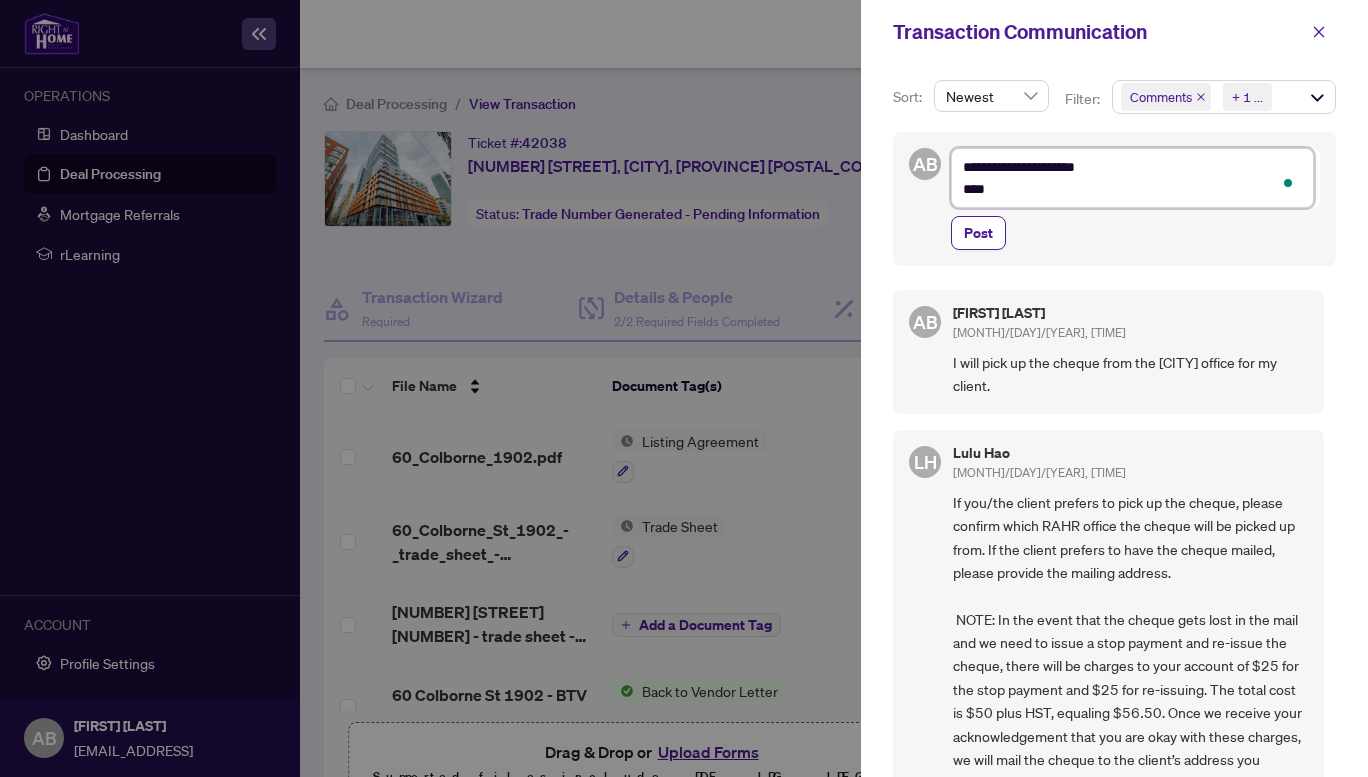 type on "**********" 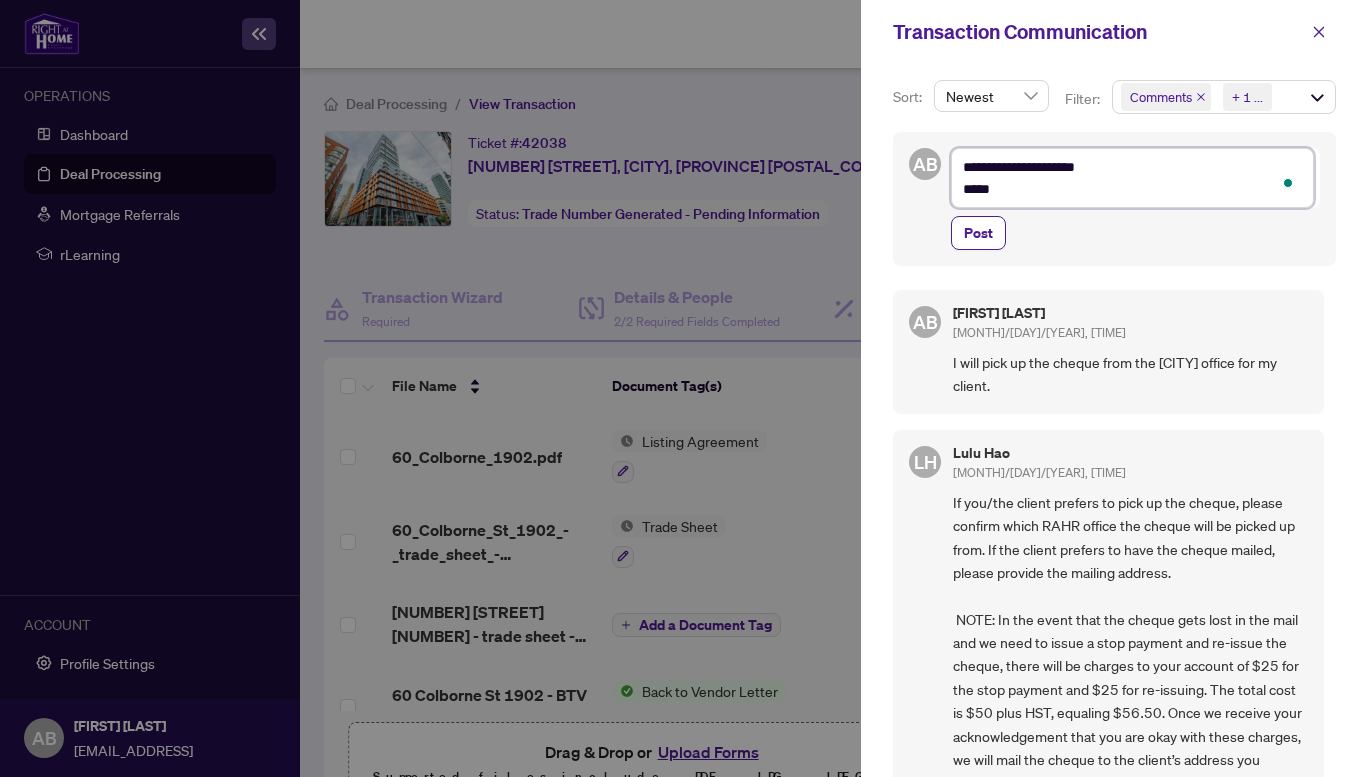 type 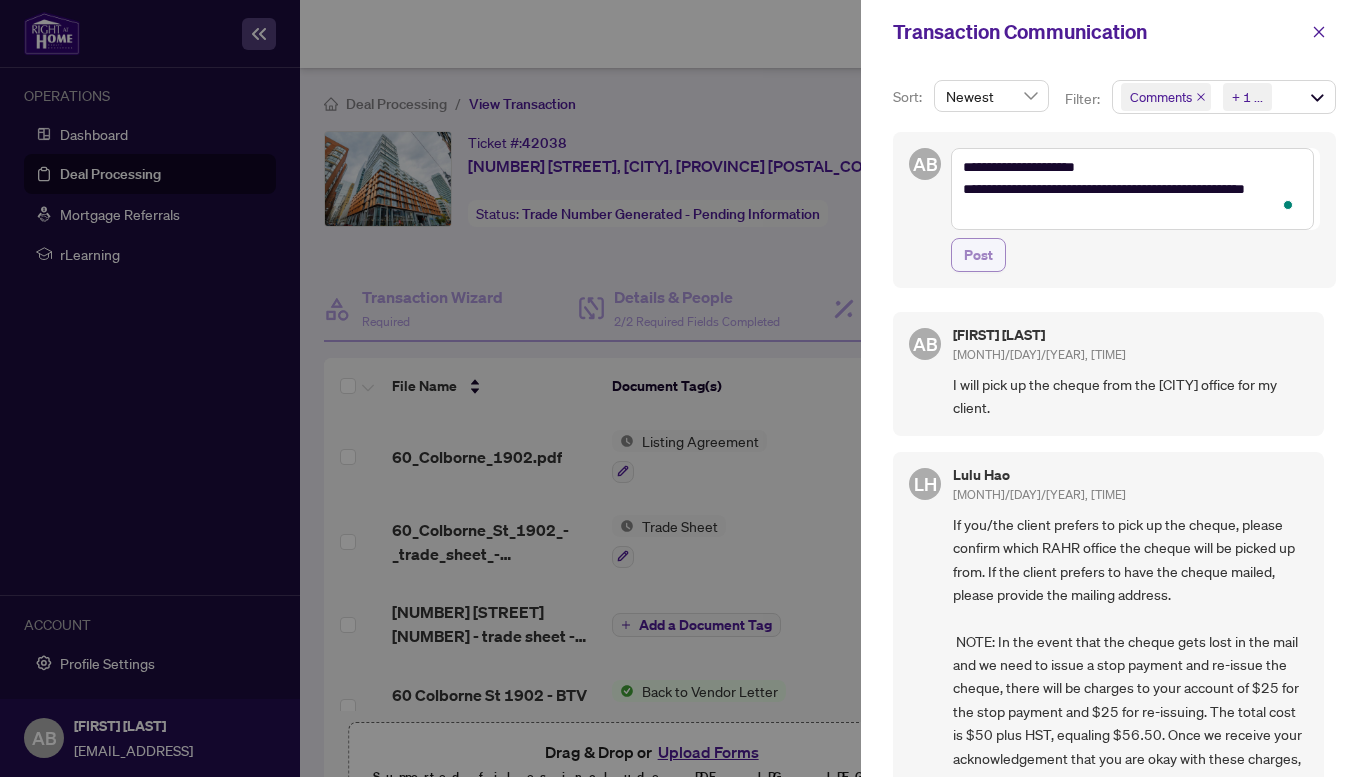 click on "Post" at bounding box center (978, 255) 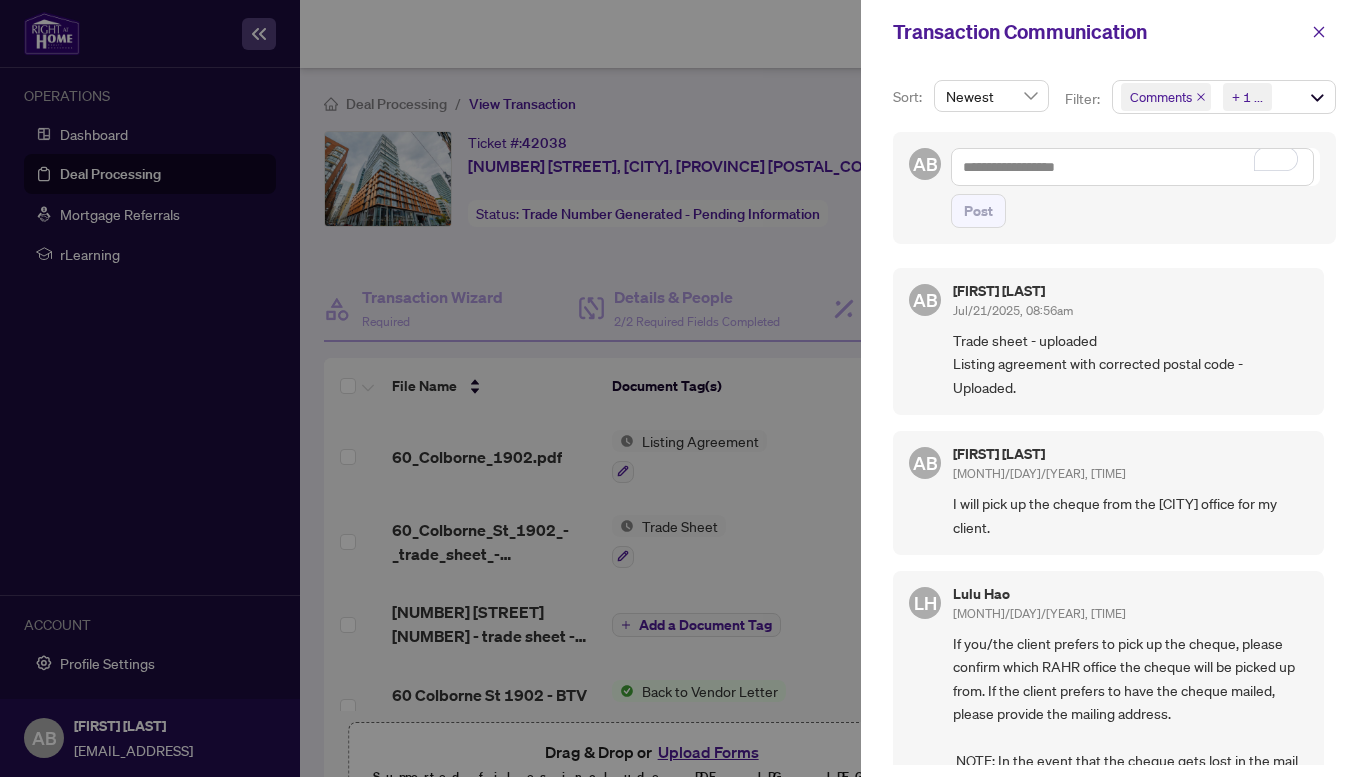 click at bounding box center [684, 388] 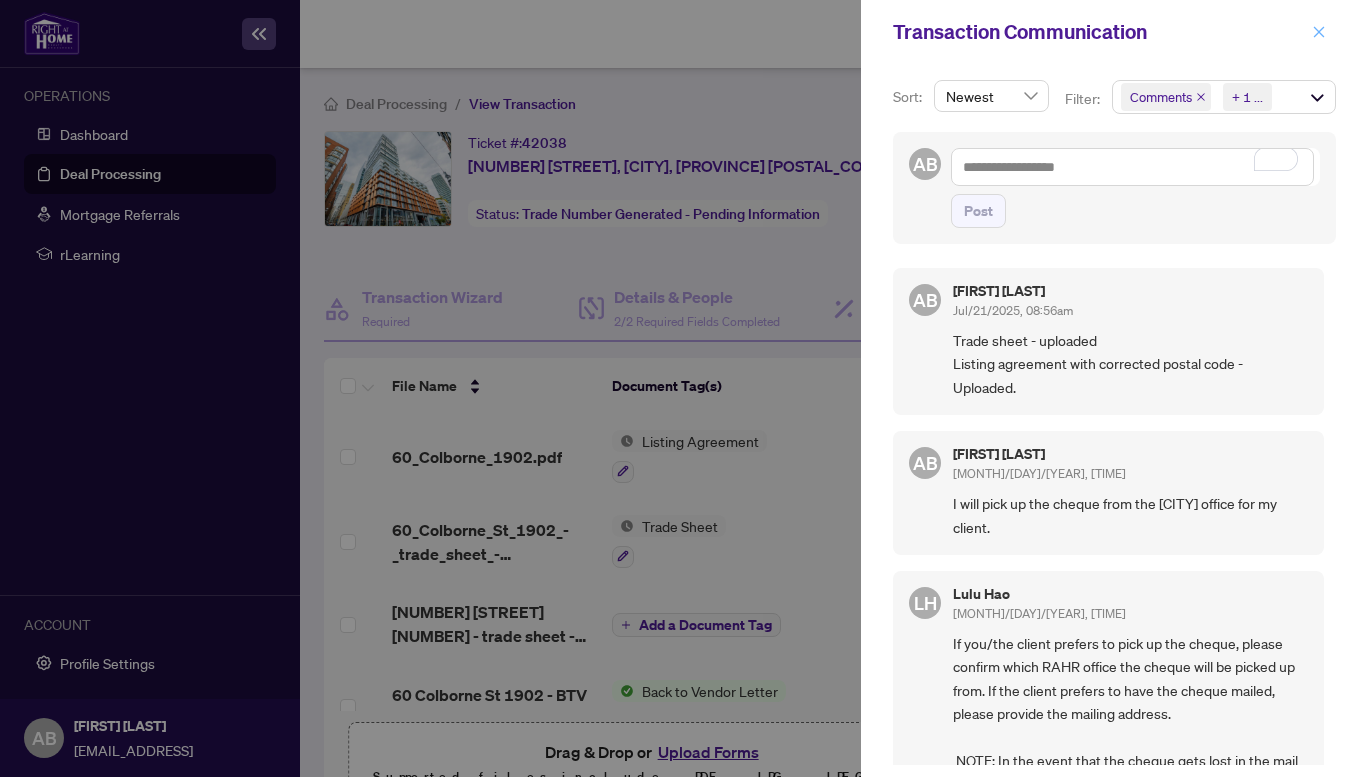 click at bounding box center [1319, 32] 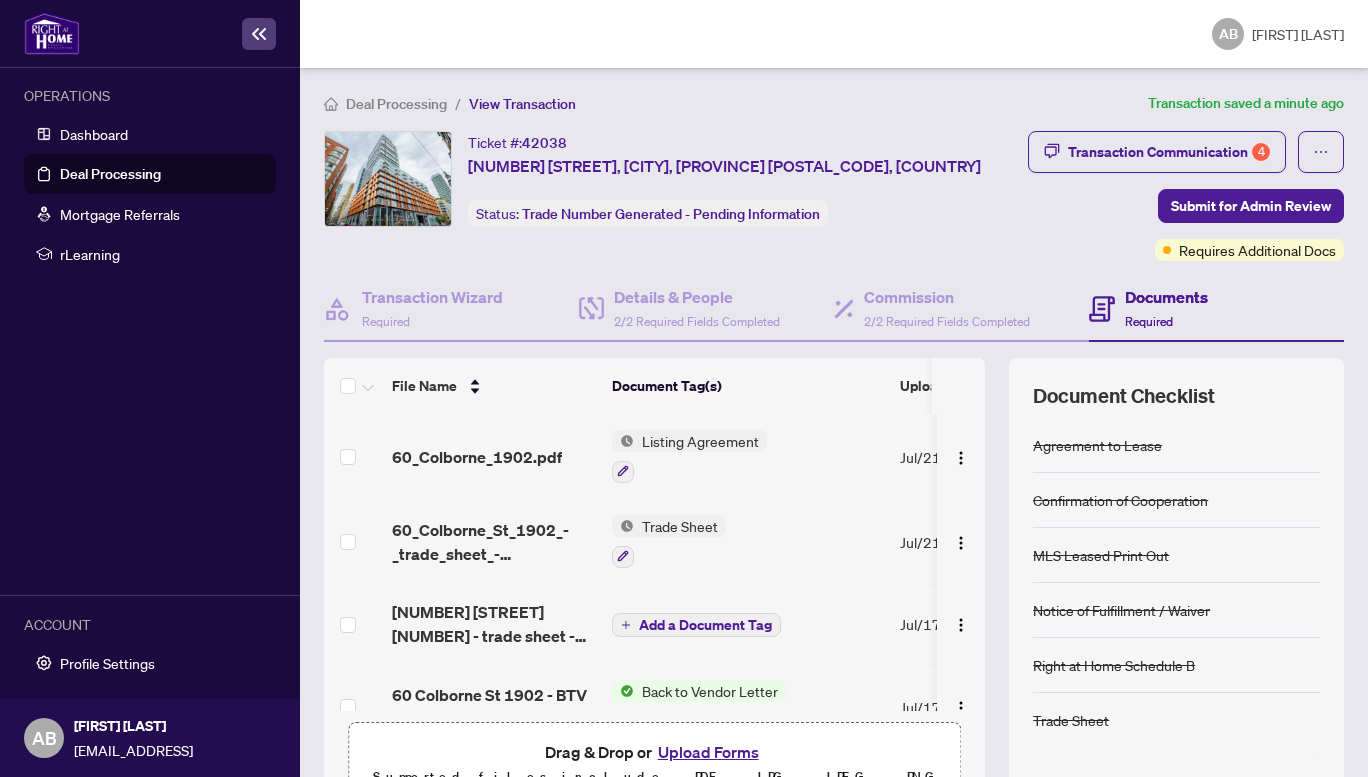 click on "Deal Processing" at bounding box center [110, 174] 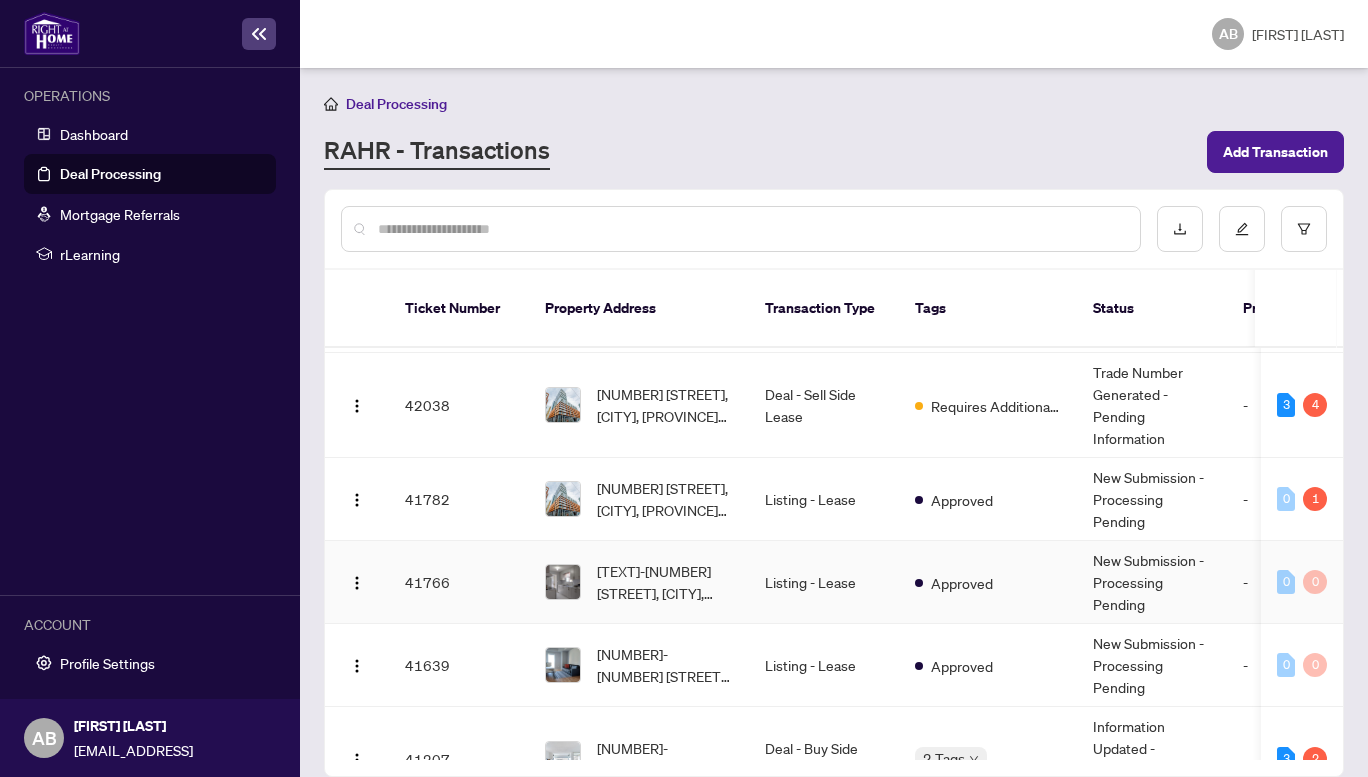 scroll, scrollTop: 0, scrollLeft: 0, axis: both 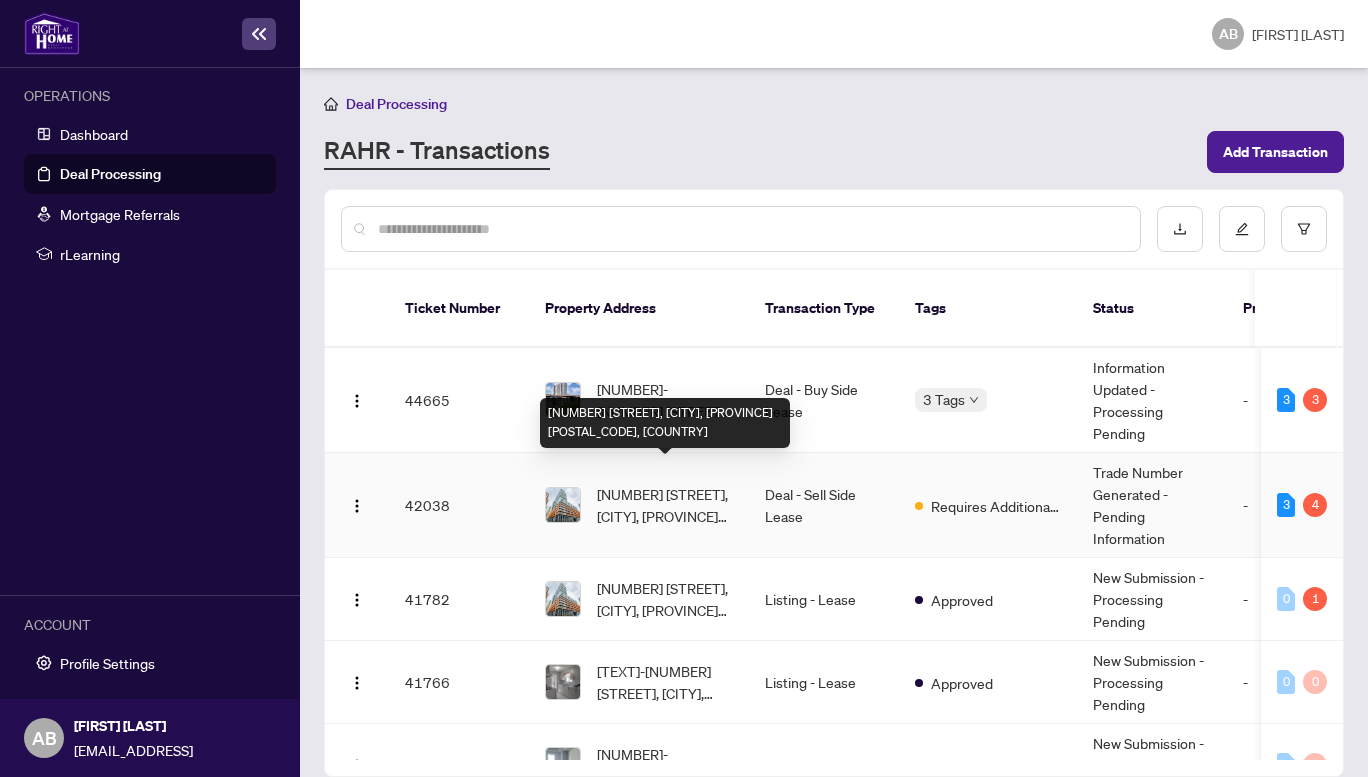 click on "[NUMBER] [STREET], [CITY], [PROVINCE] [POSTAL_CODE], [COUNTRY]" at bounding box center [665, 505] 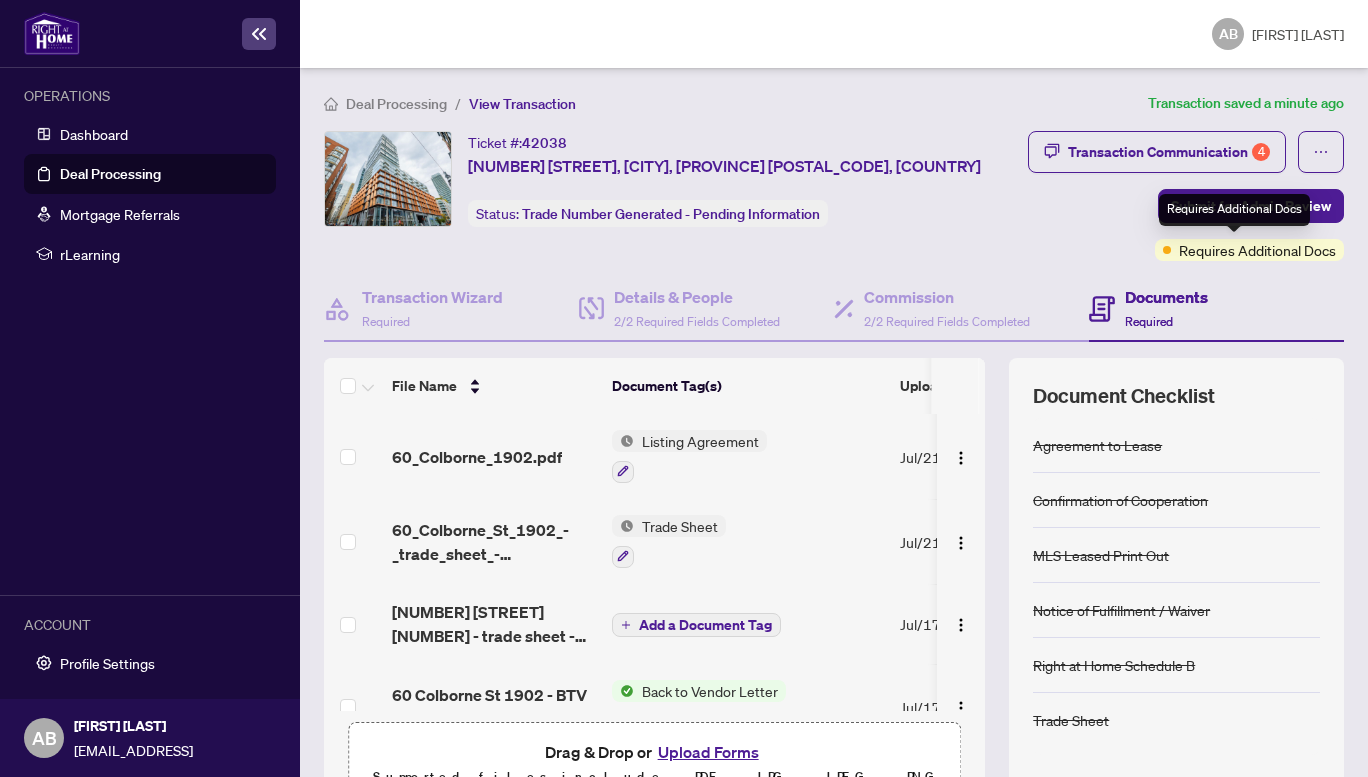 click at bounding box center (1167, 250) 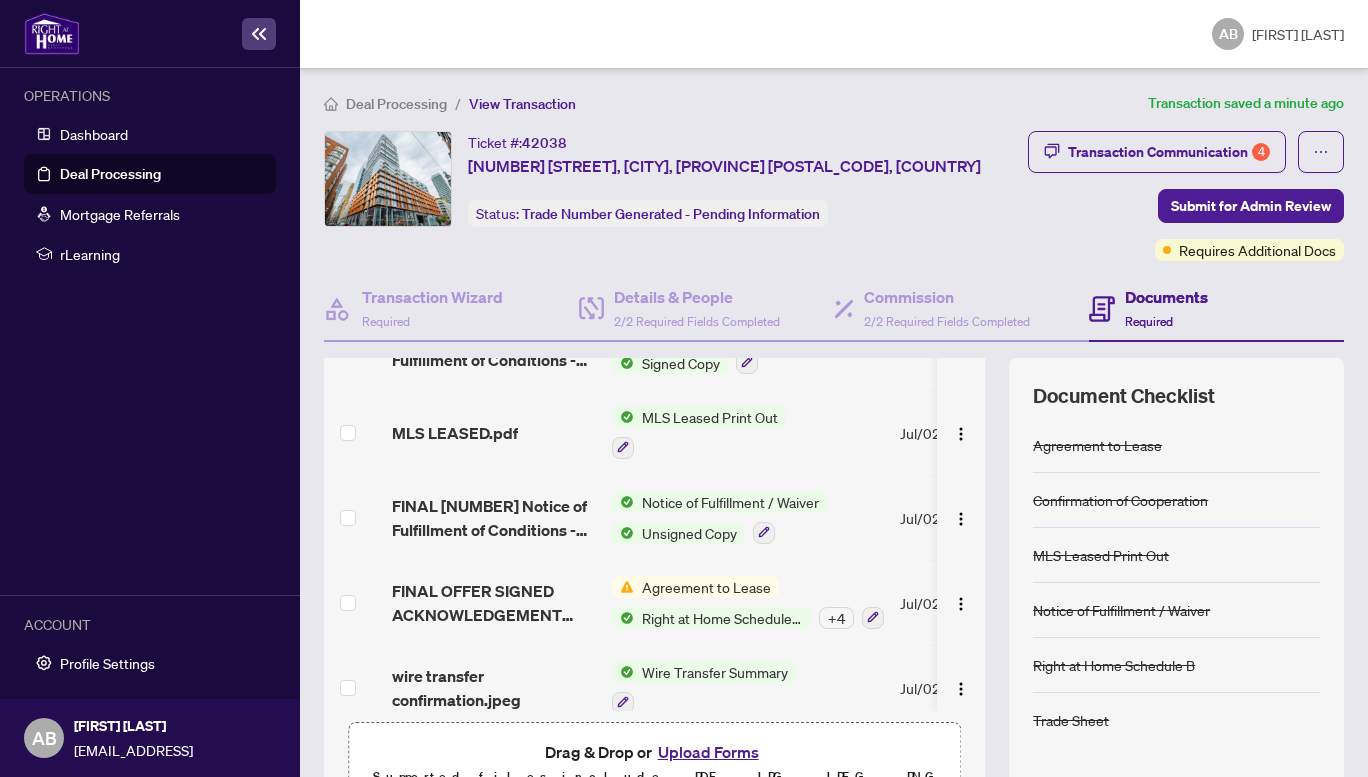 scroll, scrollTop: 545, scrollLeft: 0, axis: vertical 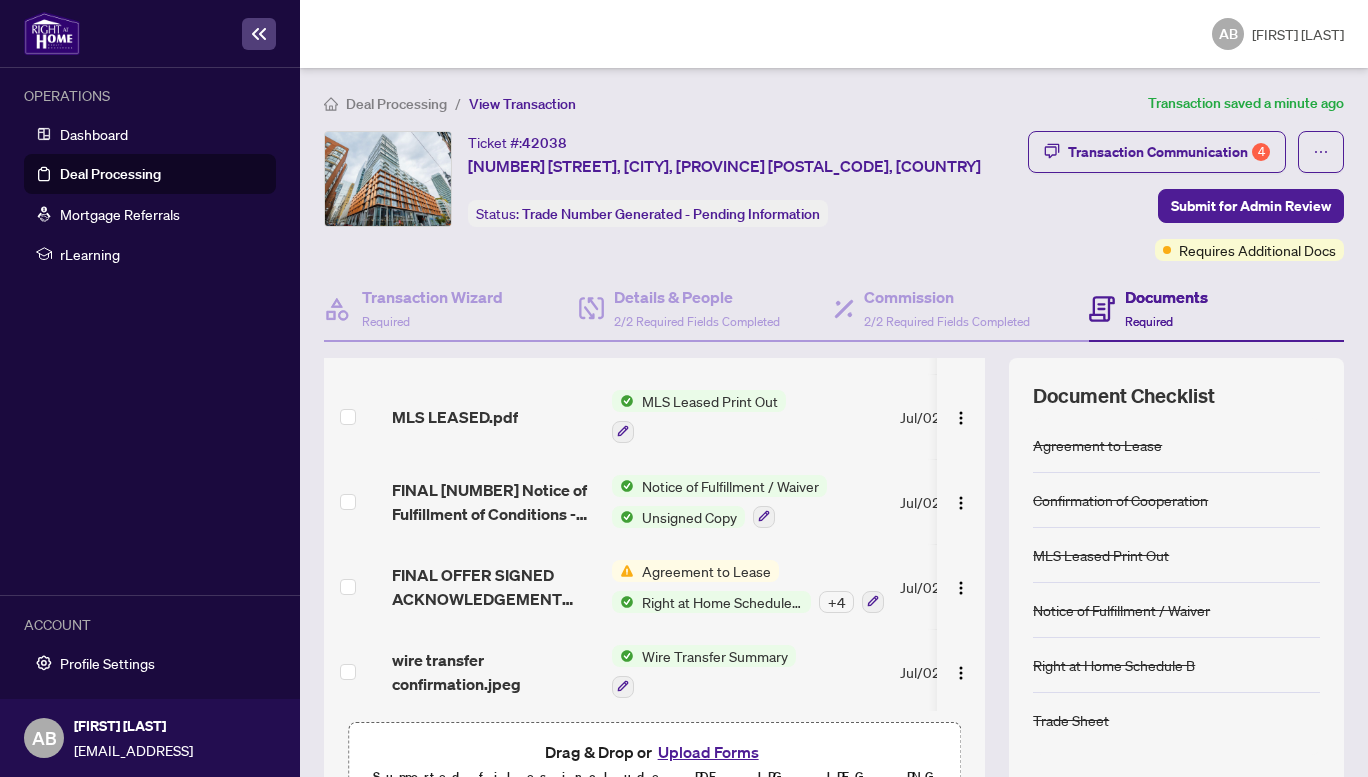 click on "Agreement to Lease" at bounding box center (706, 571) 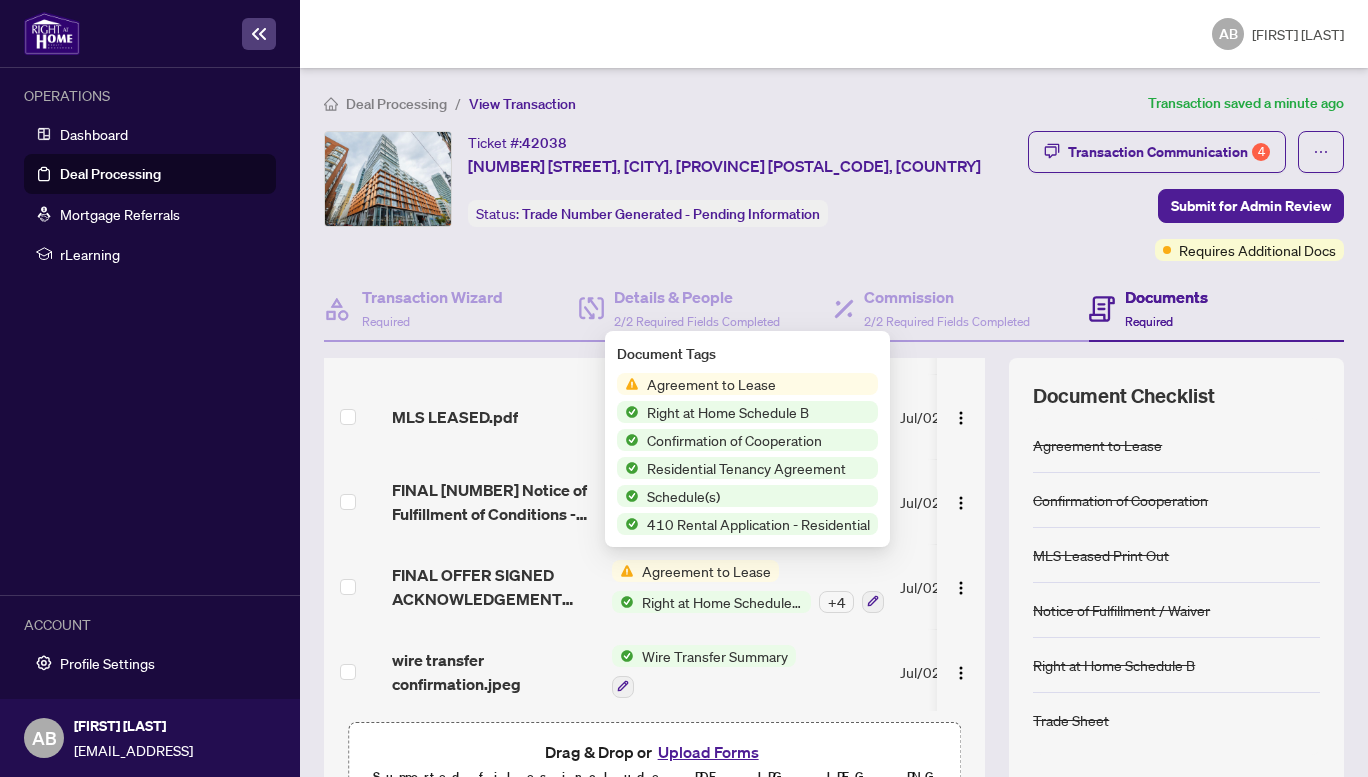 click on "Agreement to Lease" at bounding box center (706, 571) 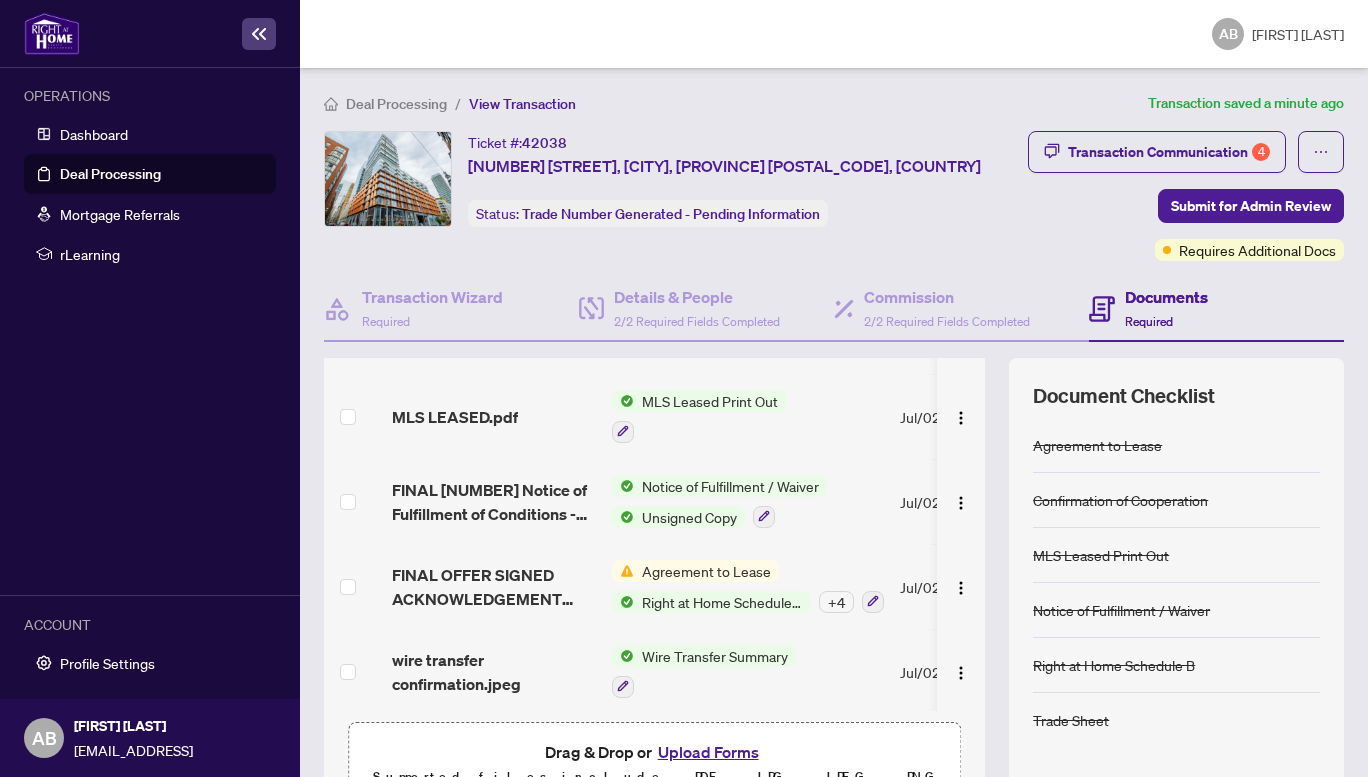 scroll, scrollTop: 111, scrollLeft: 0, axis: vertical 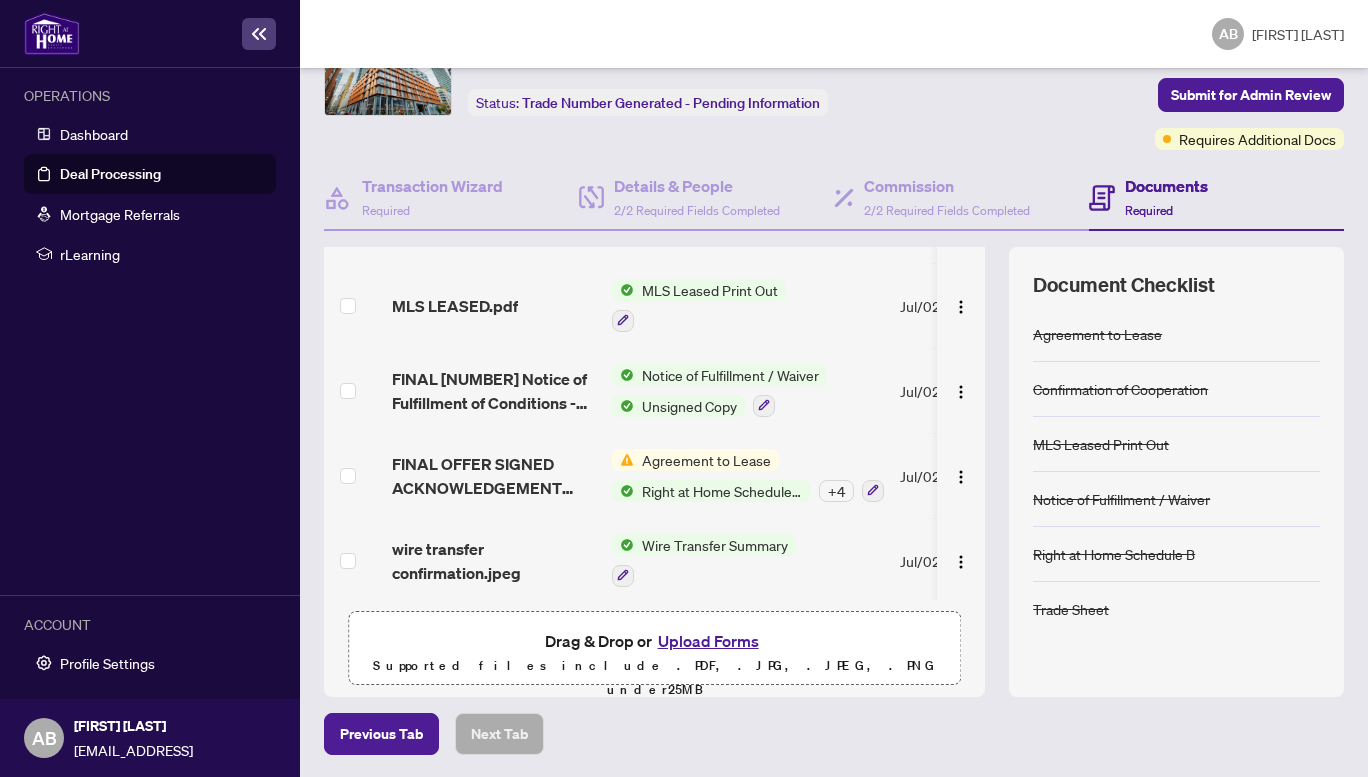 click on "Deal Processing" at bounding box center [110, 174] 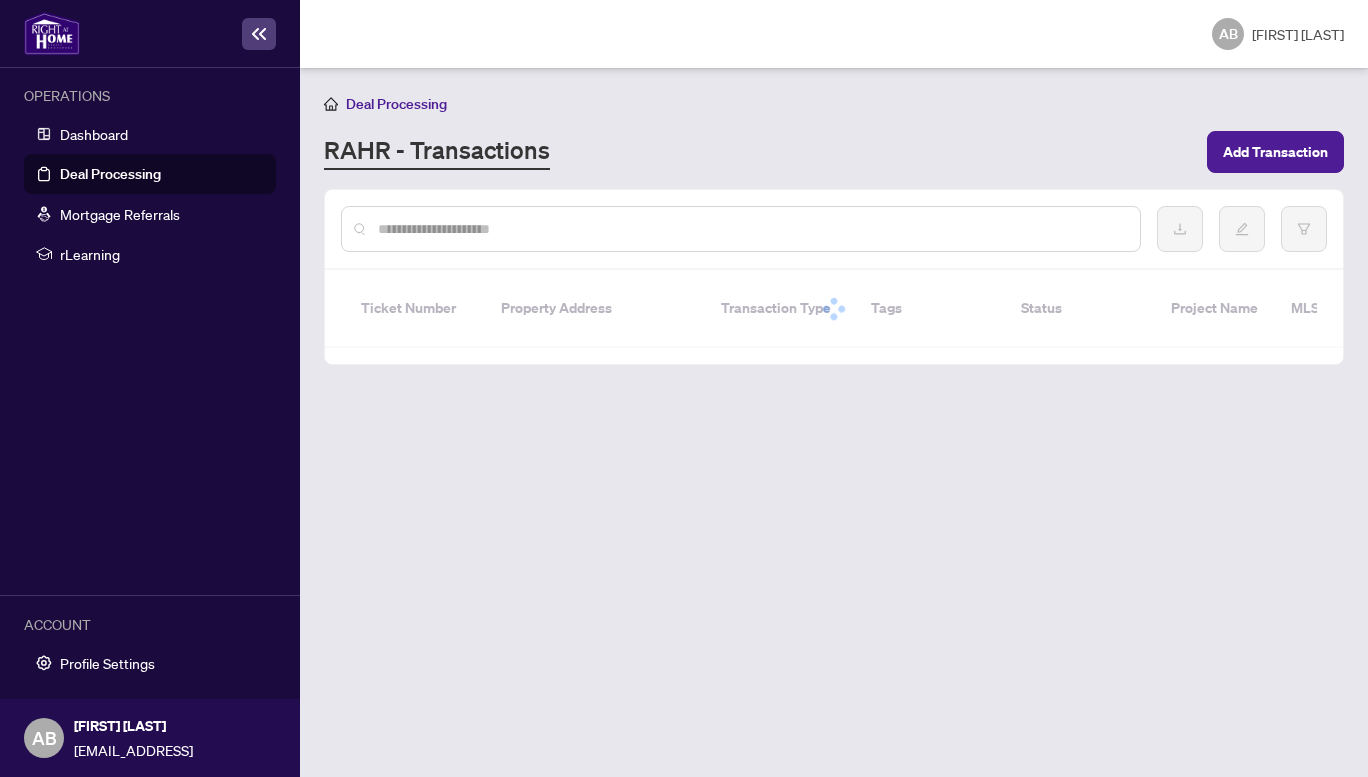 scroll, scrollTop: 0, scrollLeft: 0, axis: both 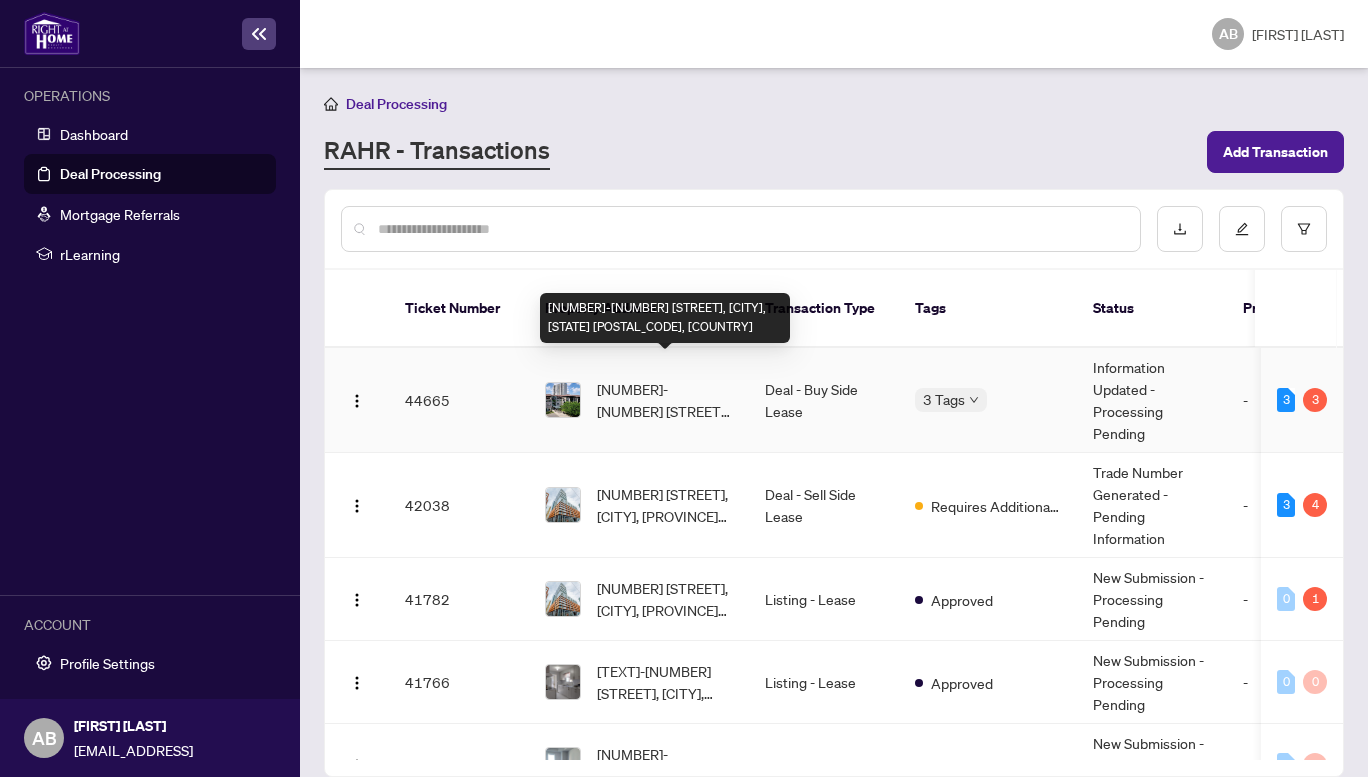 click on "[NUMBER]-[NUMBER] [STREET], [CITY], [STATE] [POSTAL_CODE], [COUNTRY]" at bounding box center [665, 400] 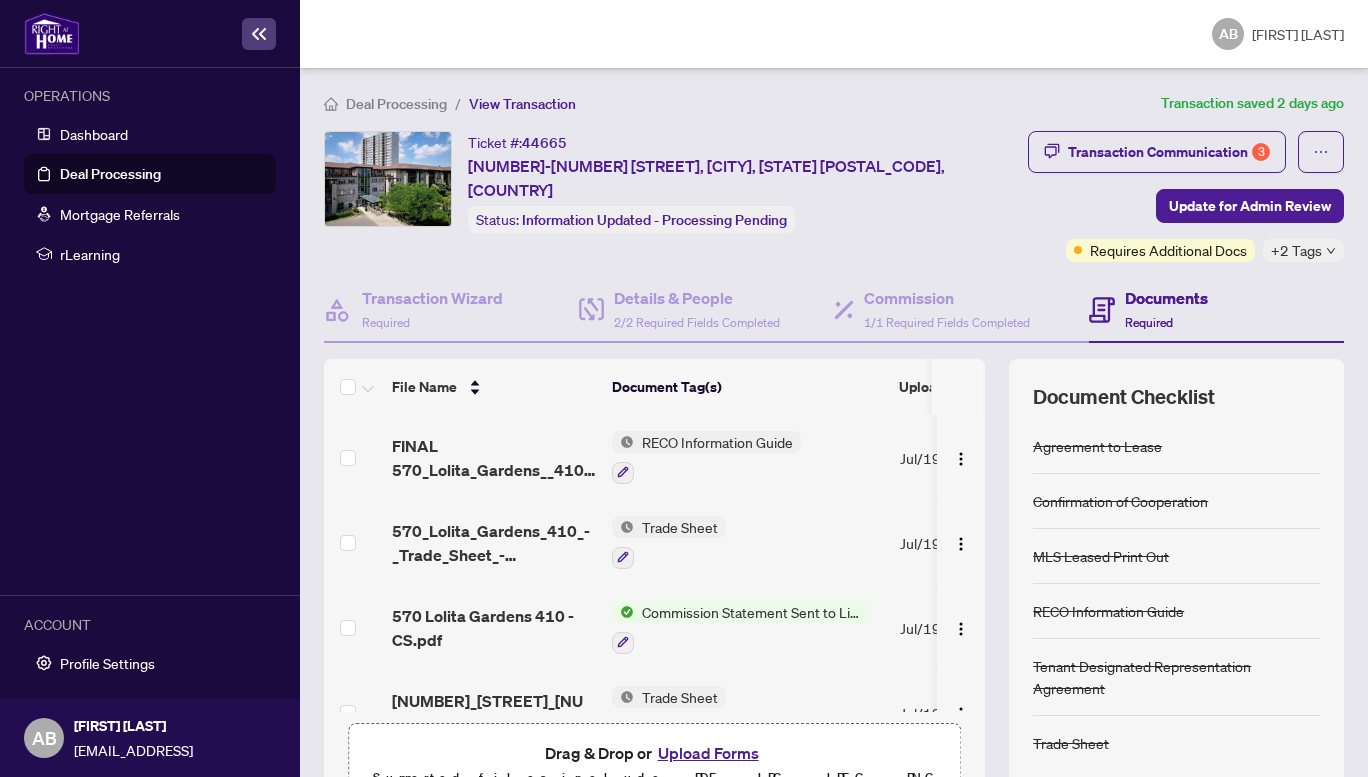 click on "Deal Processing" at bounding box center [110, 174] 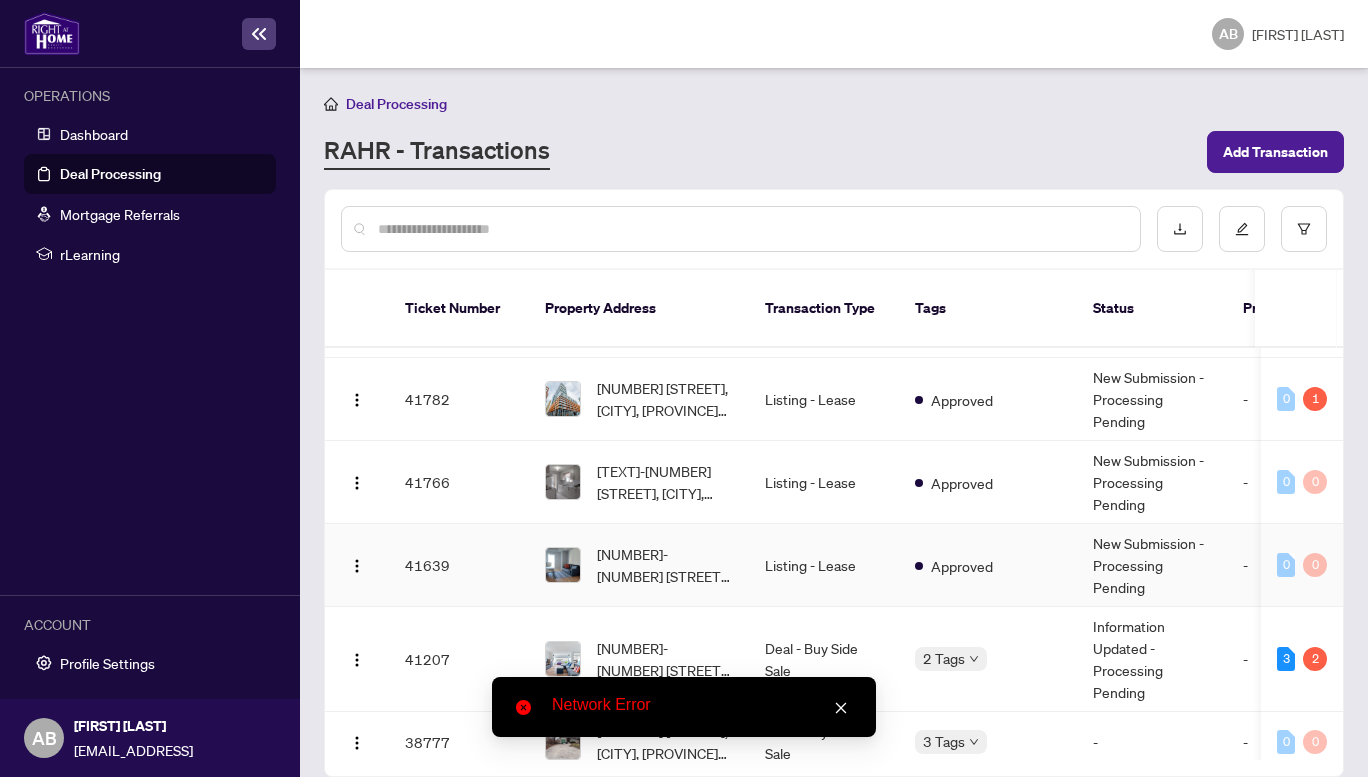 scroll, scrollTop: 300, scrollLeft: 0, axis: vertical 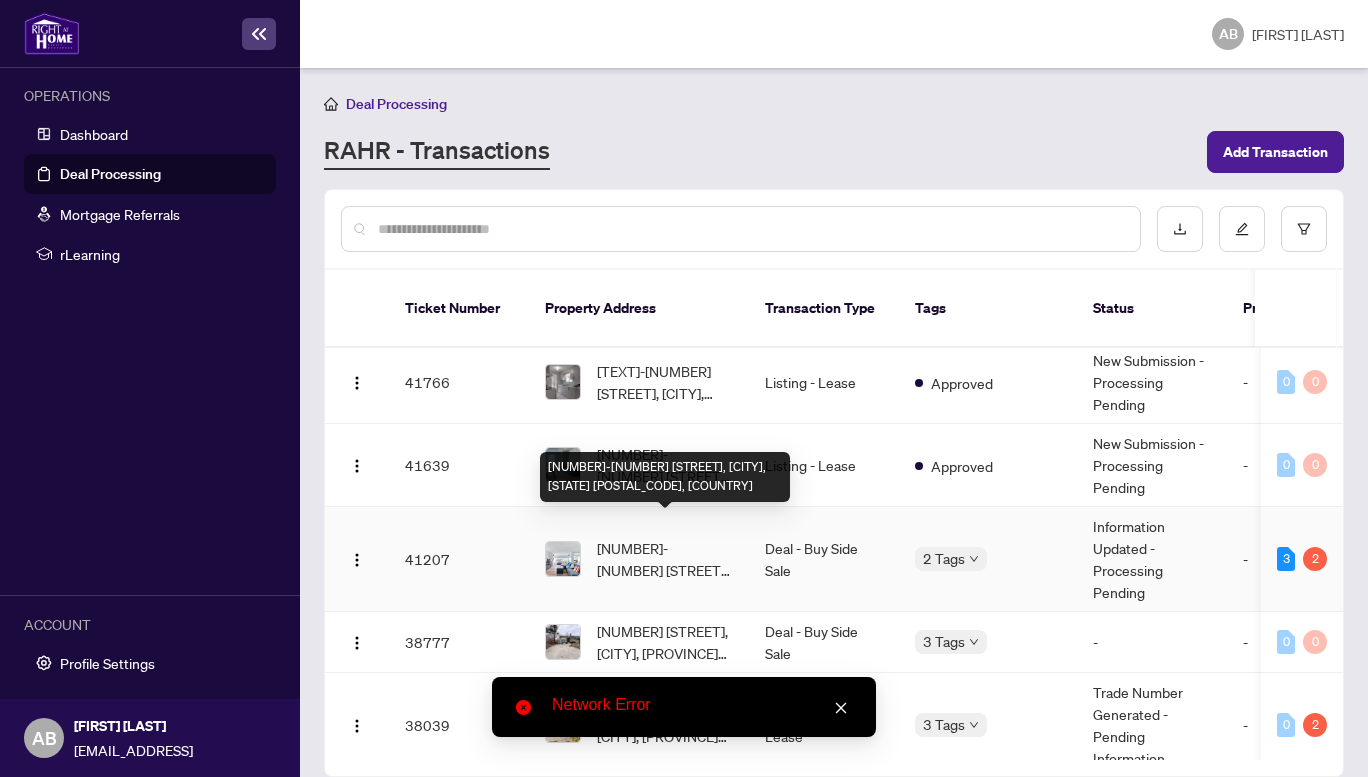 click on "[NUMBER]-[NUMBER] [STREET], [CITY], [STATE] [POSTAL_CODE], [COUNTRY]" at bounding box center [665, 559] 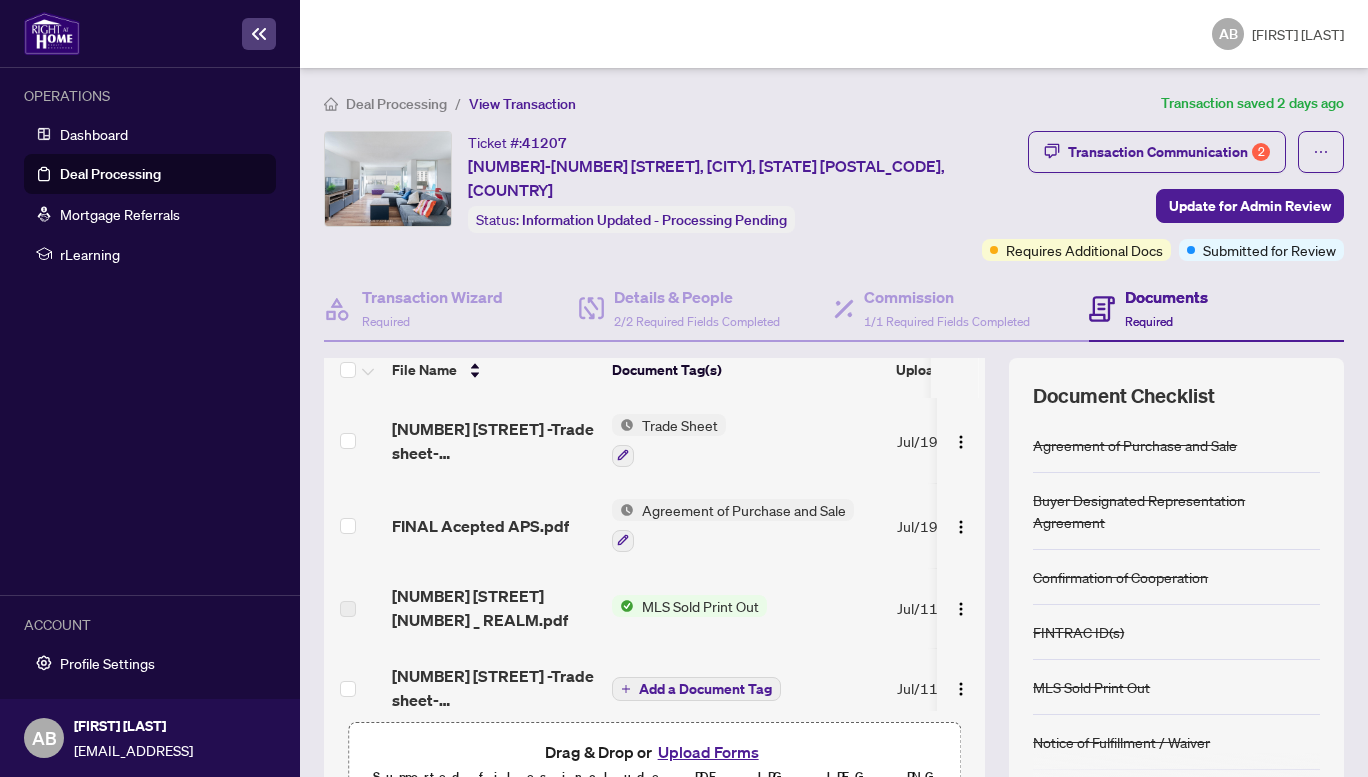 scroll, scrollTop: 0, scrollLeft: 0, axis: both 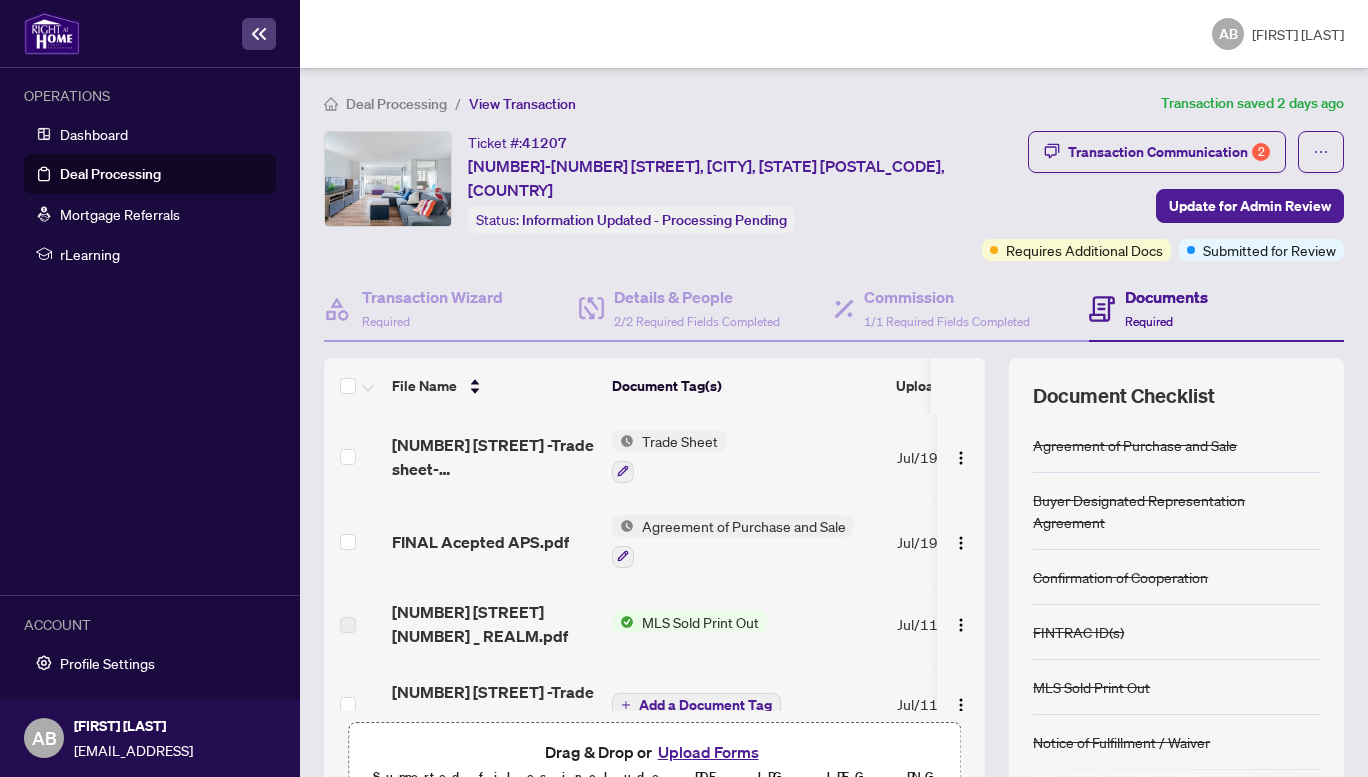 click on "Deal Processing" at bounding box center (110, 174) 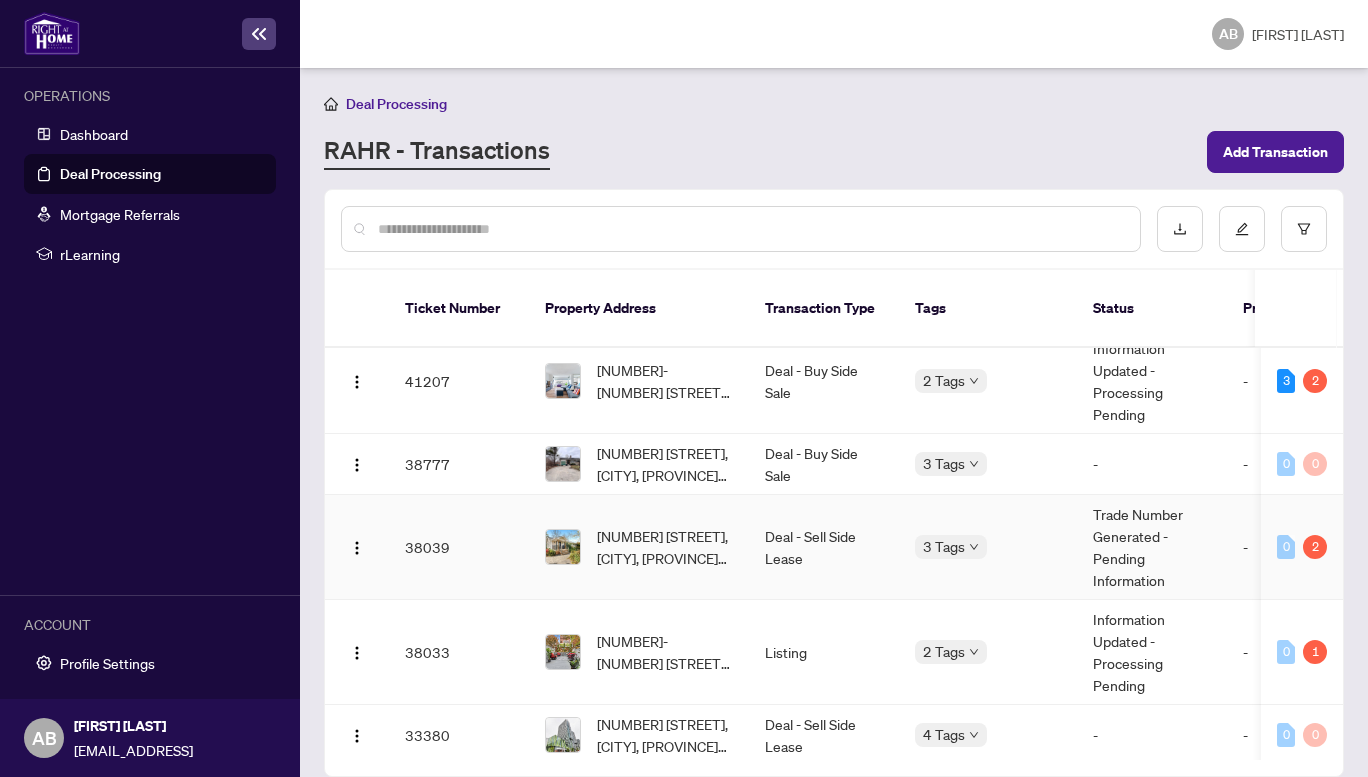 scroll, scrollTop: 500, scrollLeft: 0, axis: vertical 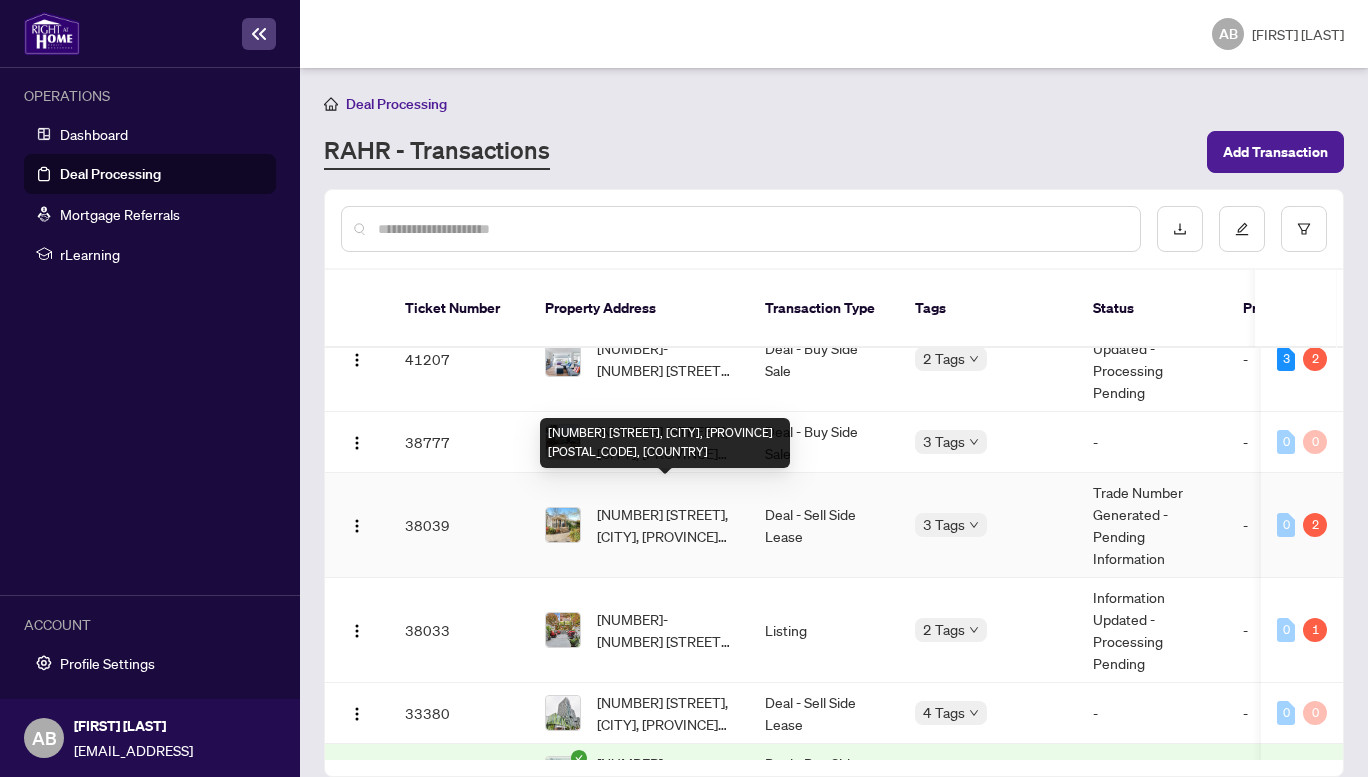 click on "[NUMBER] [STREET], [CITY], [PROVINCE] [POSTAL_CODE], [COUNTRY]" at bounding box center [665, 525] 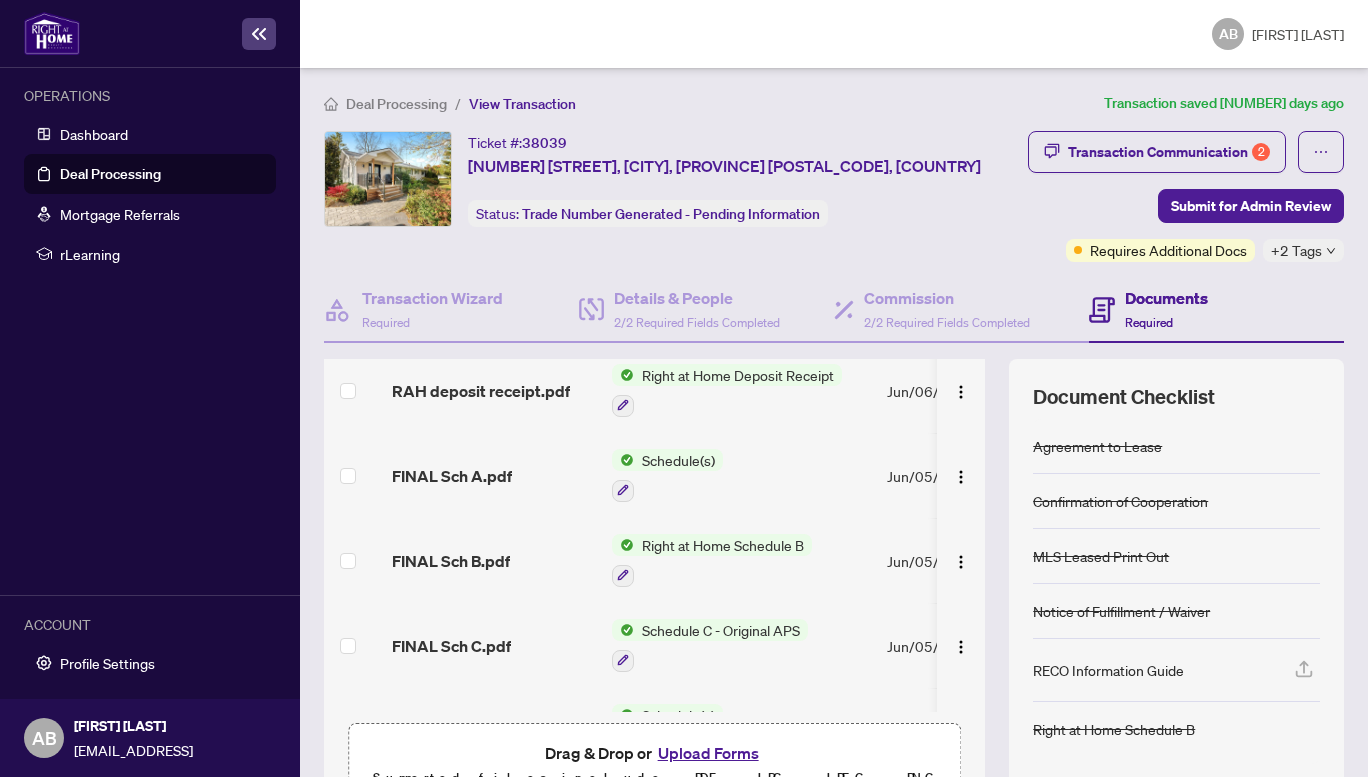 scroll, scrollTop: 300, scrollLeft: 0, axis: vertical 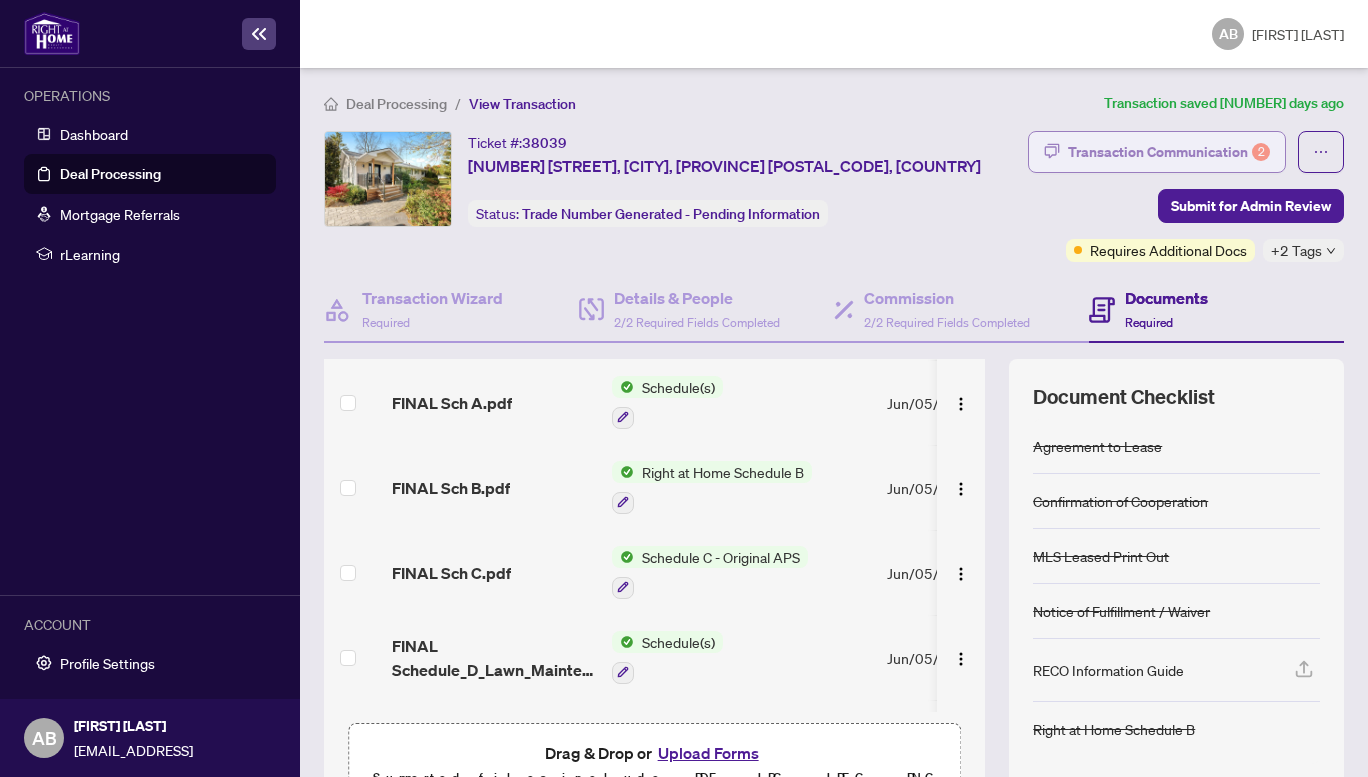 click on "Transaction Communication 2" at bounding box center (1169, 152) 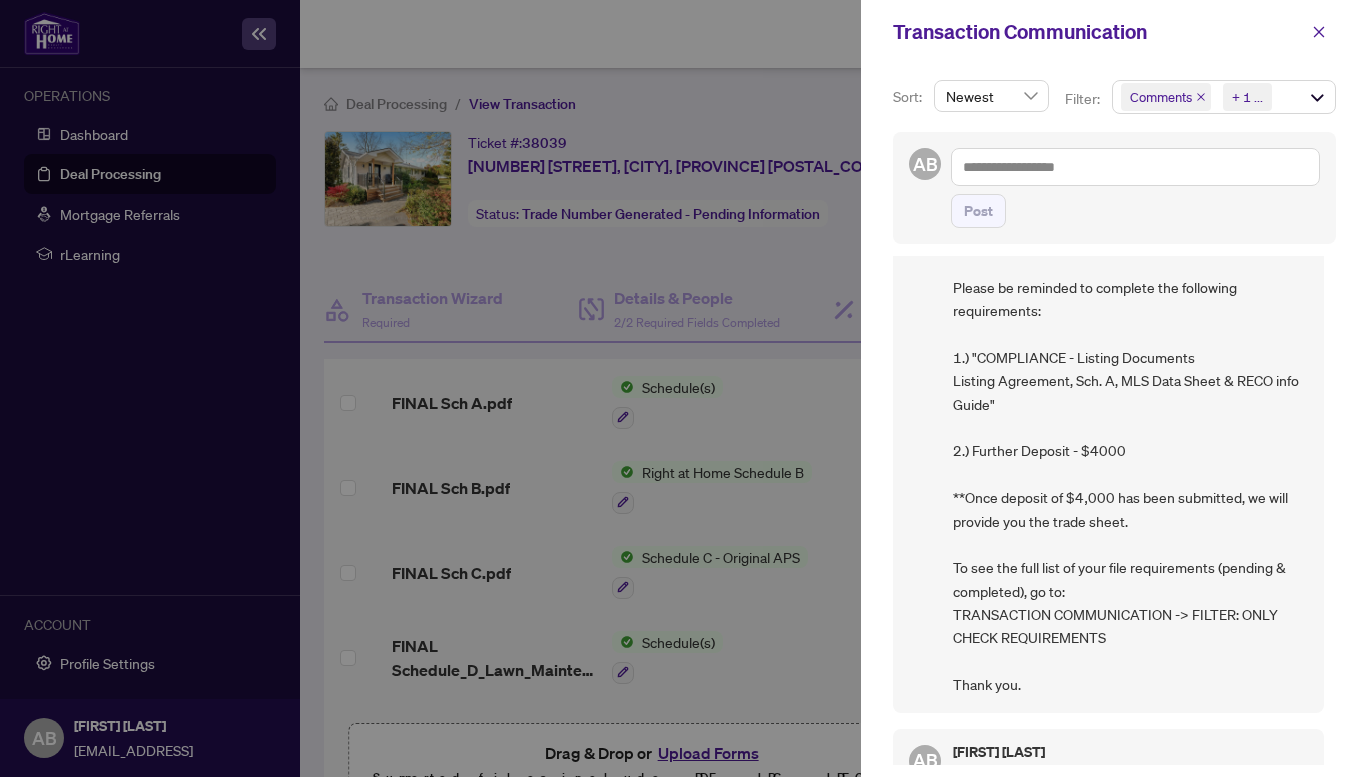scroll, scrollTop: 0, scrollLeft: 0, axis: both 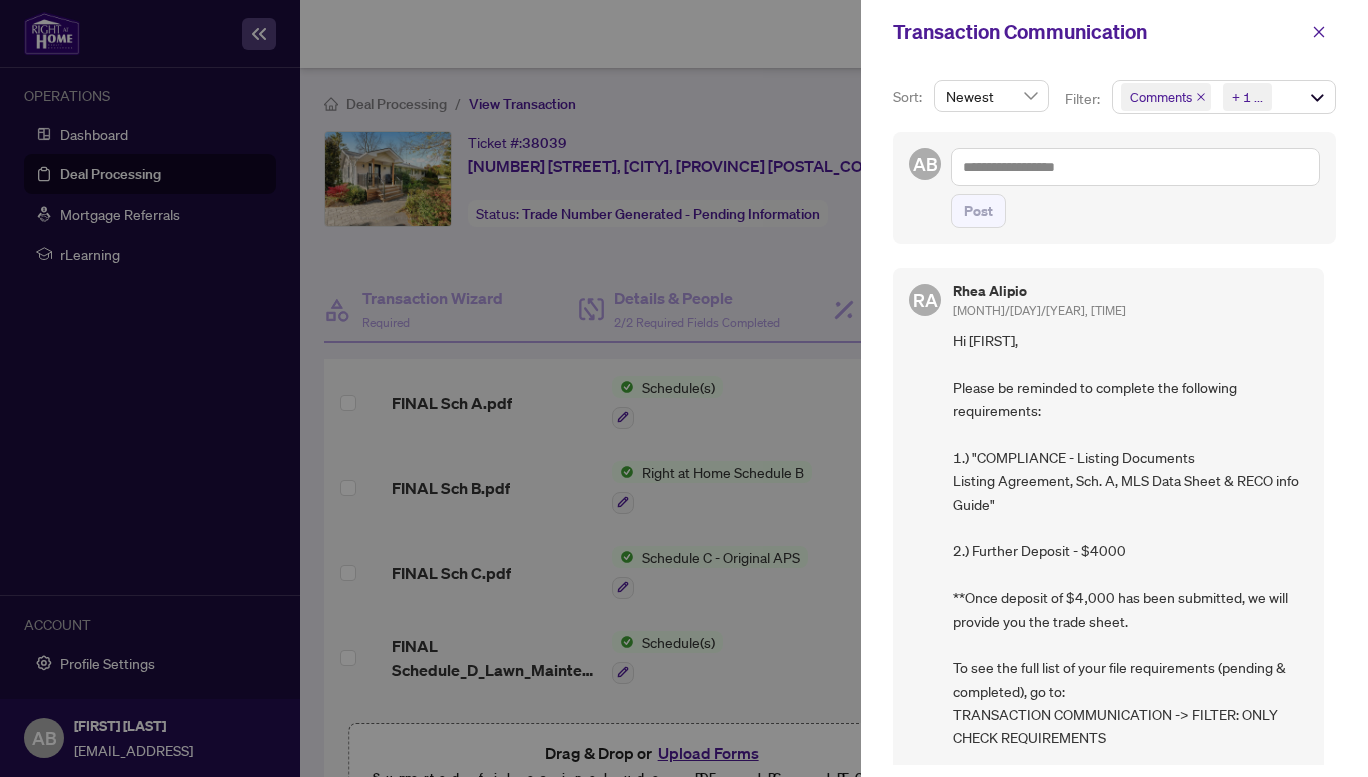 click at bounding box center (684, 388) 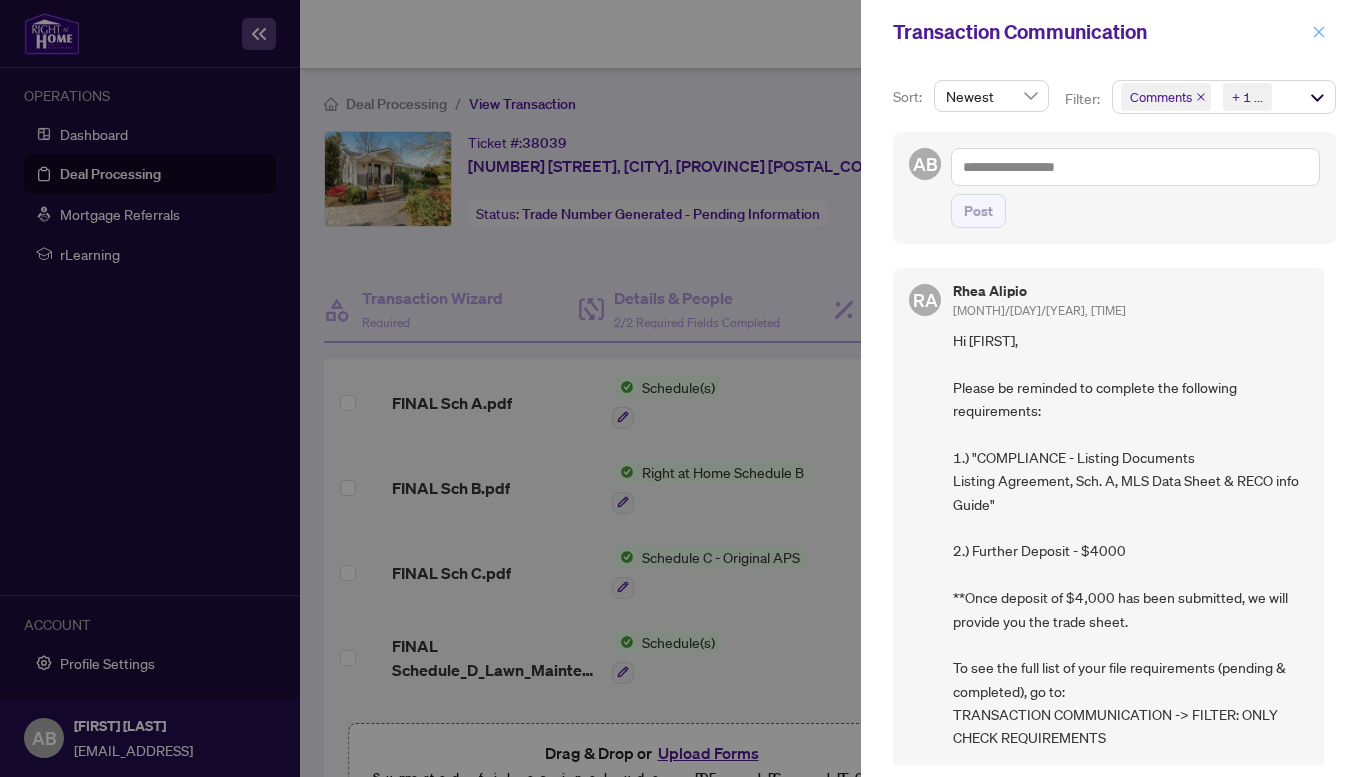 click 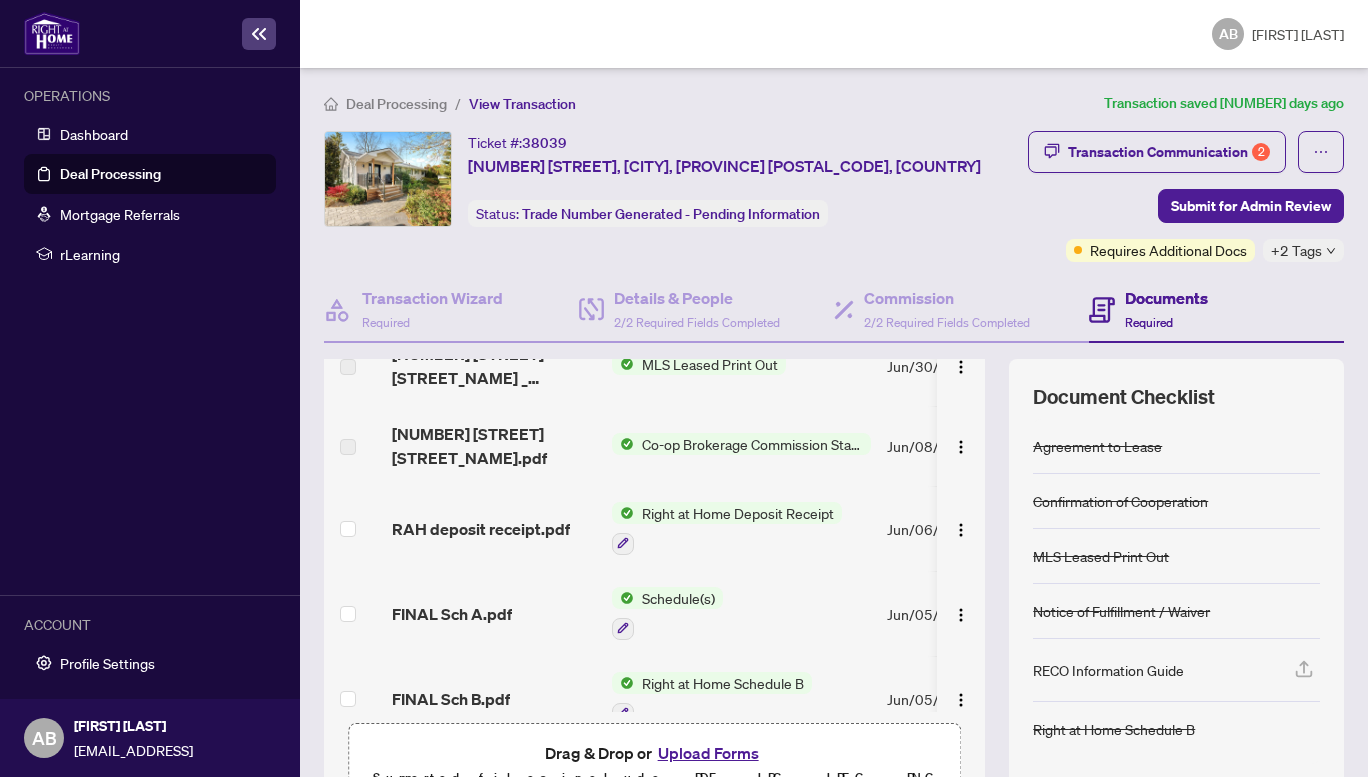 scroll, scrollTop: 0, scrollLeft: 0, axis: both 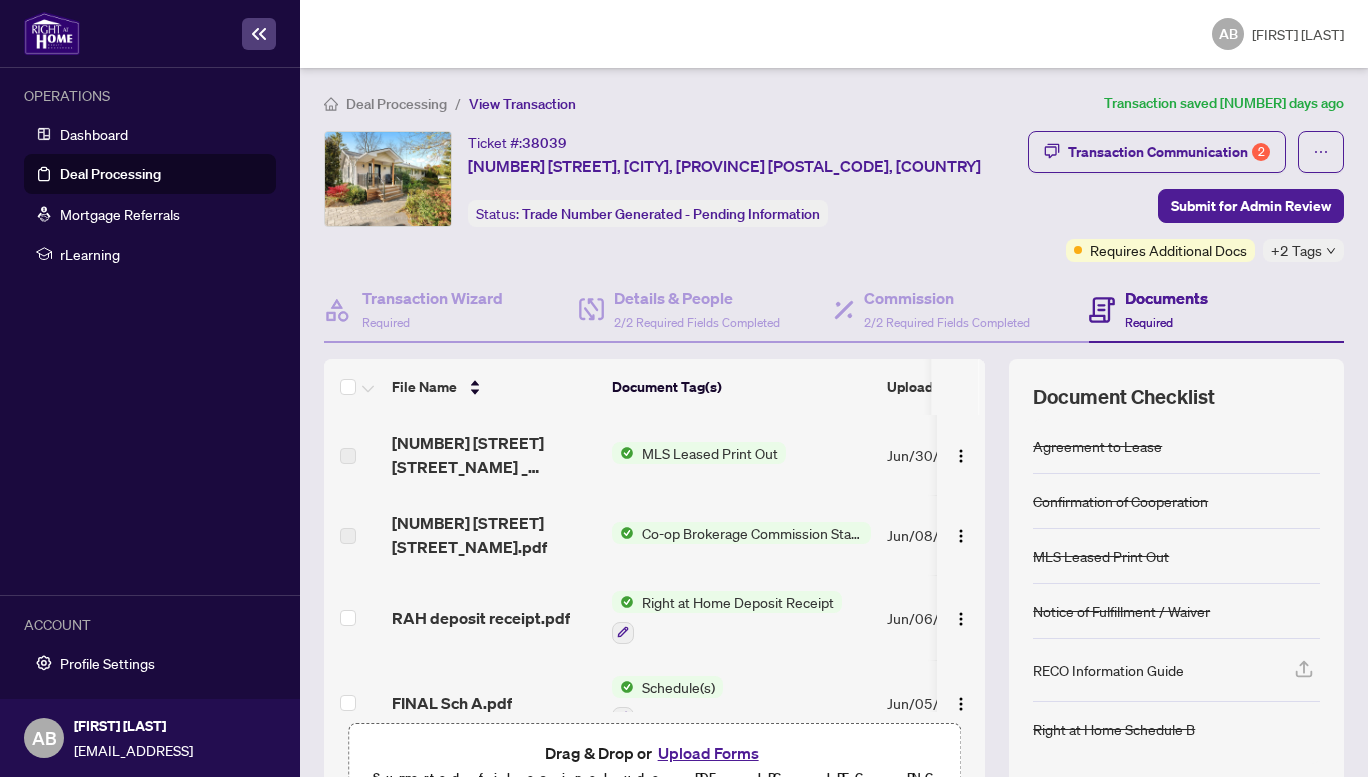 click on "Upload Forms" at bounding box center [708, 753] 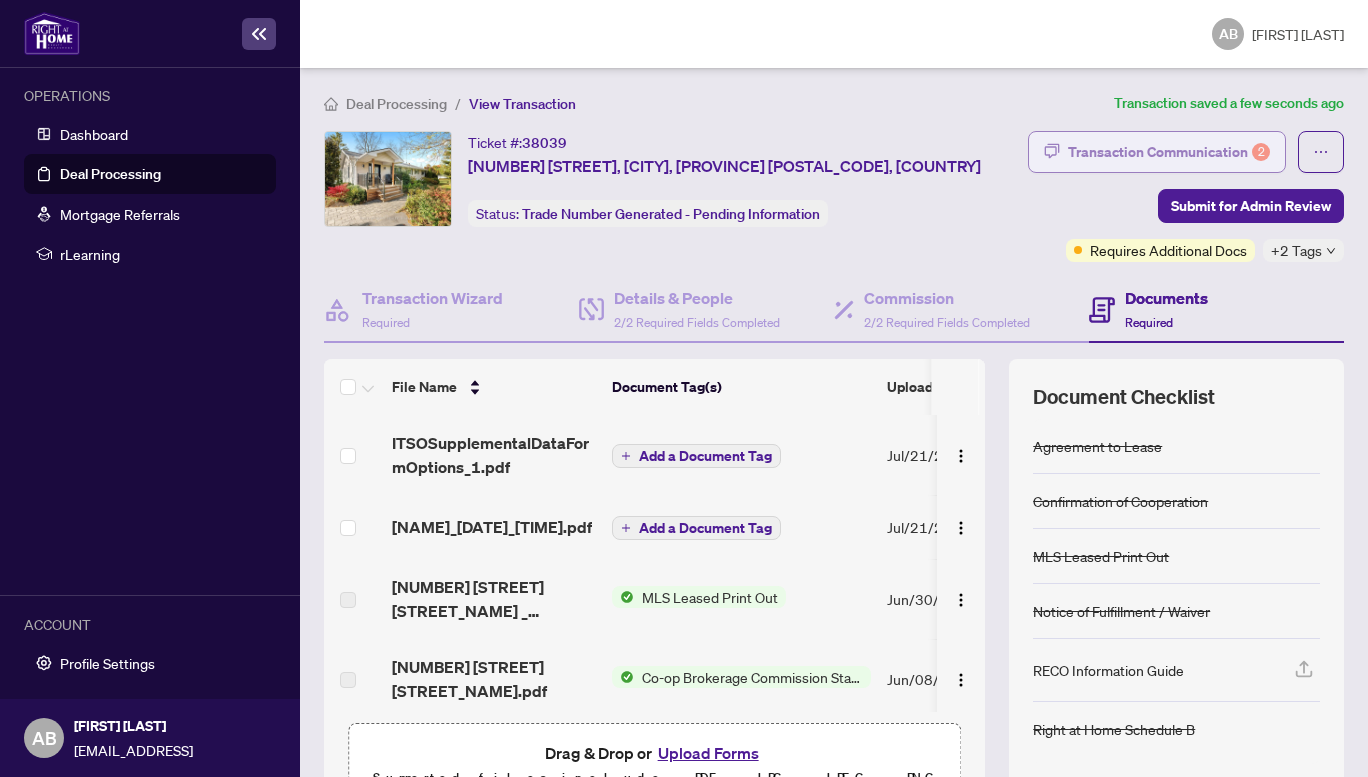 click on "Transaction Communication 2" at bounding box center (1169, 152) 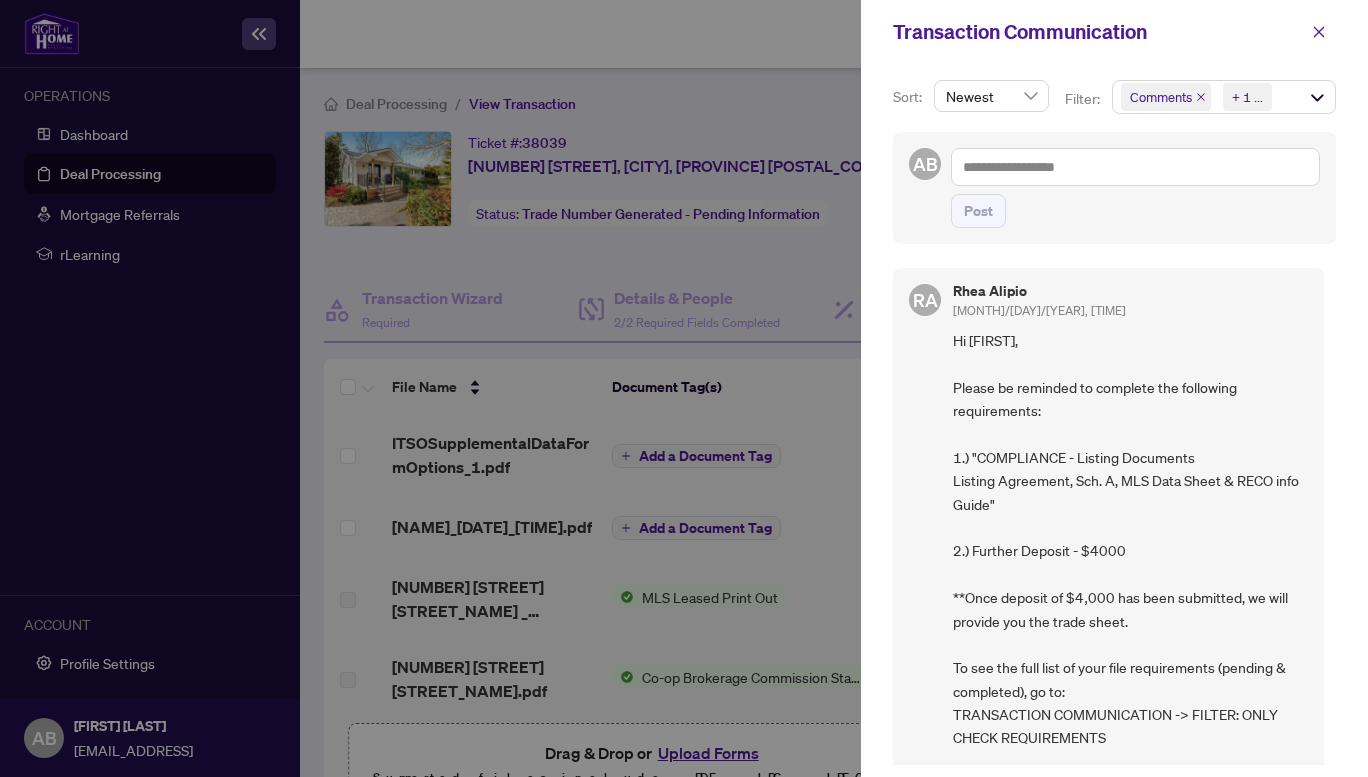 click at bounding box center (684, 388) 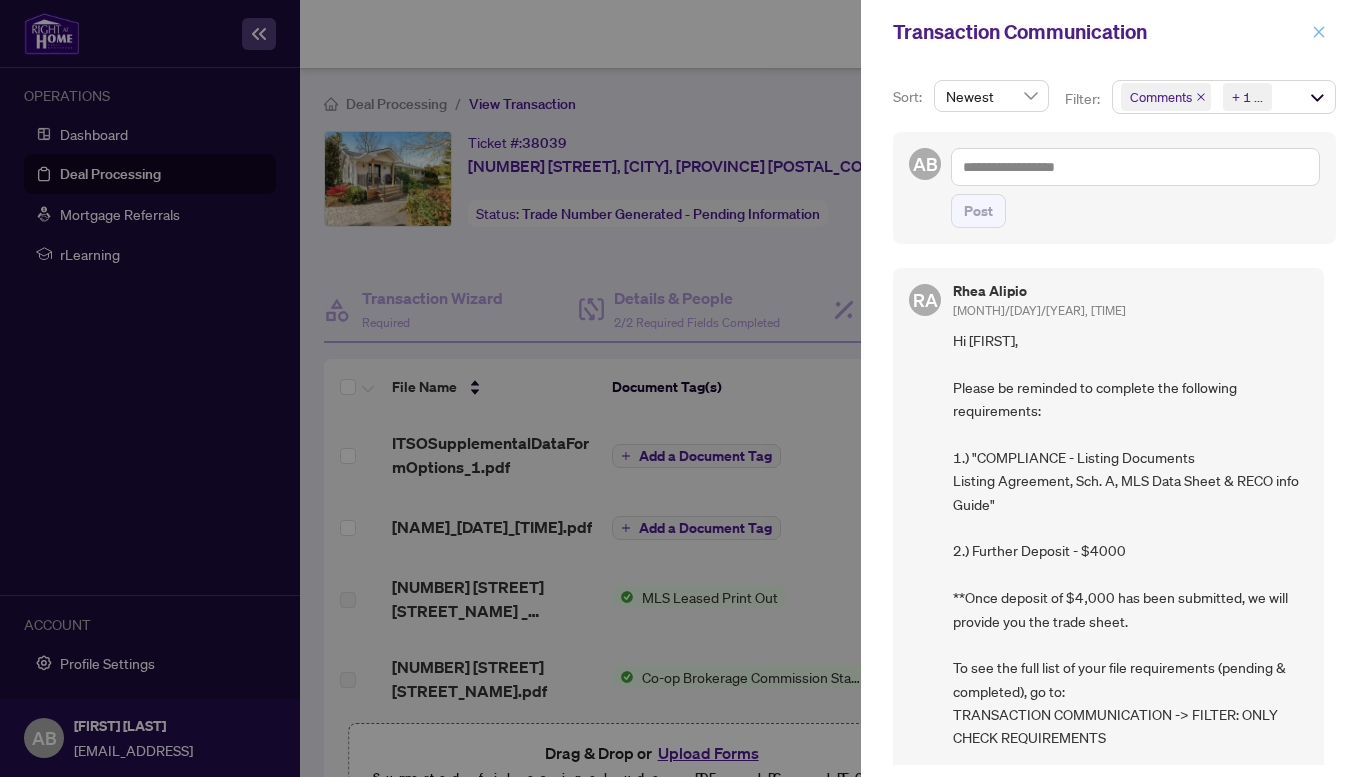 click 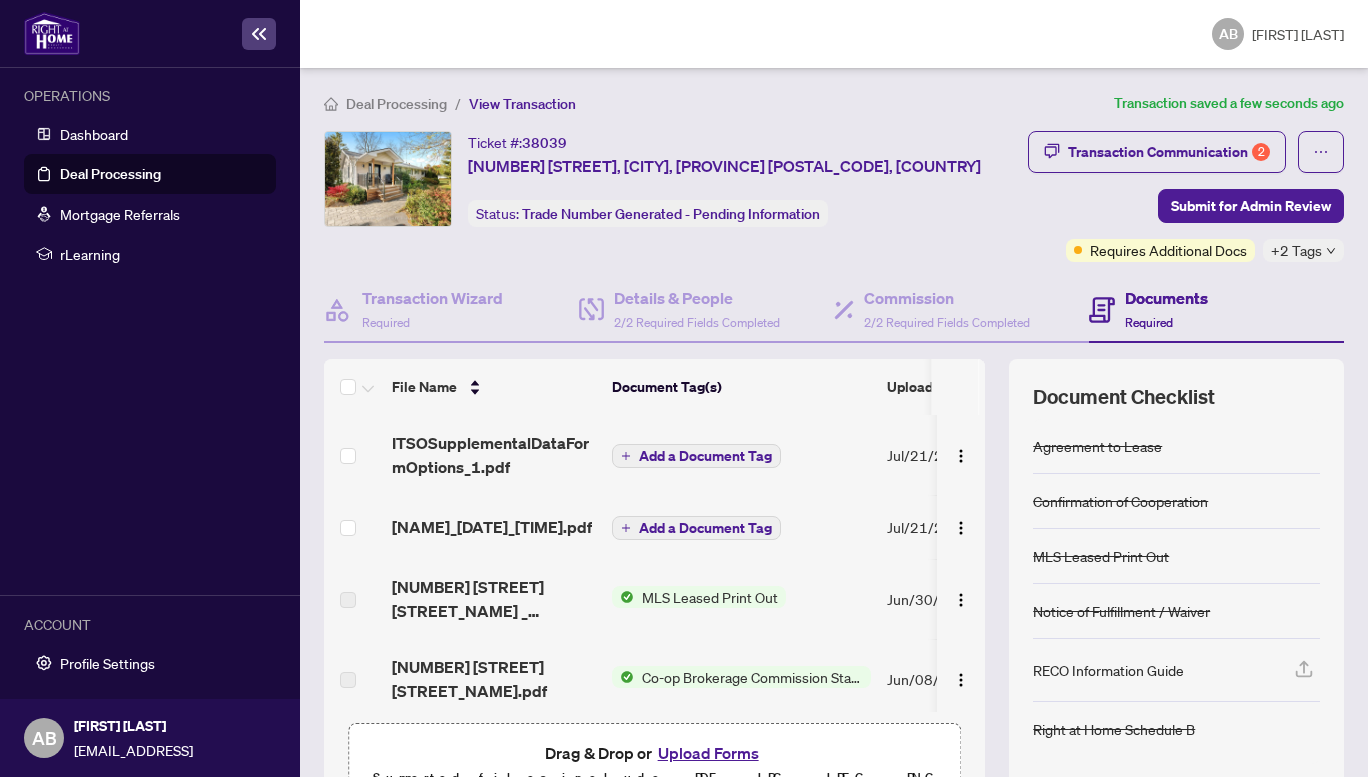 click on "Upload Forms" at bounding box center [708, 753] 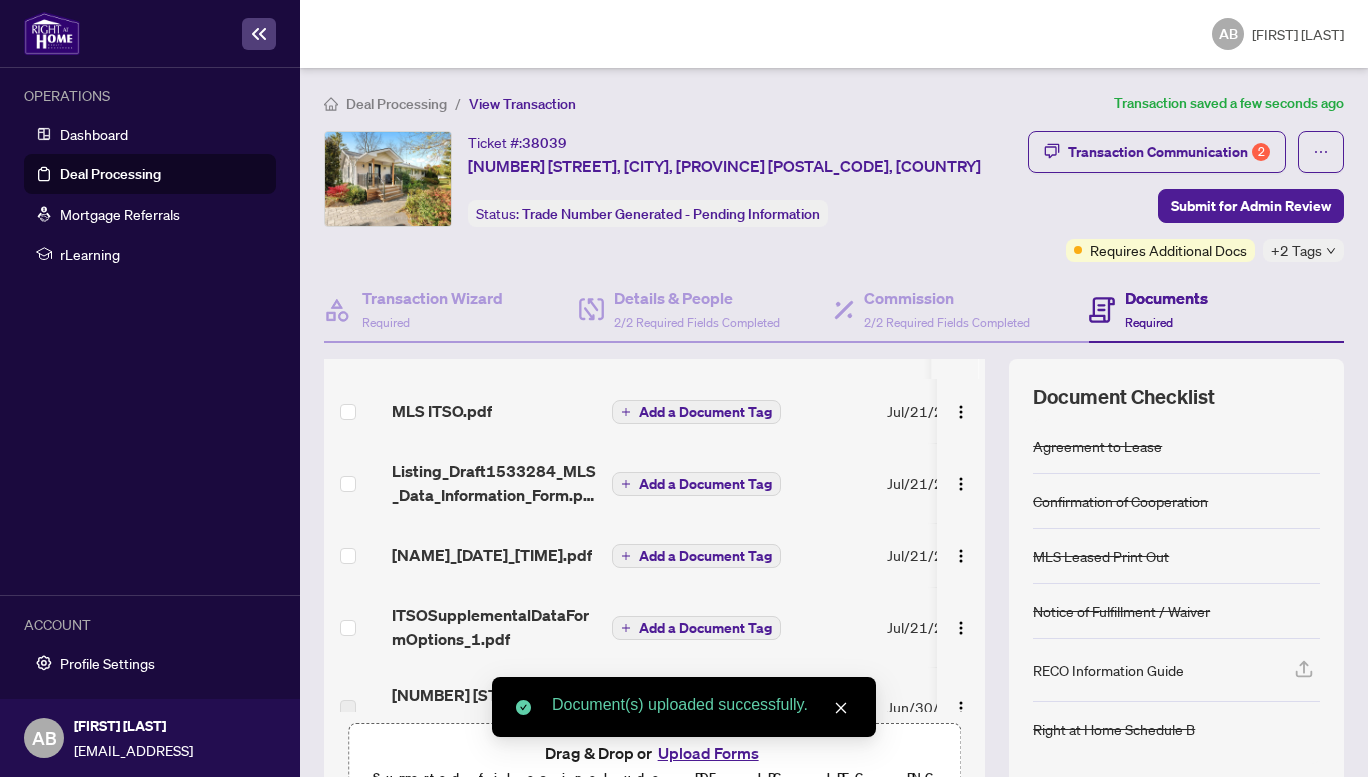 scroll, scrollTop: 0, scrollLeft: 0, axis: both 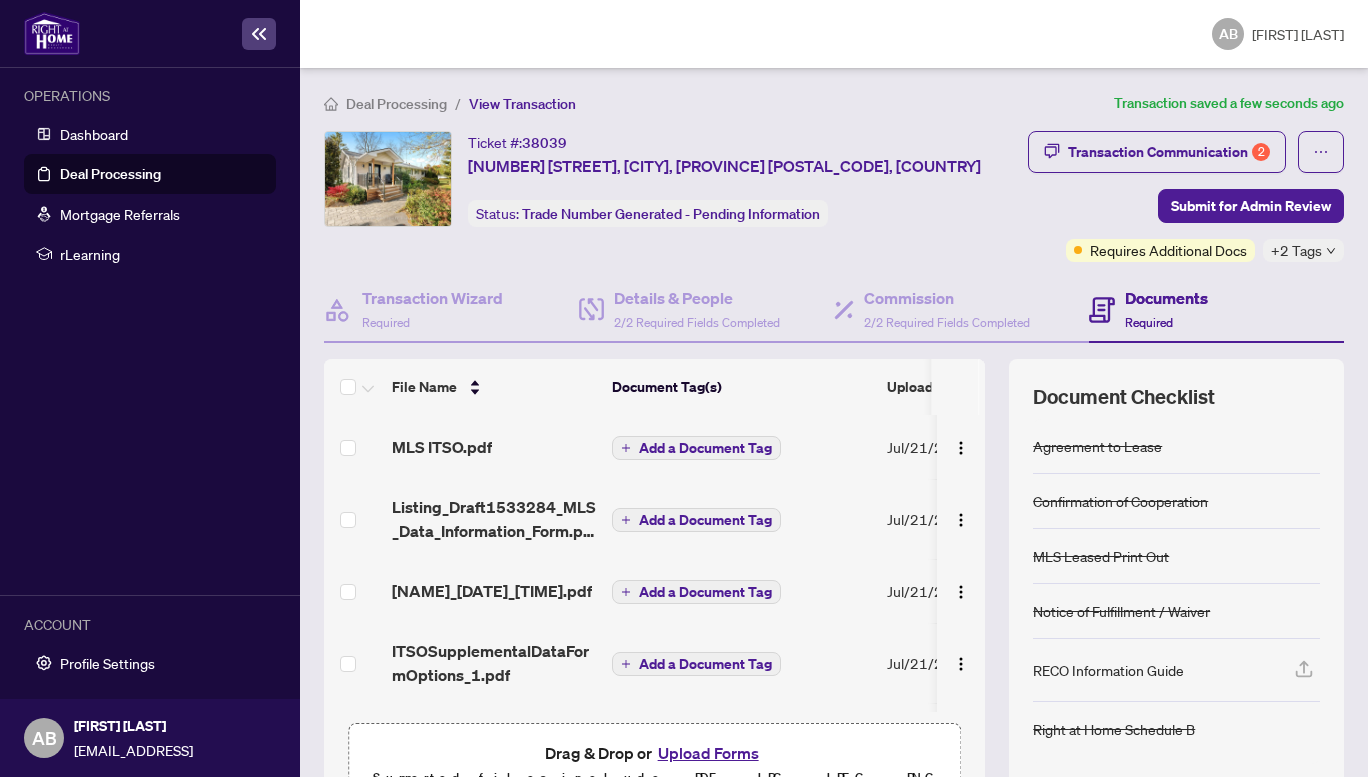 click on "Add a Document Tag" at bounding box center (705, 448) 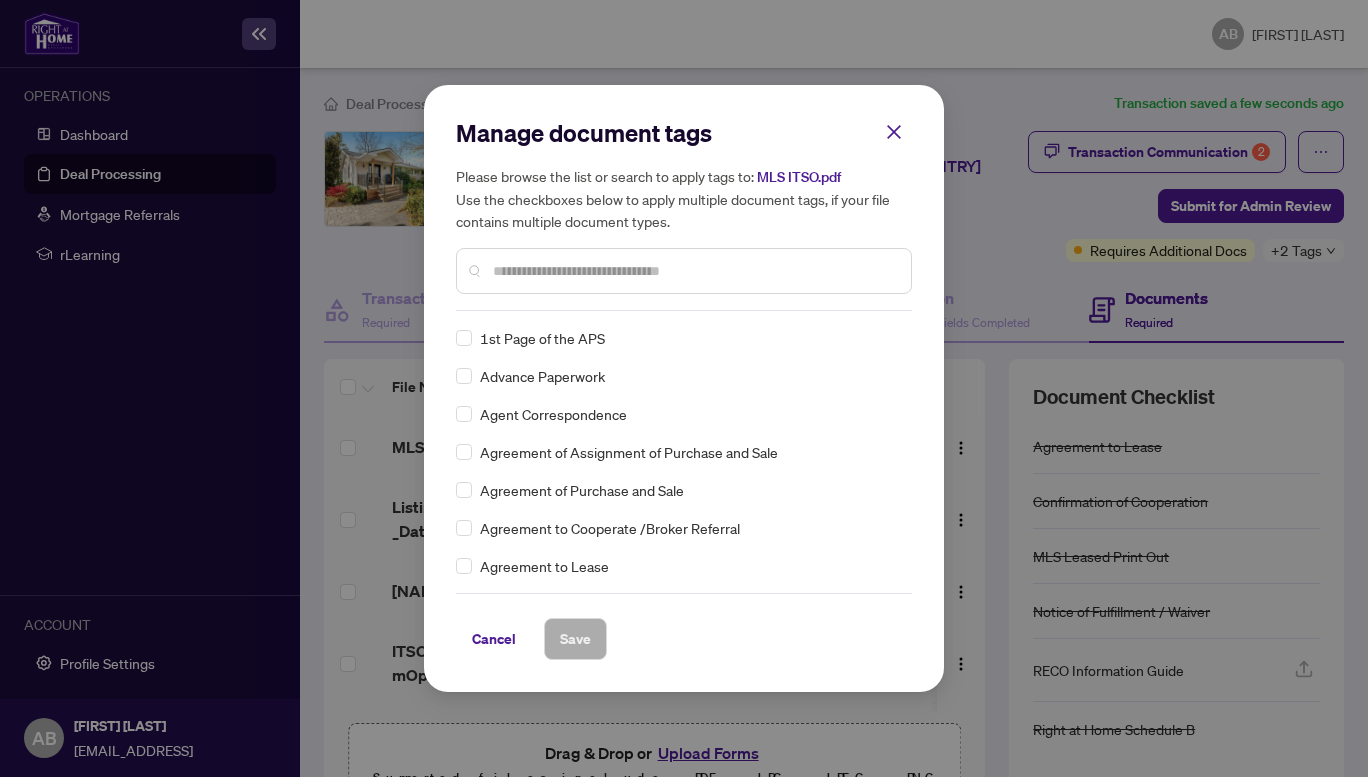 click at bounding box center [694, 271] 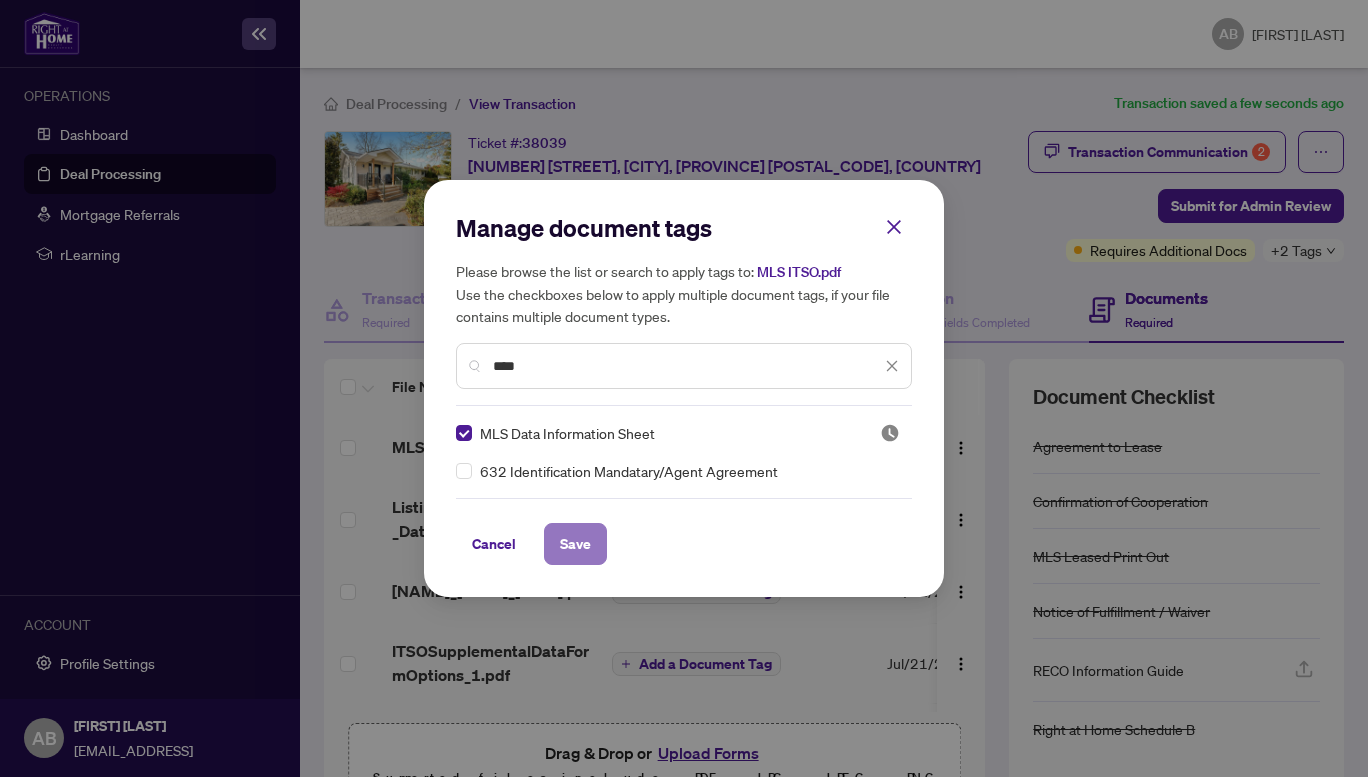 click on "Save" at bounding box center (575, 544) 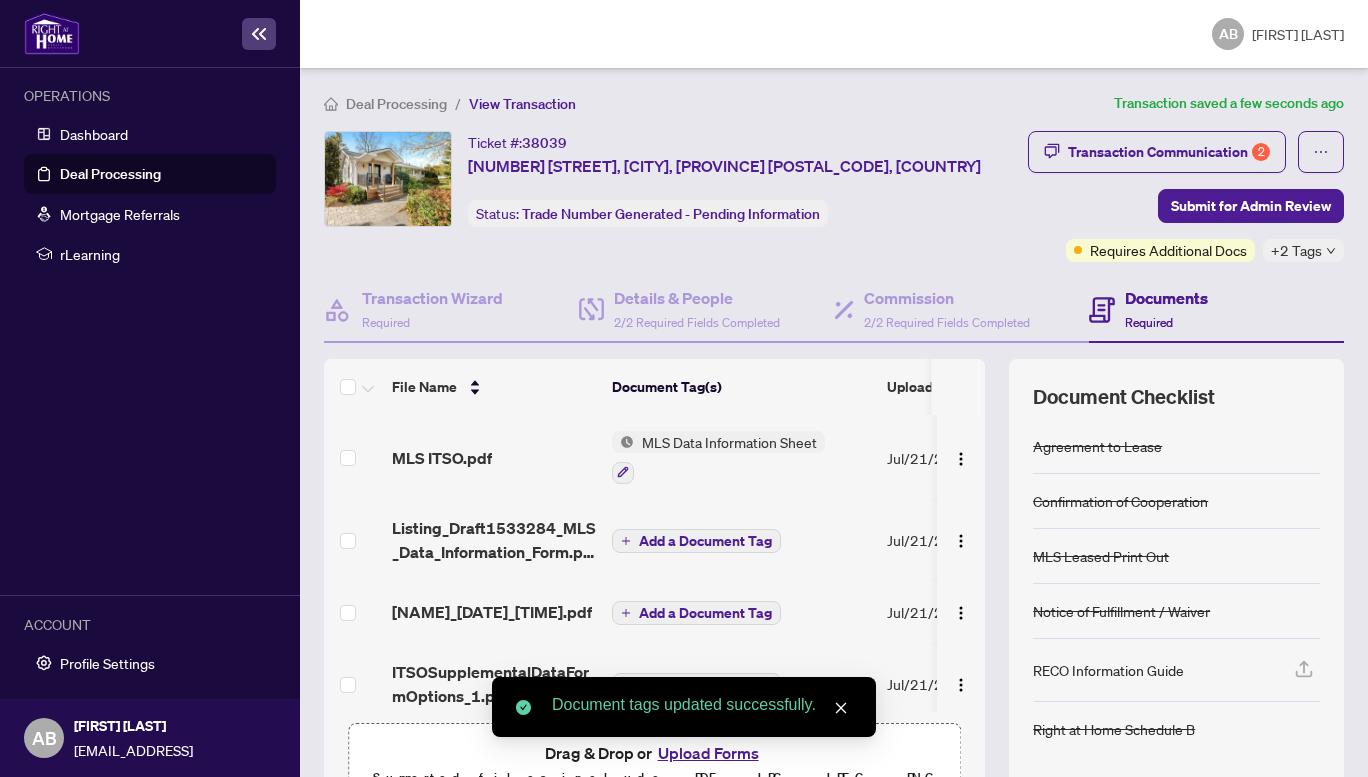click on "Add a Document Tag" at bounding box center (705, 541) 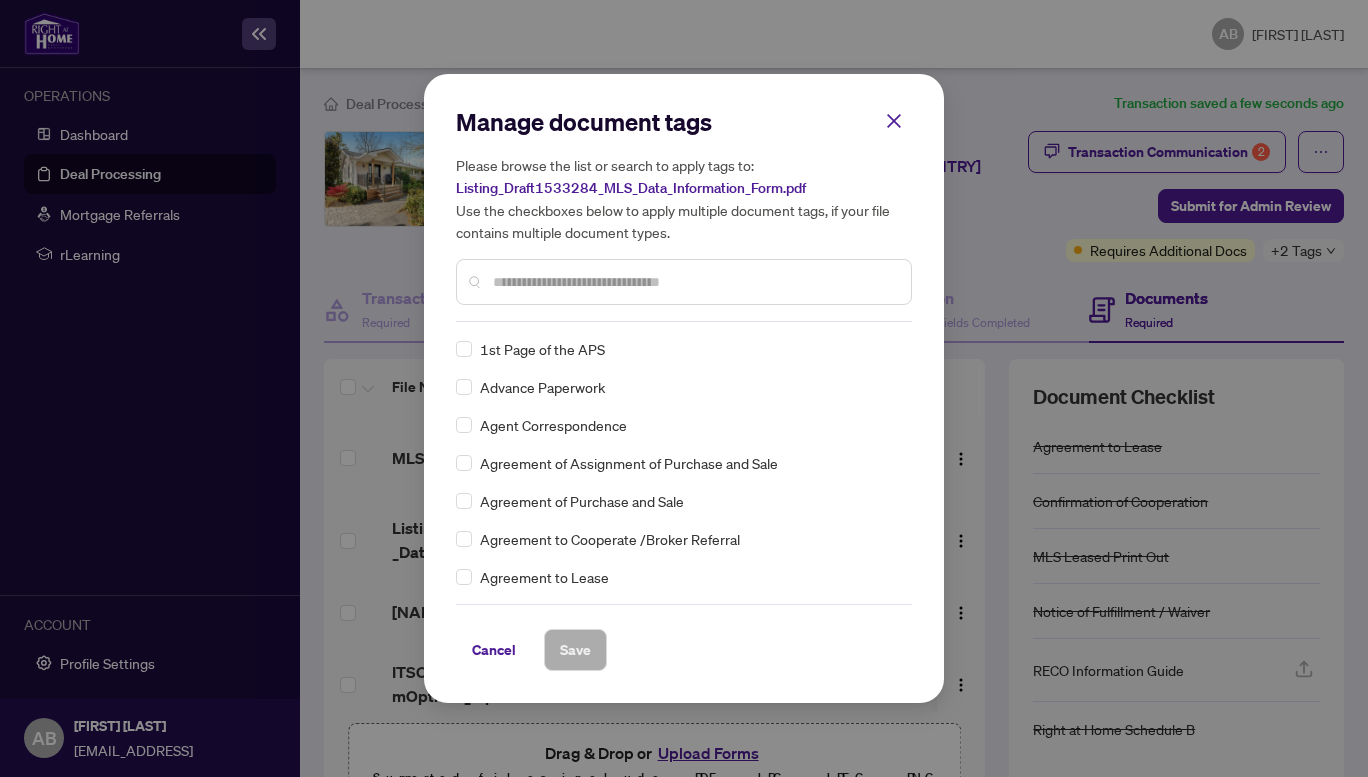click at bounding box center (684, 282) 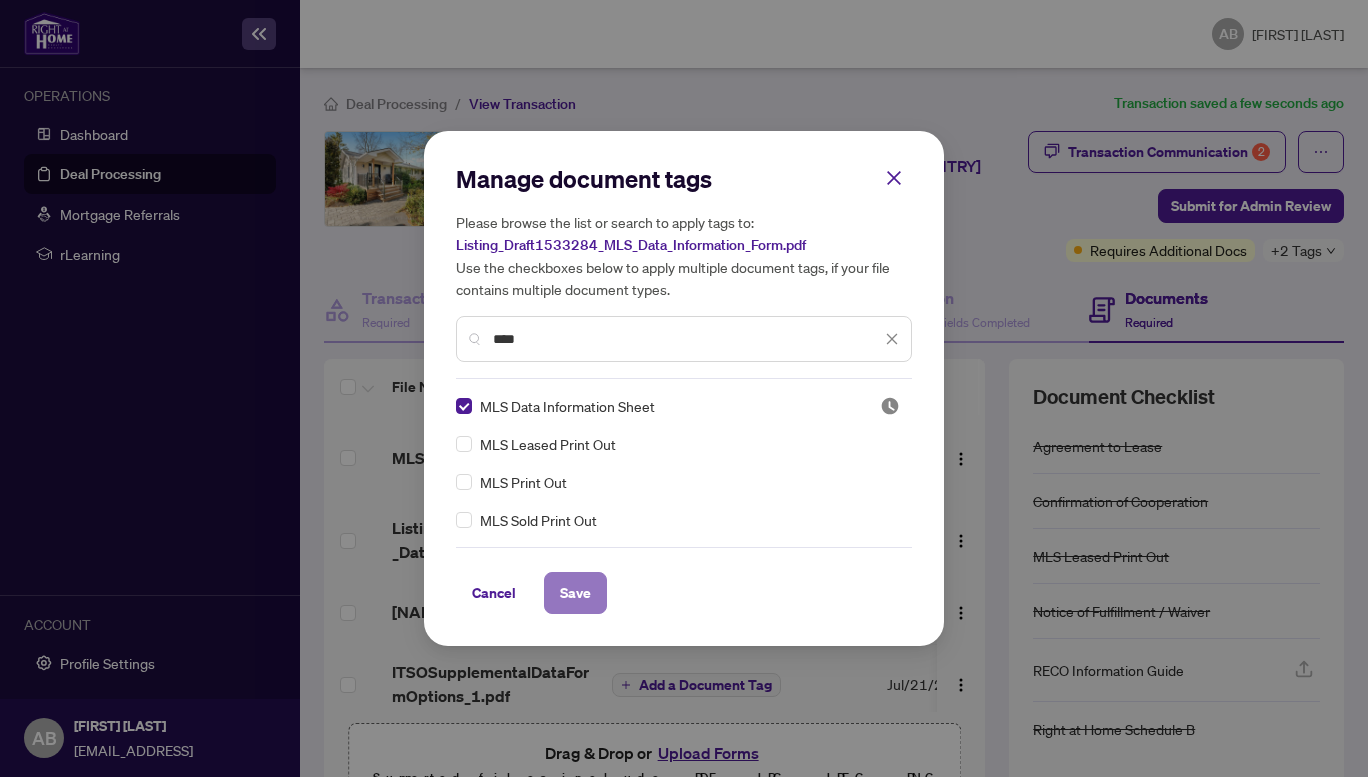 click on "Save" at bounding box center (575, 593) 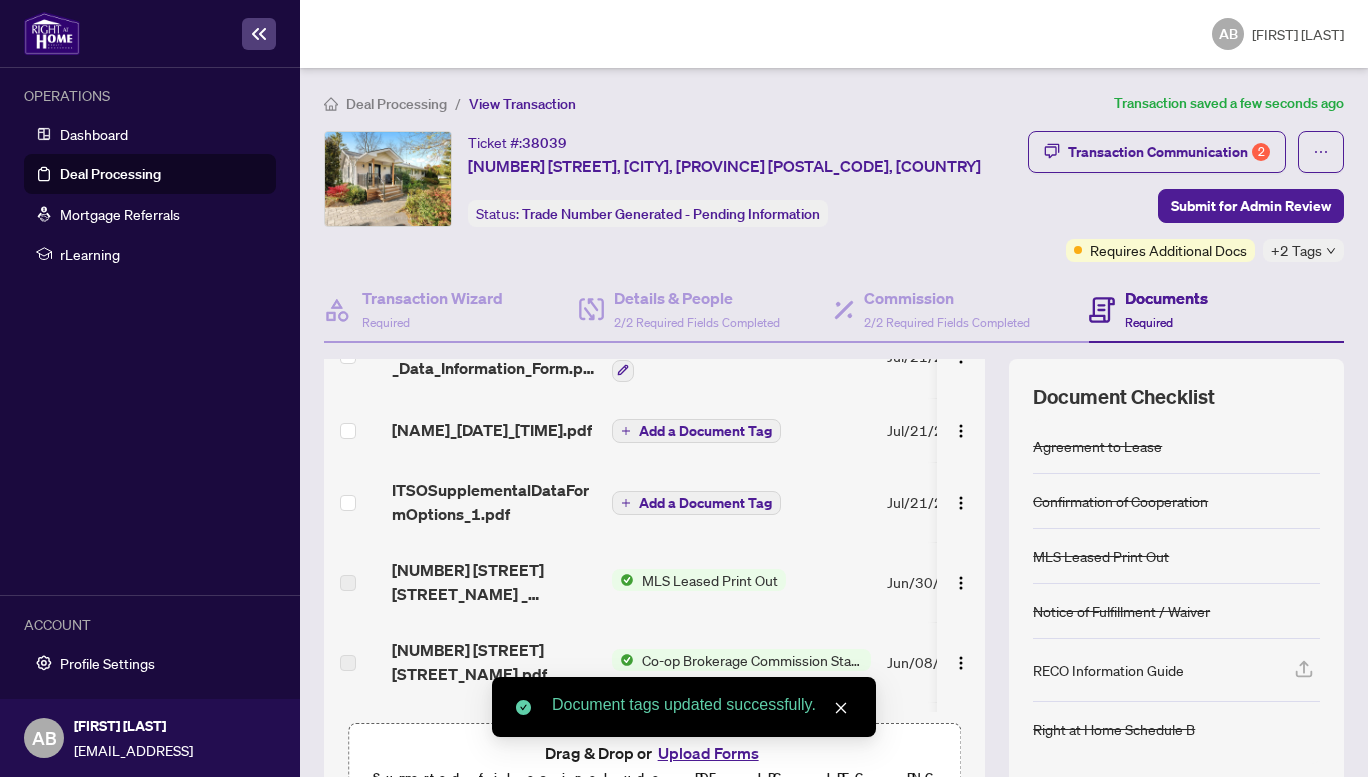 scroll, scrollTop: 200, scrollLeft: 0, axis: vertical 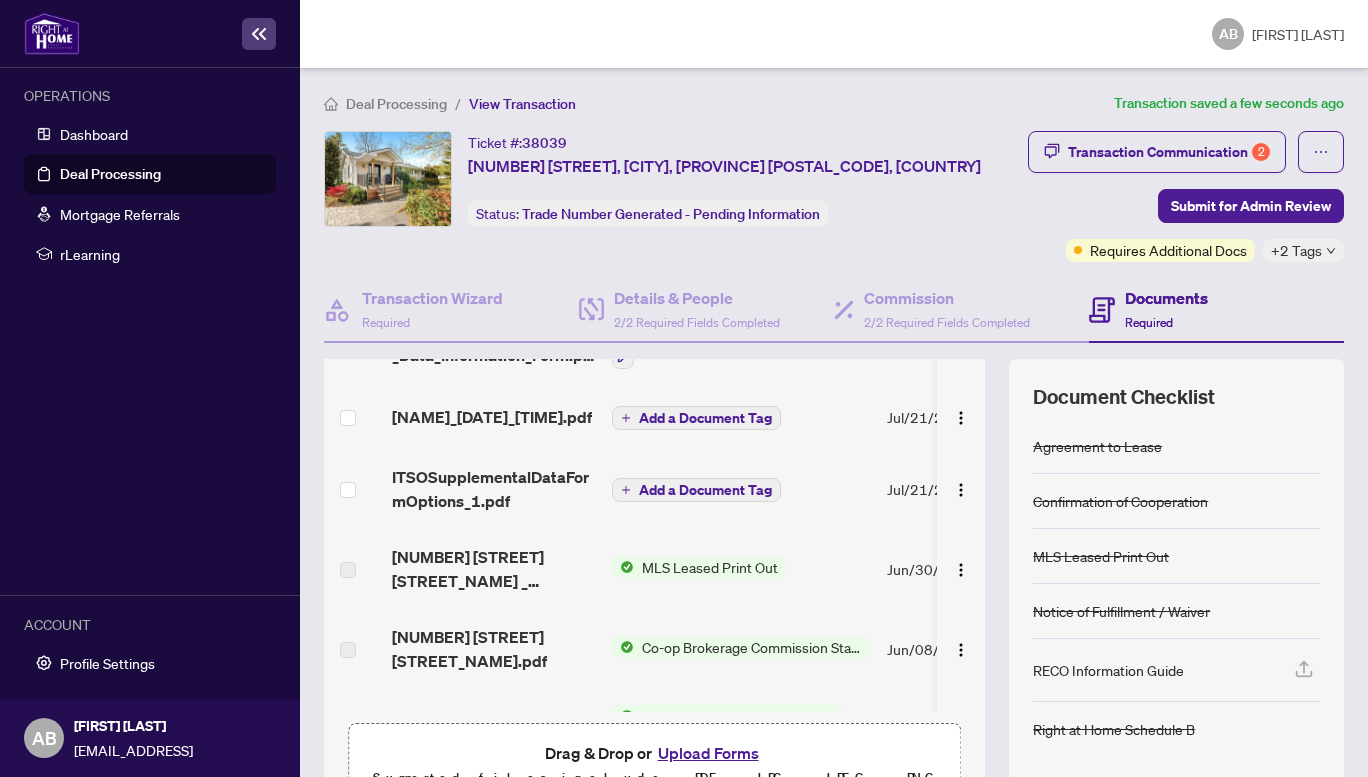 click on "Add a Document Tag" at bounding box center [705, 418] 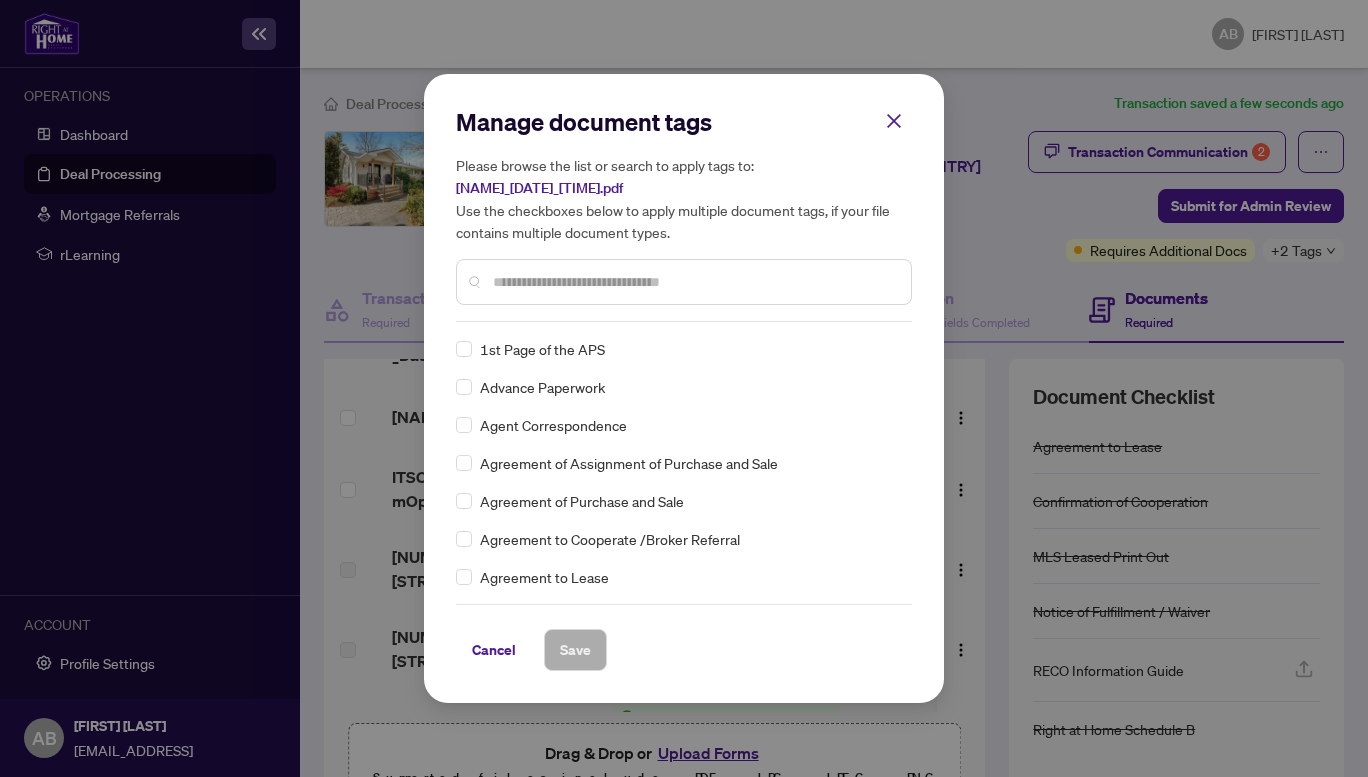 click at bounding box center [694, 282] 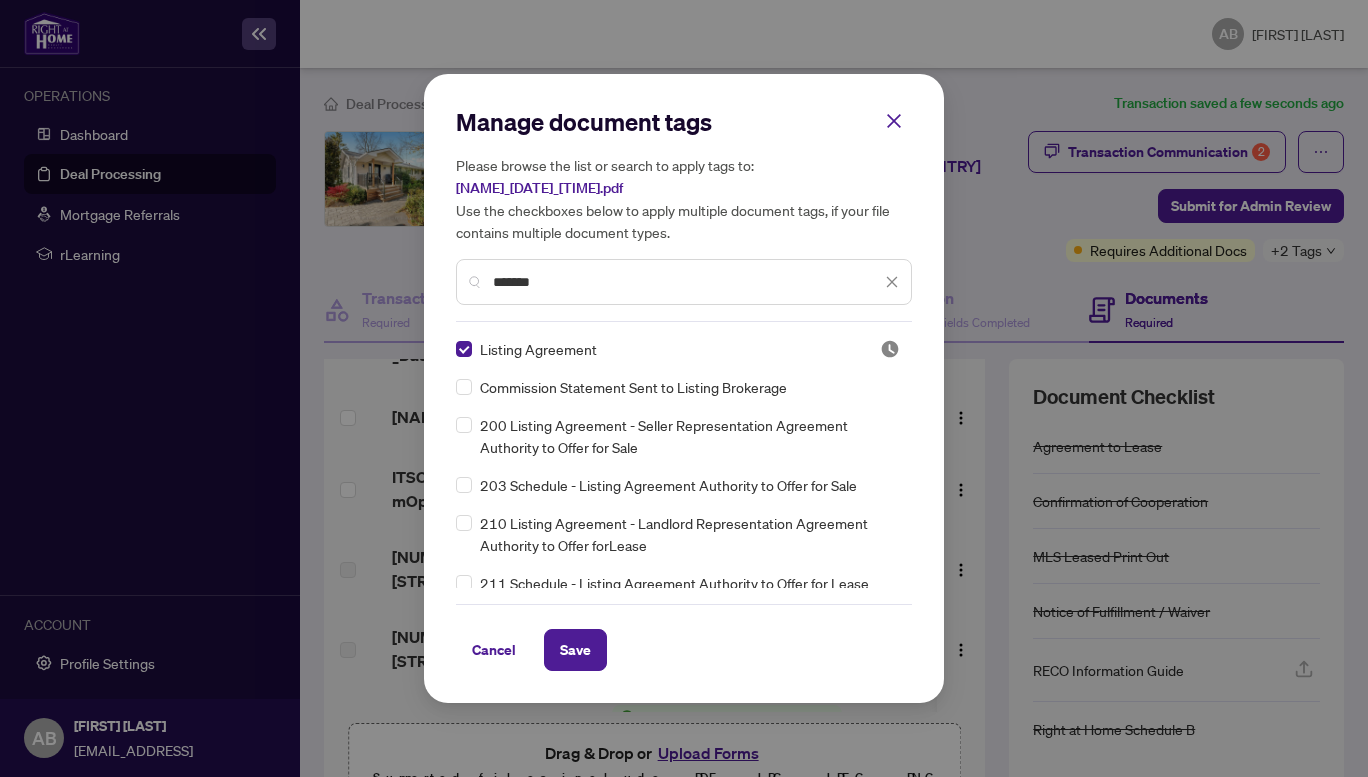 drag, startPoint x: 583, startPoint y: 276, endPoint x: 479, endPoint y: 271, distance: 104.120125 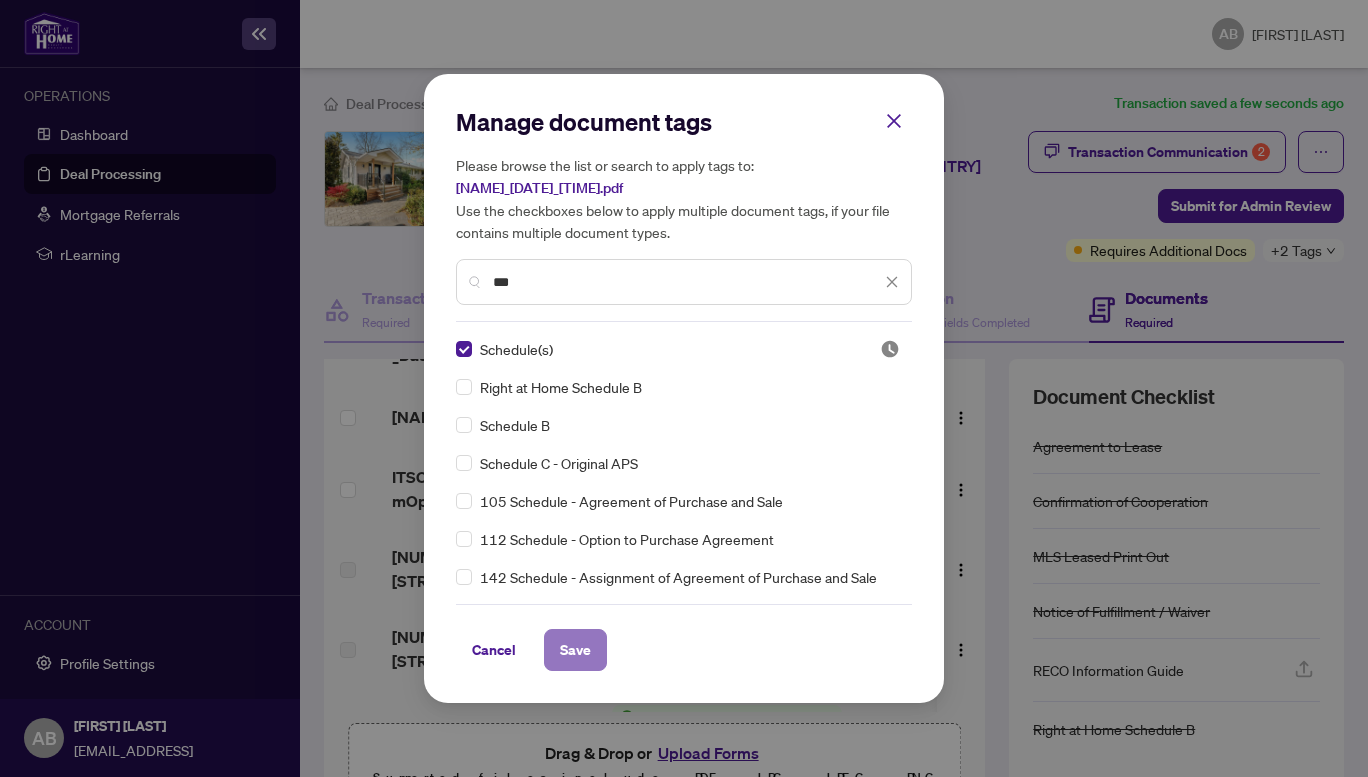 click on "Save" at bounding box center (575, 650) 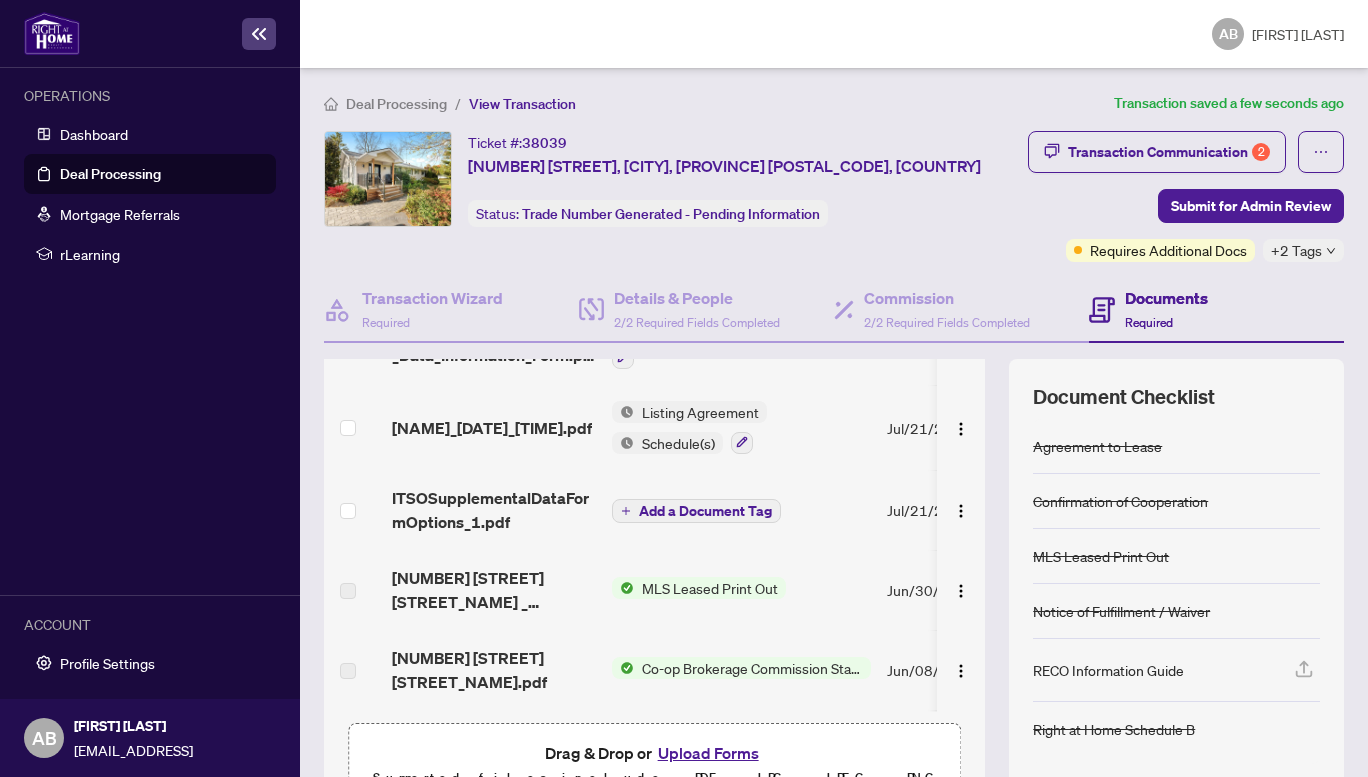 click on "Schedule(s)" at bounding box center (678, 443) 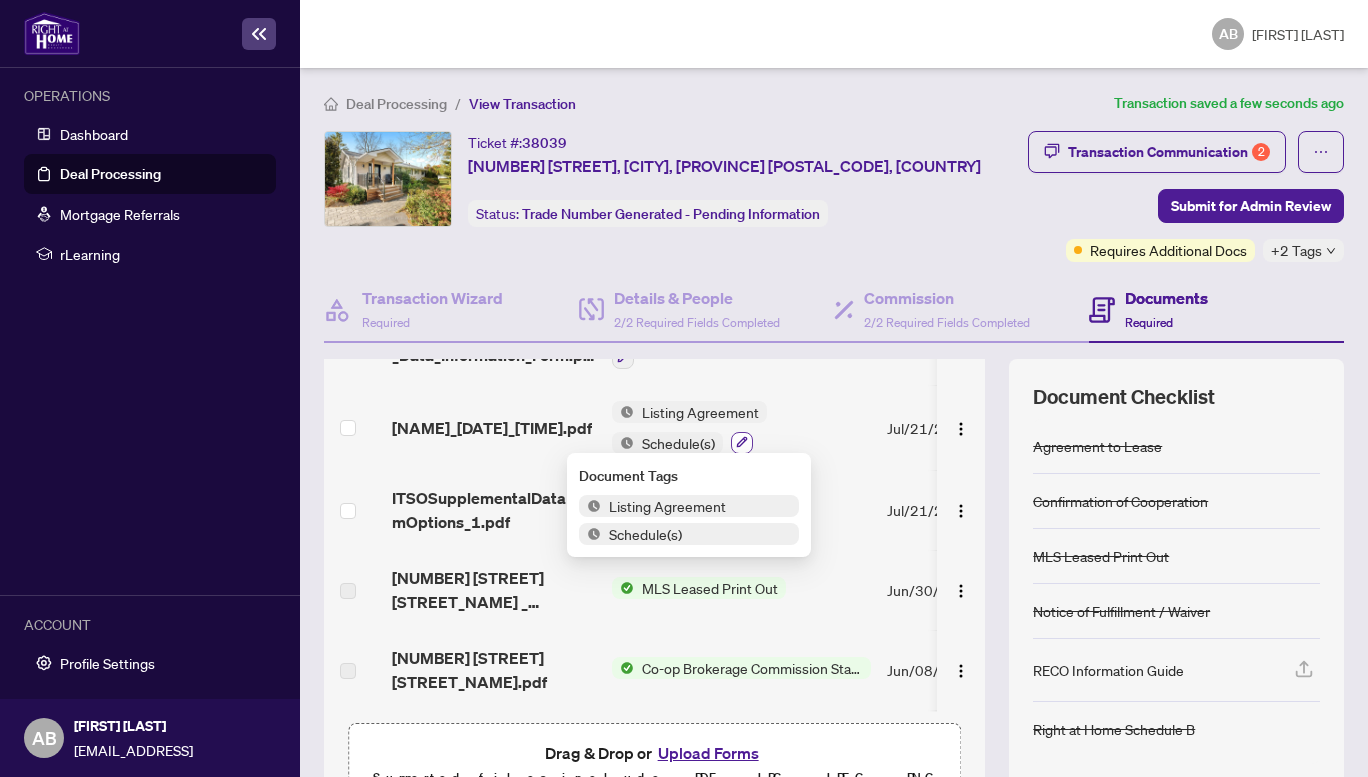 click 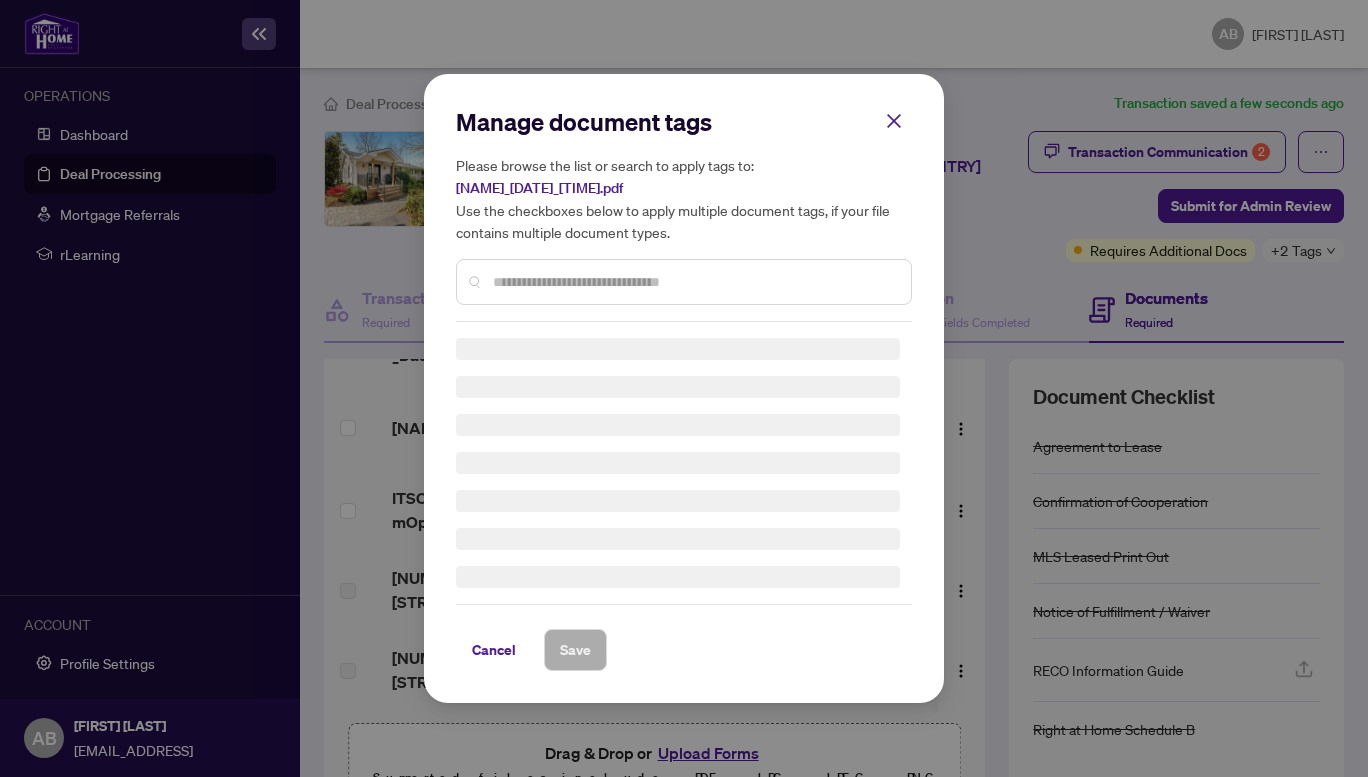 click at bounding box center [694, 282] 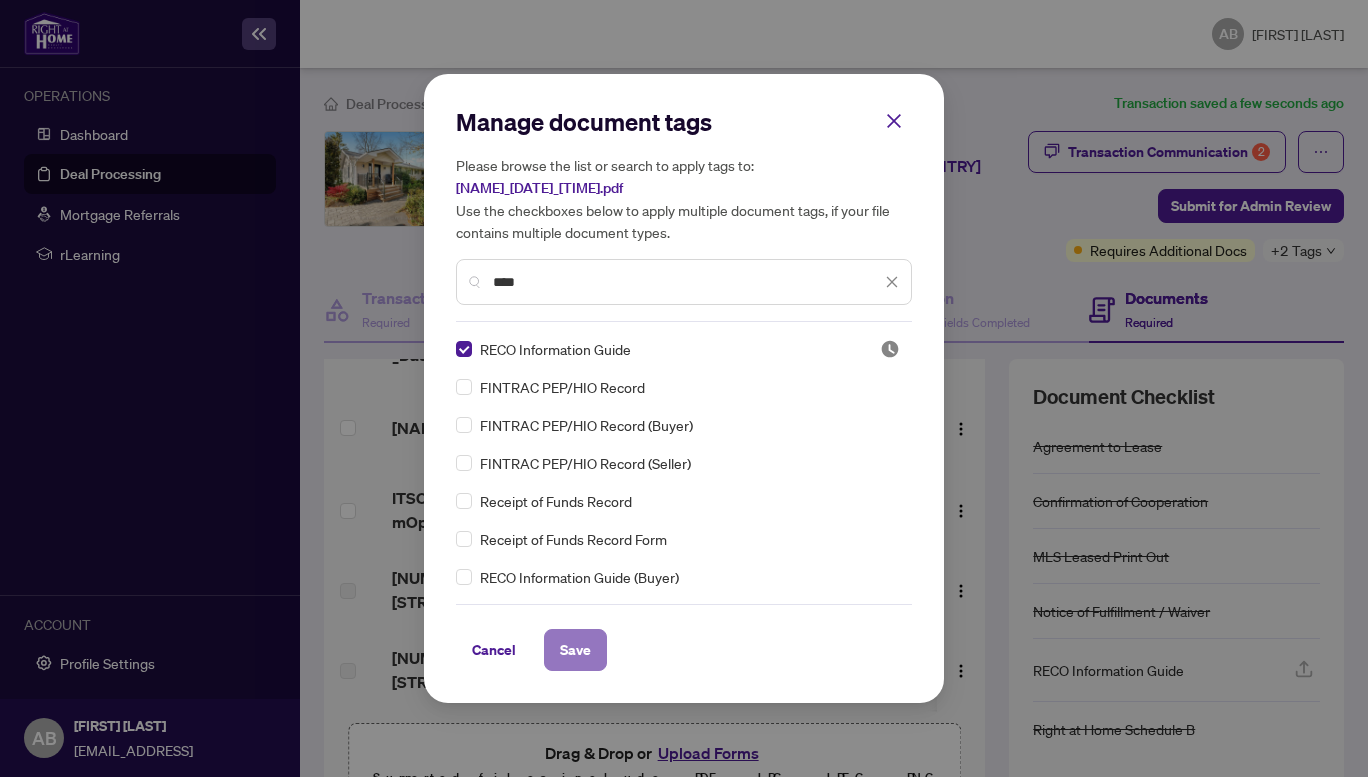 click on "Save" at bounding box center [575, 650] 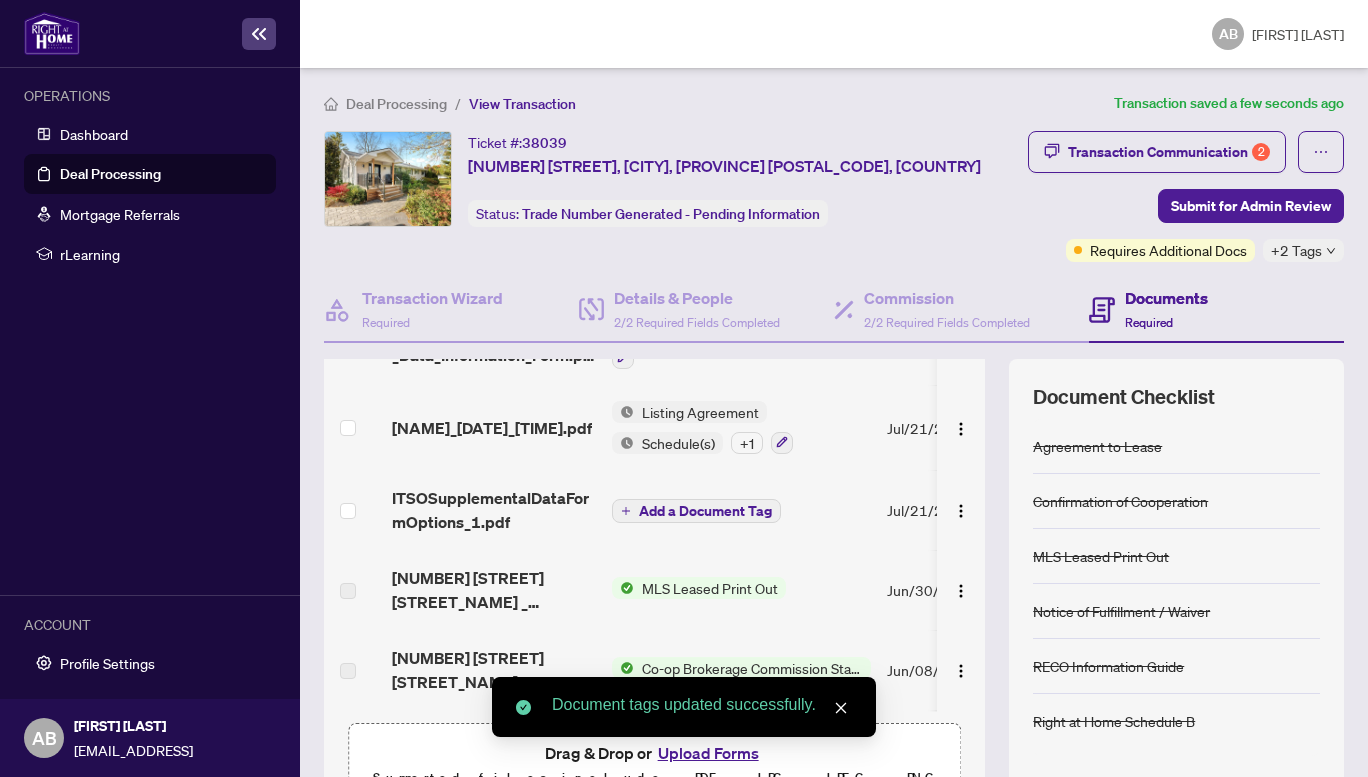 click on "Add a Document Tag" at bounding box center [705, 511] 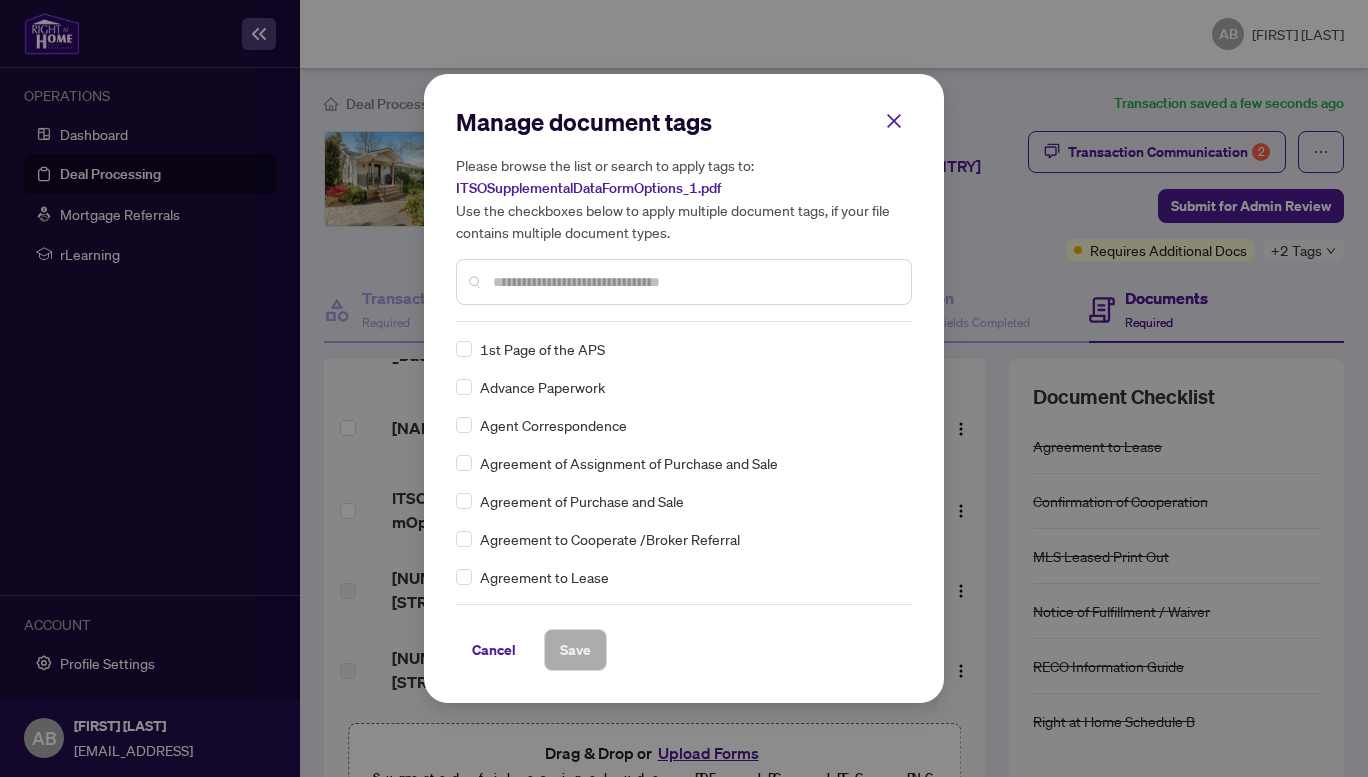 click at bounding box center [694, 282] 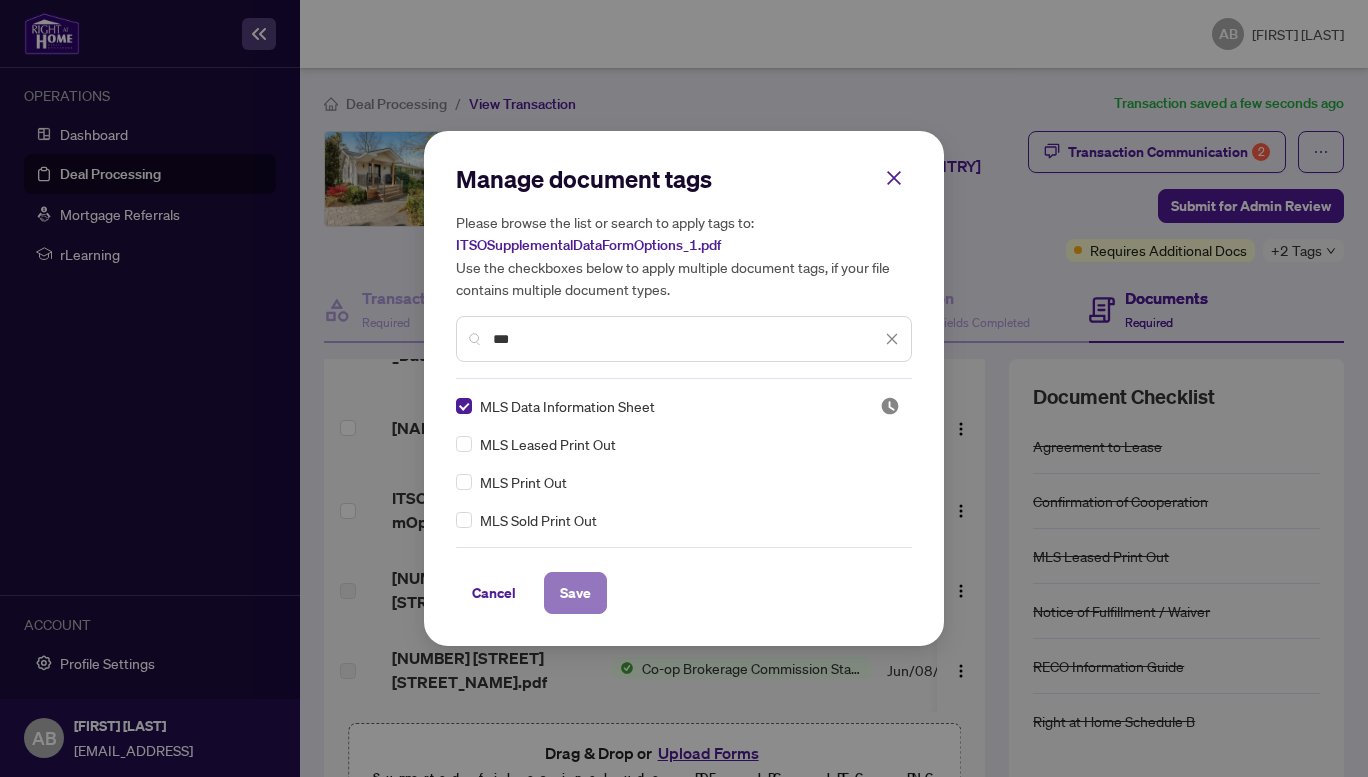 click on "Save" at bounding box center [575, 593] 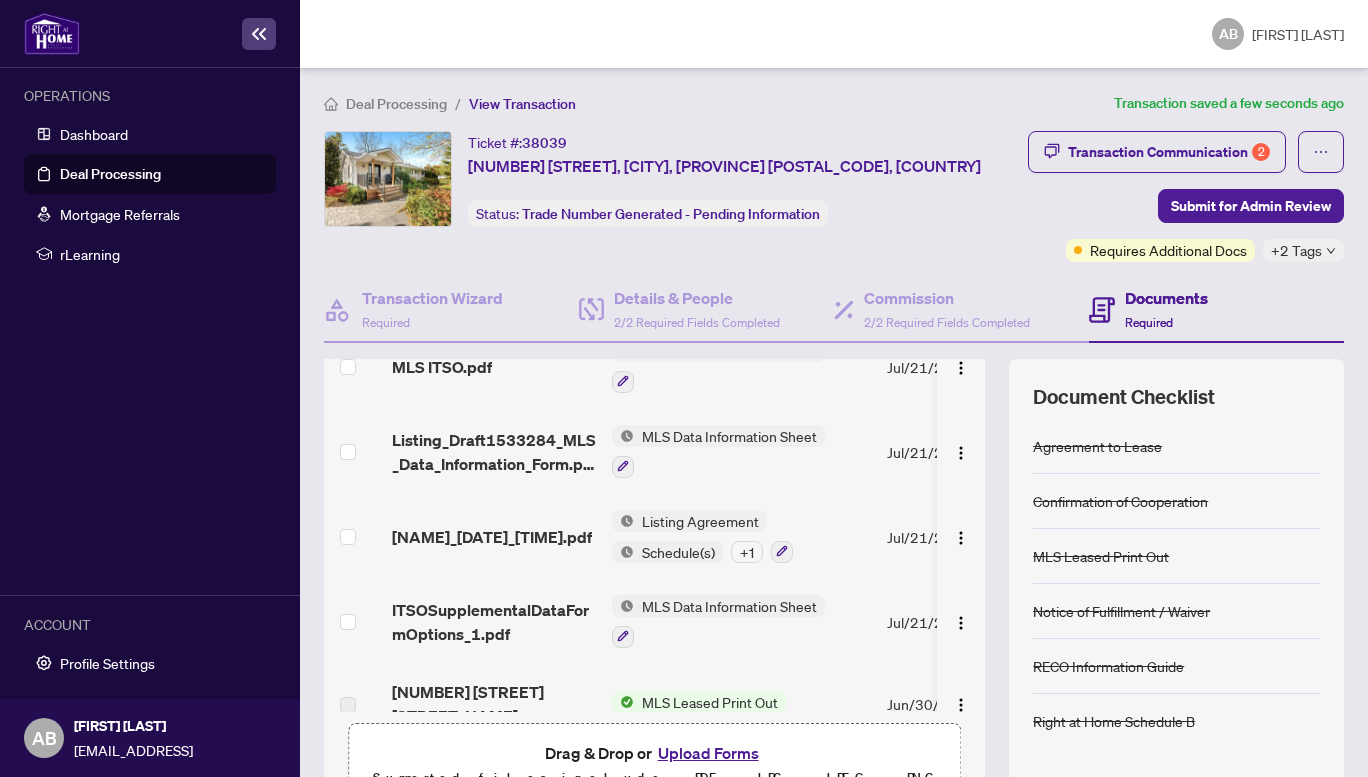 scroll, scrollTop: 0, scrollLeft: 0, axis: both 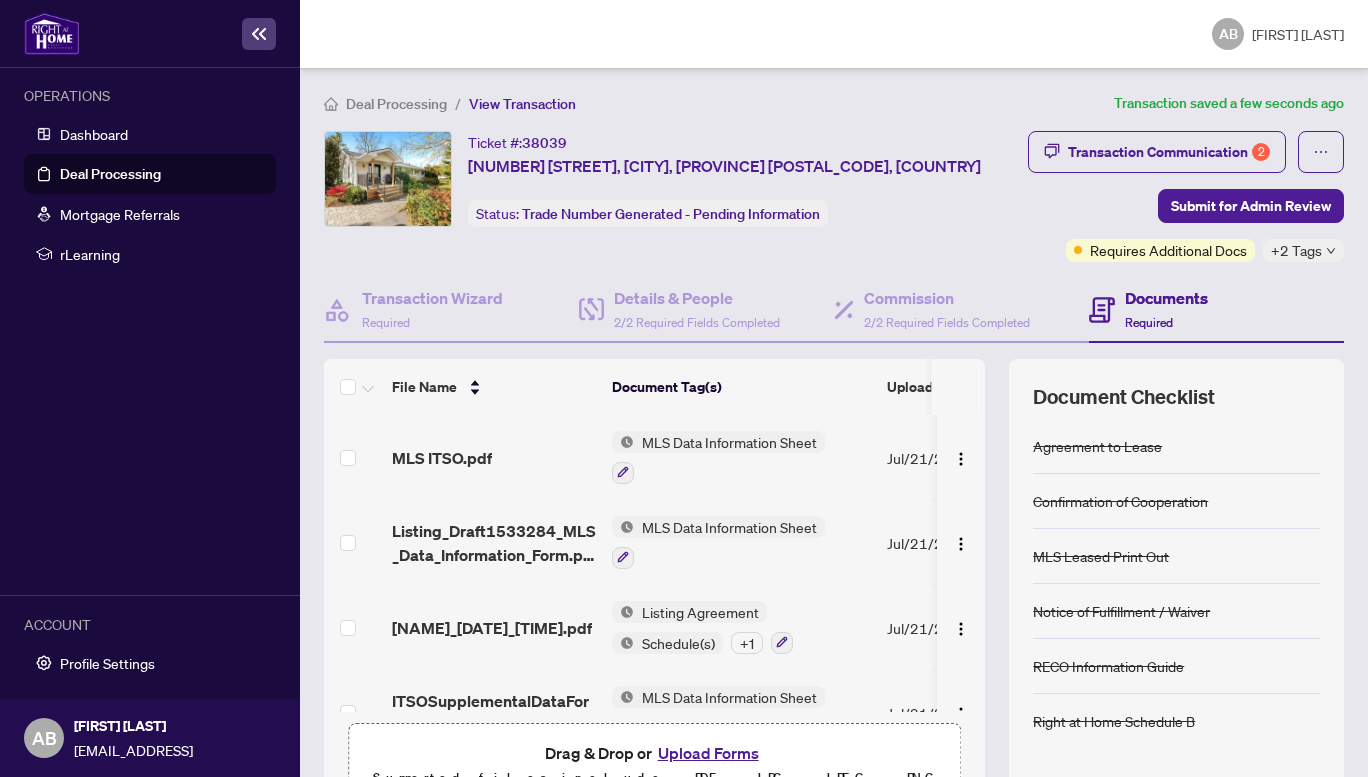 click on "Deal Processing" at bounding box center (110, 174) 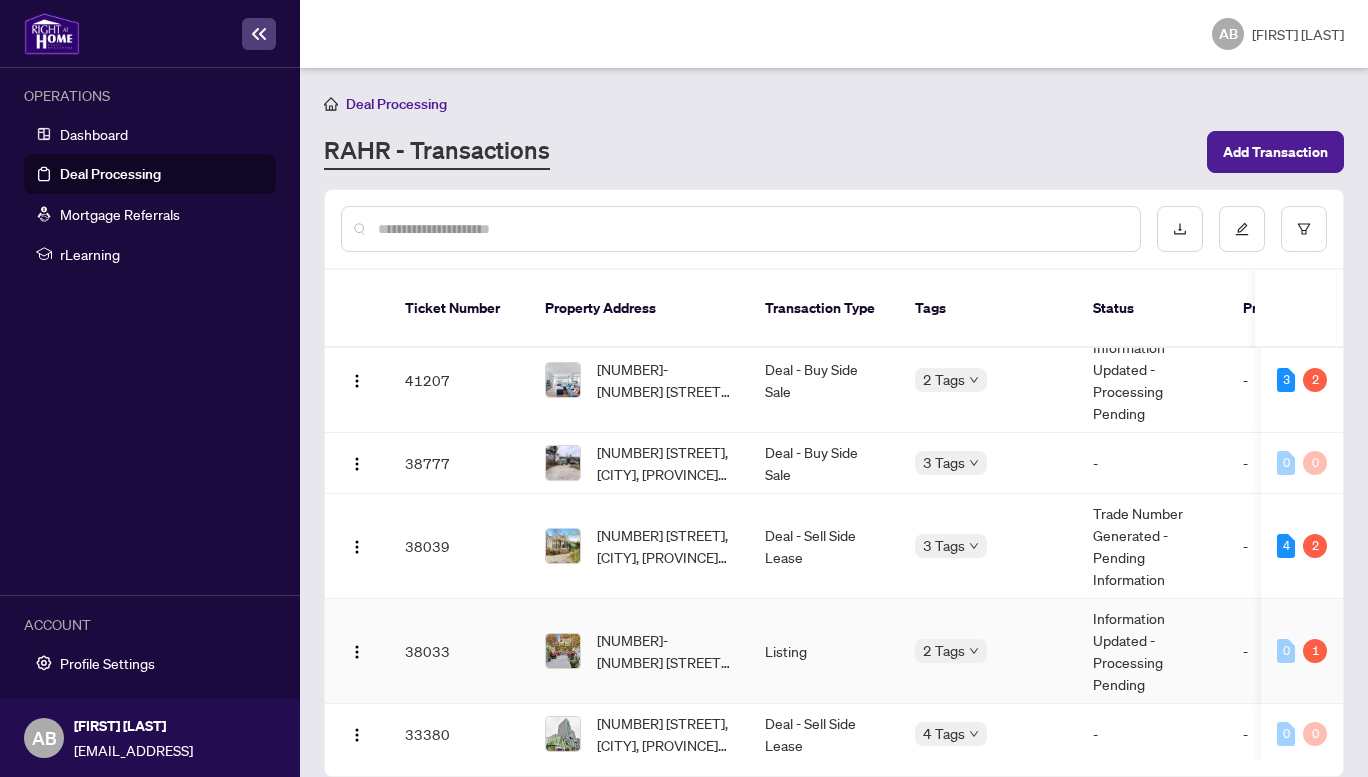 scroll, scrollTop: 500, scrollLeft: 0, axis: vertical 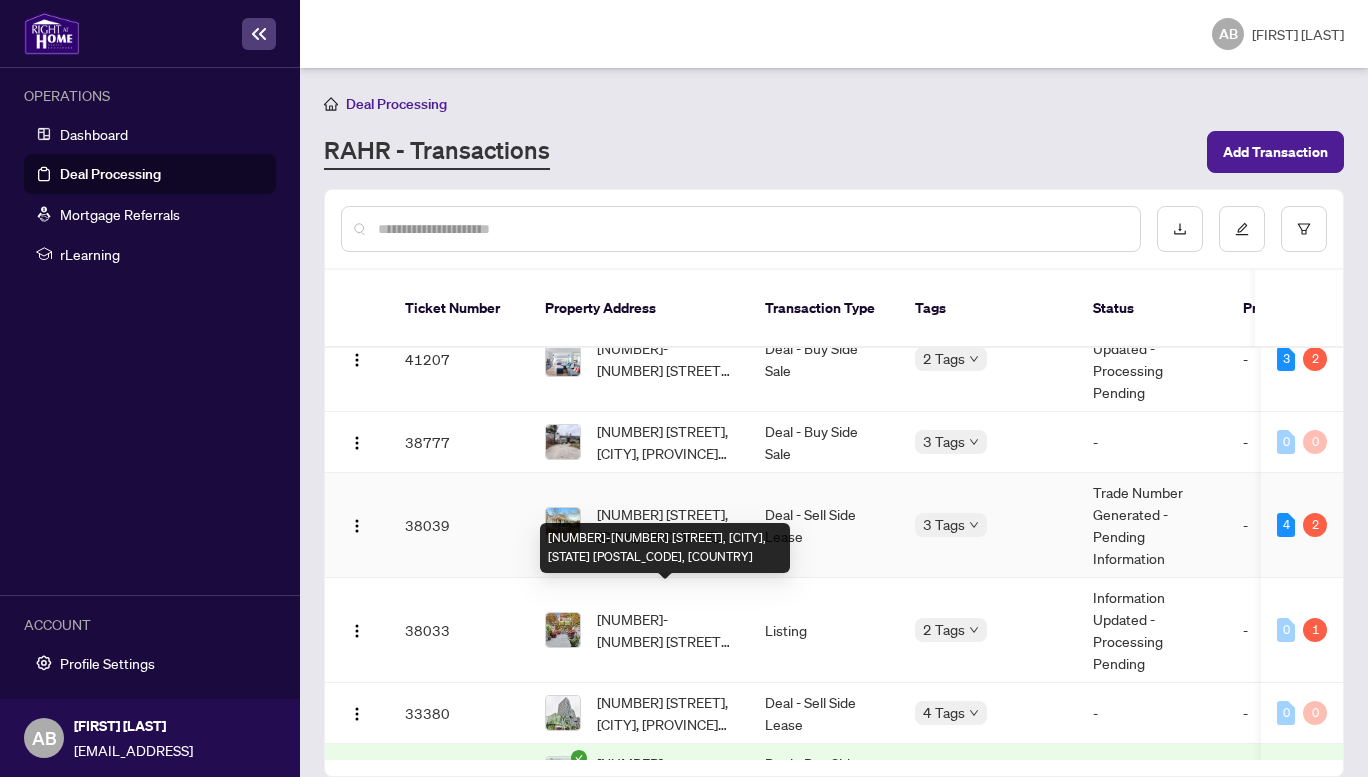 click on "[NUMBER] [STREET], [CITY], [PROVINCE] [POSTAL_CODE], [COUNTRY]" at bounding box center [665, 525] 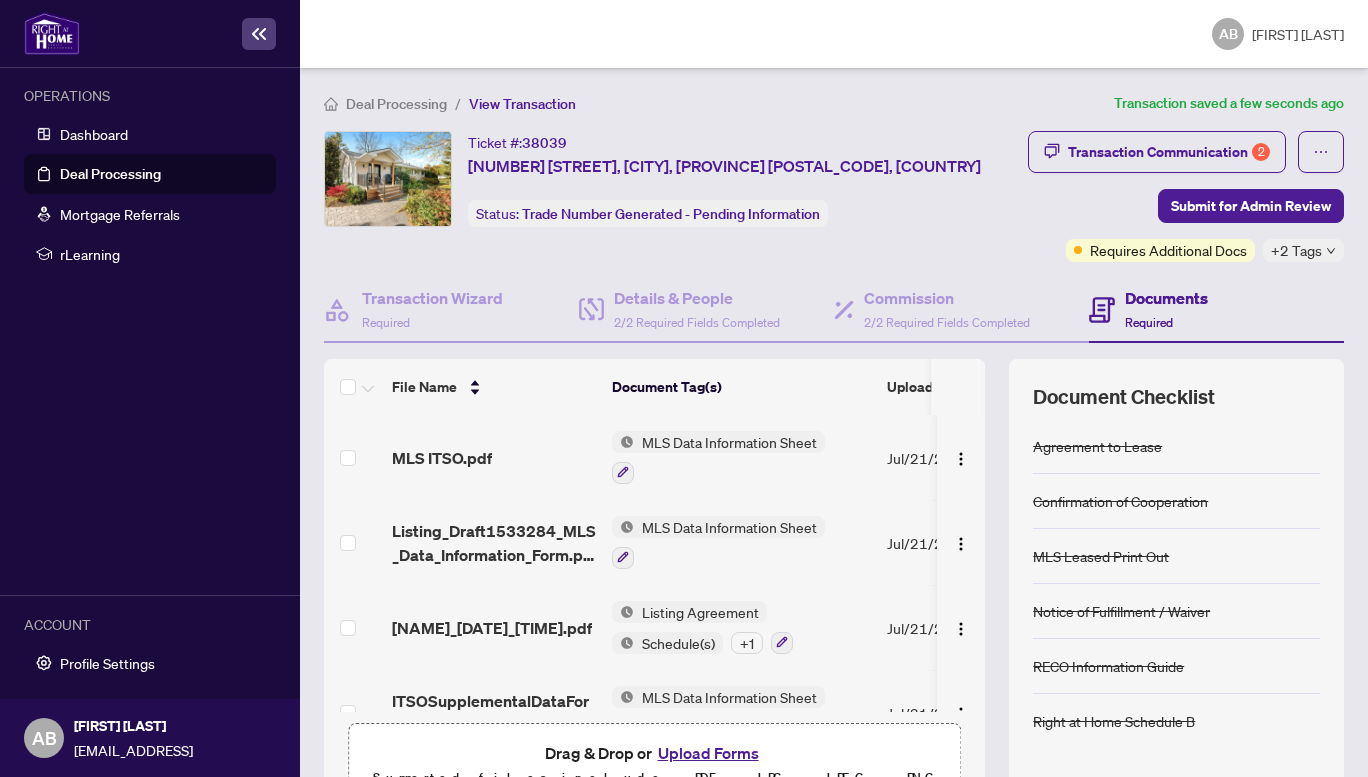 click on "Deal Processing" at bounding box center [110, 174] 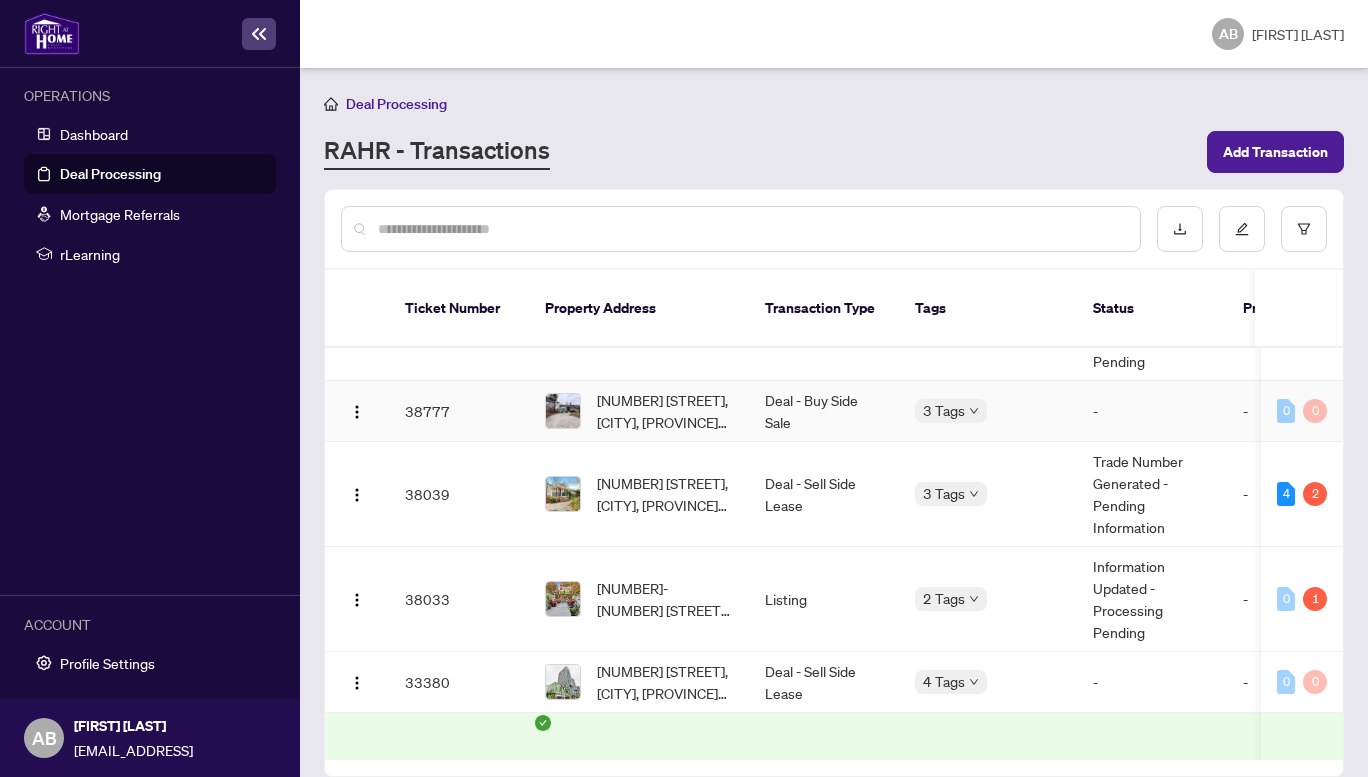 scroll, scrollTop: 600, scrollLeft: 0, axis: vertical 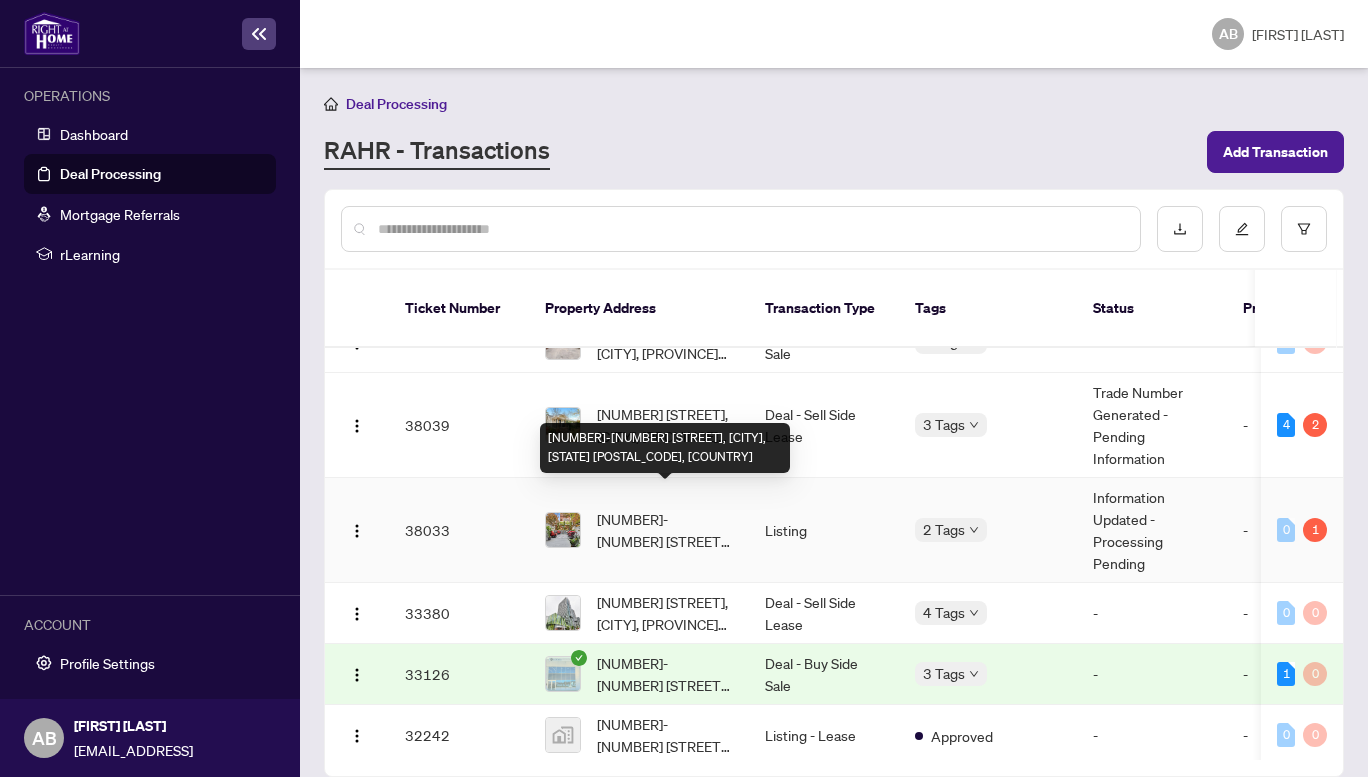 click on "[NUMBER]-[NUMBER] [STREET], [CITY], [STATE] [POSTAL_CODE], [COUNTRY]" at bounding box center [665, 530] 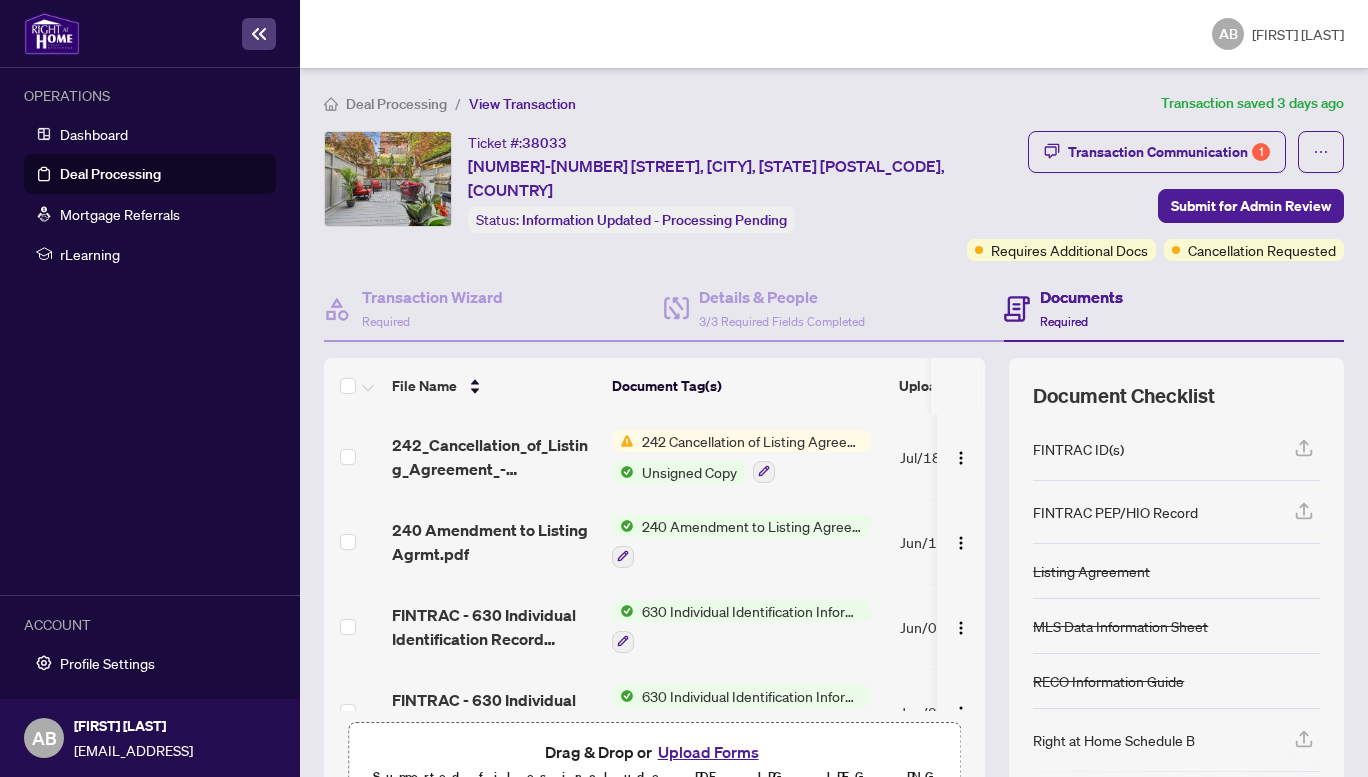 click on "242 Cancellation of Listing Agreement - Authority to Offer for Sale" at bounding box center [752, 441] 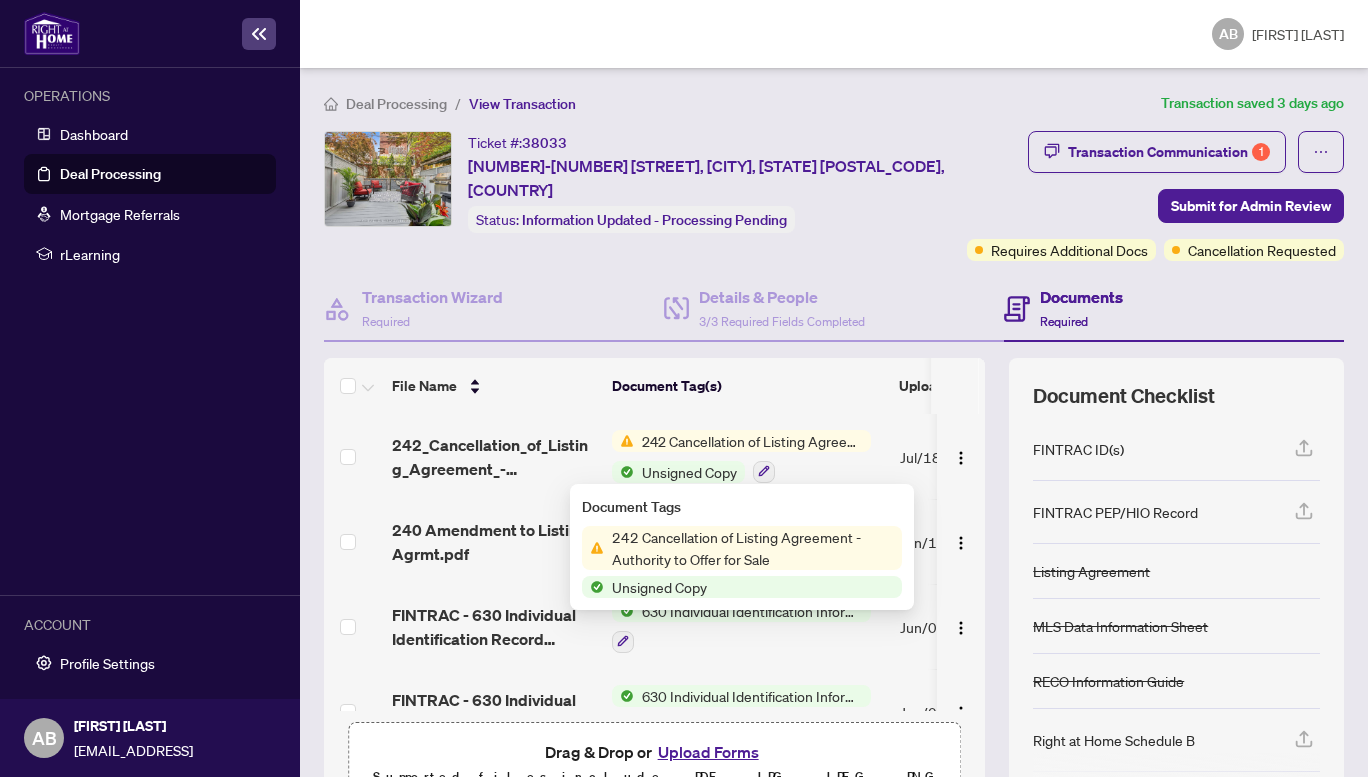 click on "242 Cancellation of Listing Agreement - Authority to Offer for Sale" at bounding box center (752, 441) 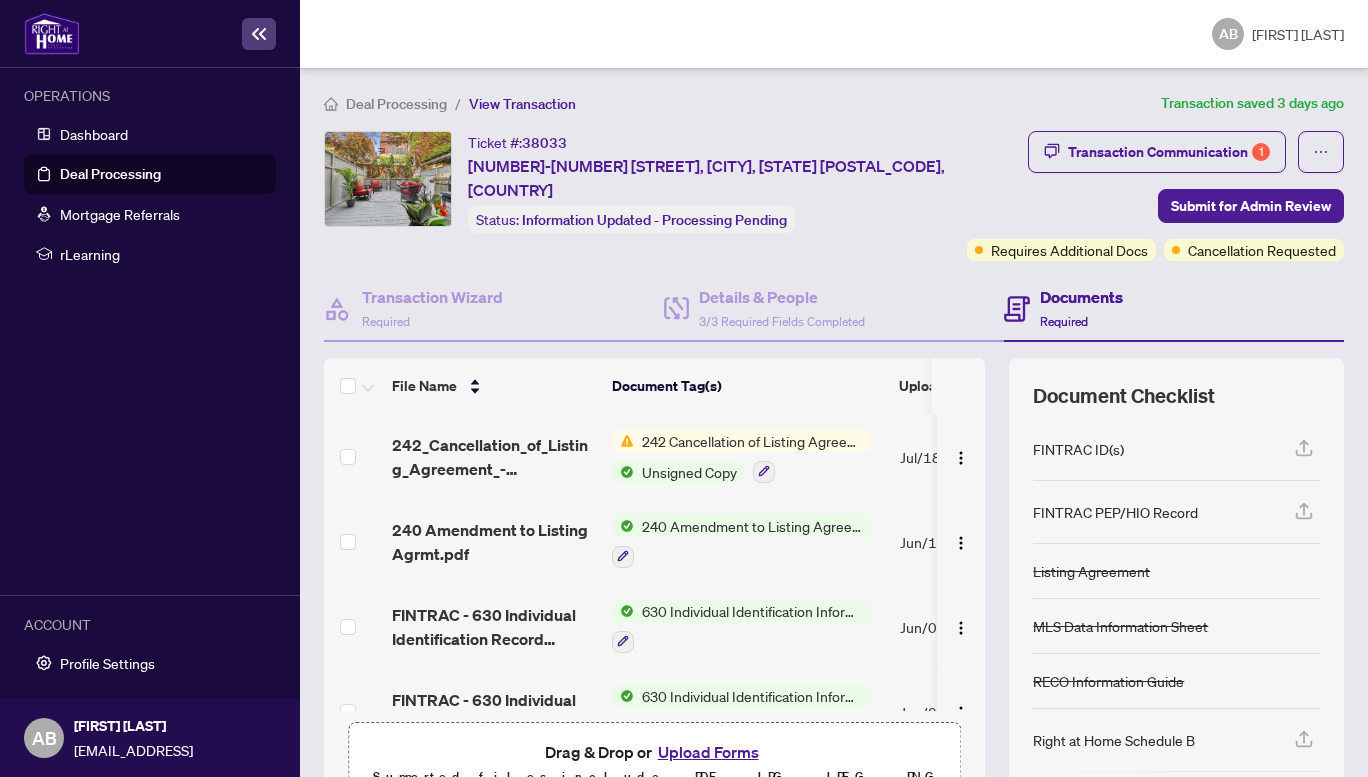 click on "242 Cancellation of Listing Agreement - Authority to Offer for Sale" at bounding box center (752, 441) 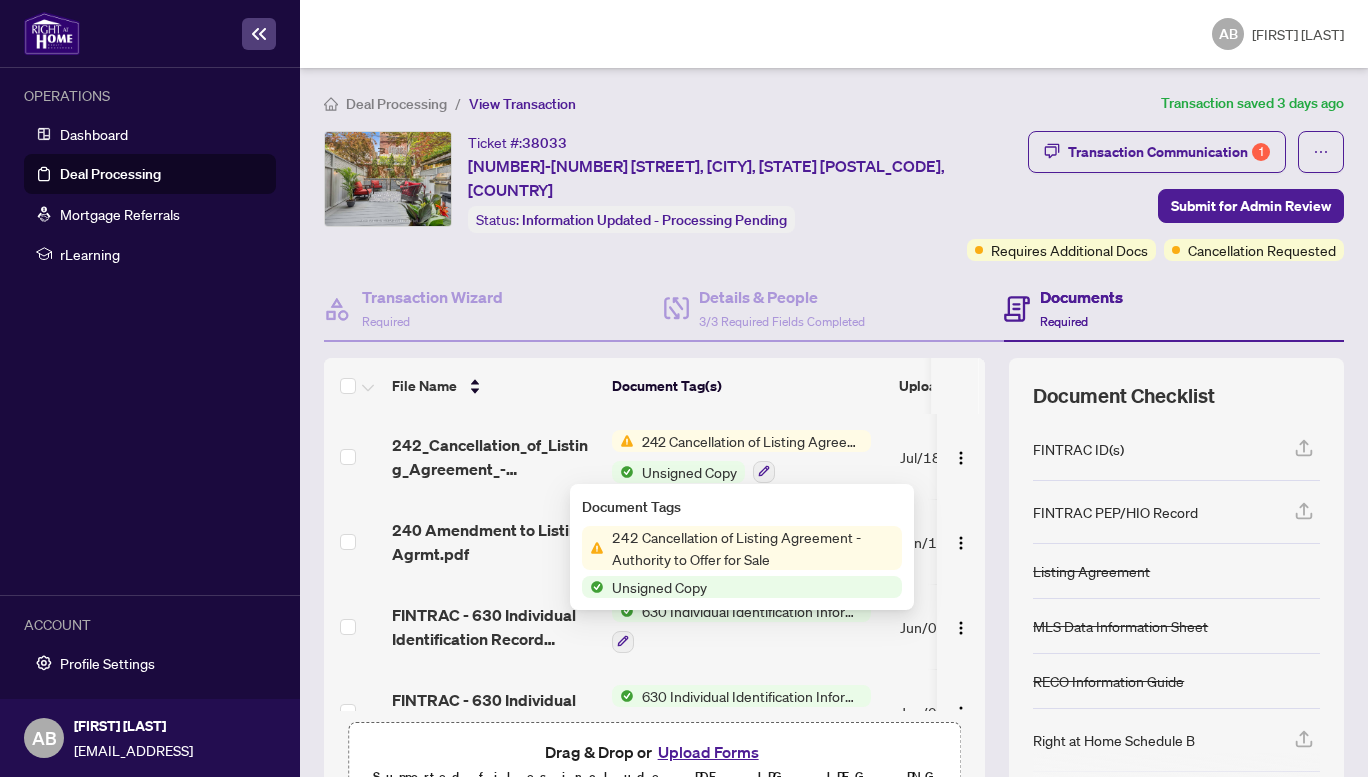 click on "242 Cancellation of Listing Agreement - Authority to Offer for Sale" at bounding box center [753, 548] 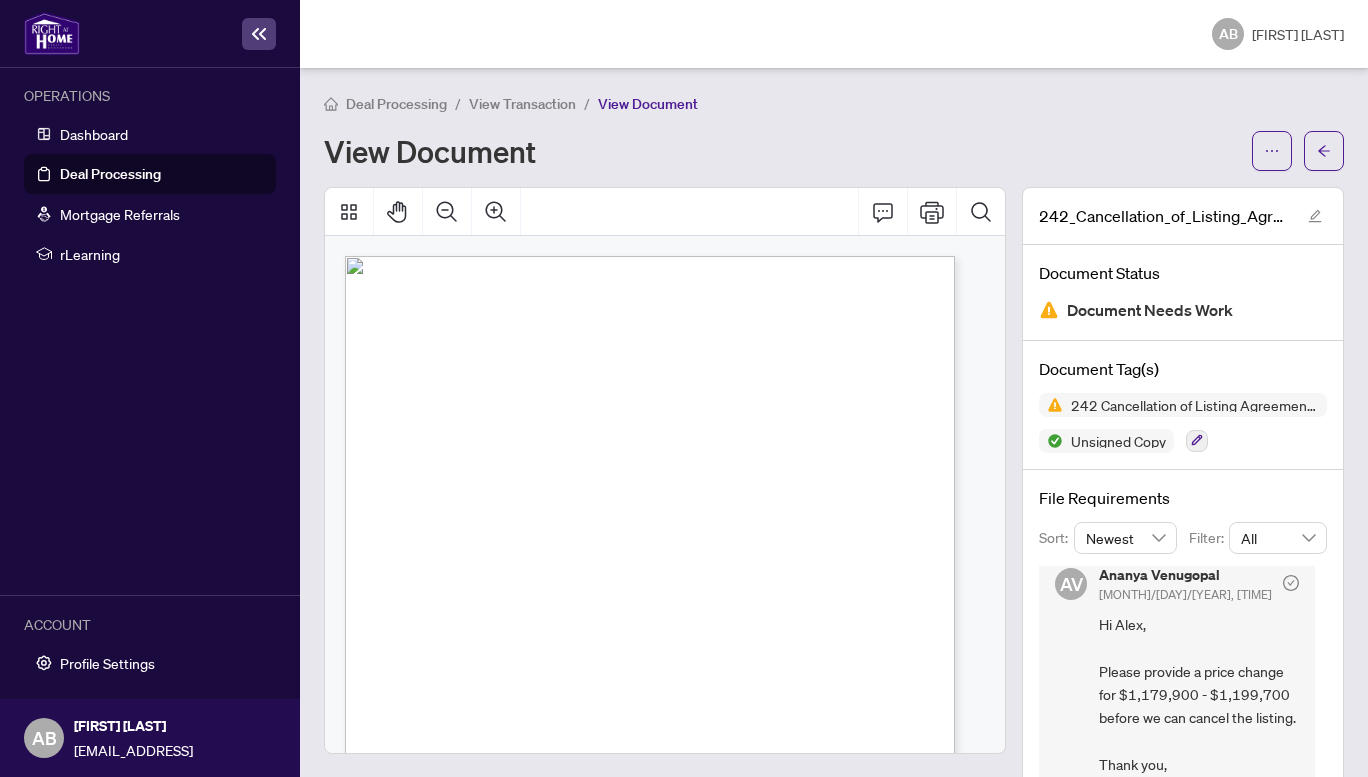 scroll, scrollTop: 36, scrollLeft: 0, axis: vertical 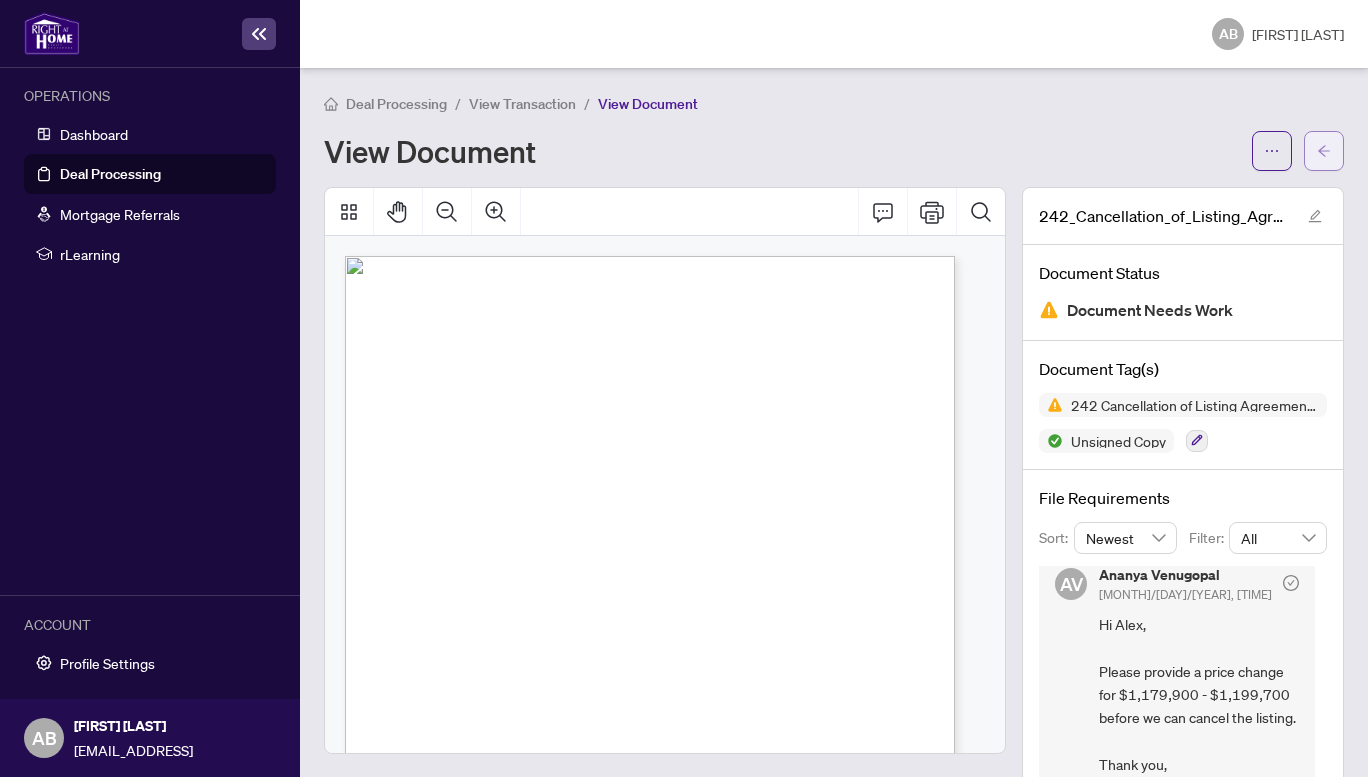 click at bounding box center [1324, 151] 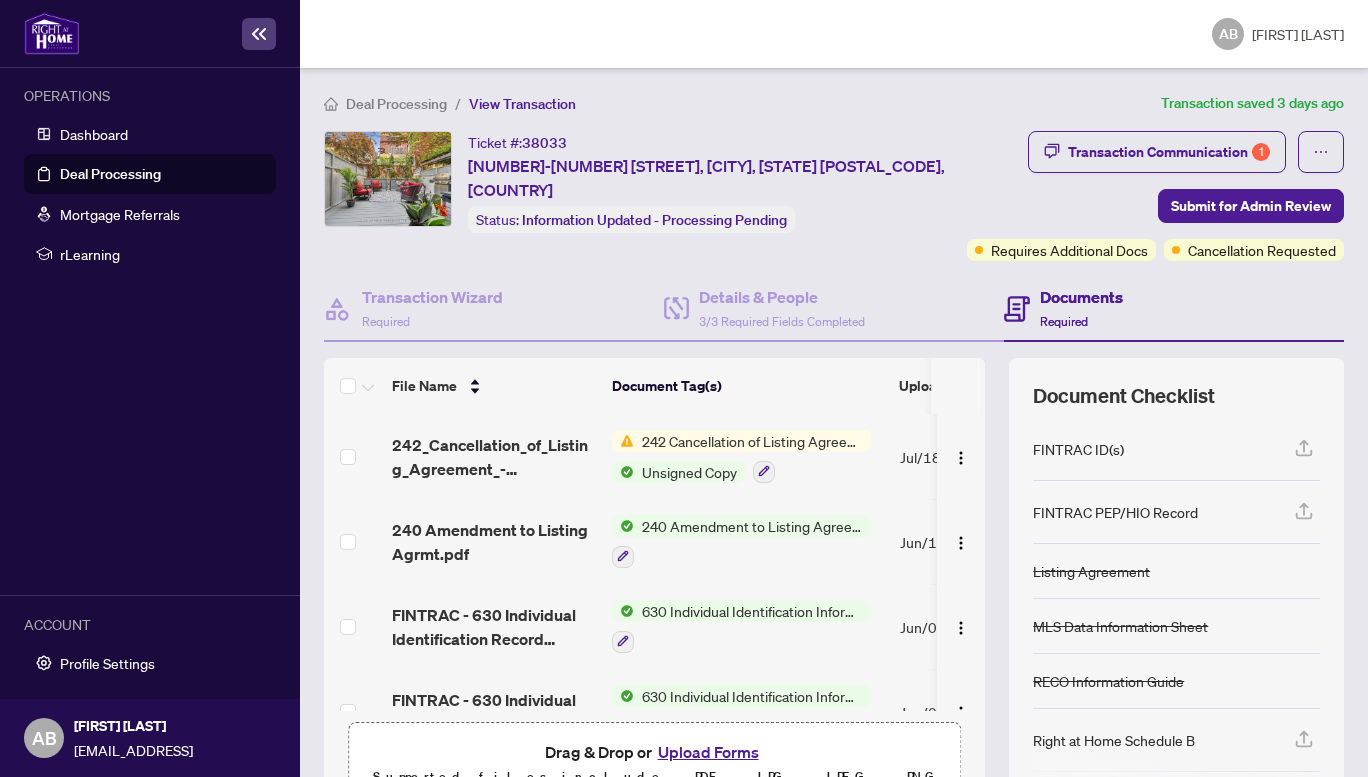 click on "240 Amendment to Listing Agreement - Authority to Offer for Sale
Price Change/Extension/Amendment(s)" at bounding box center [752, 526] 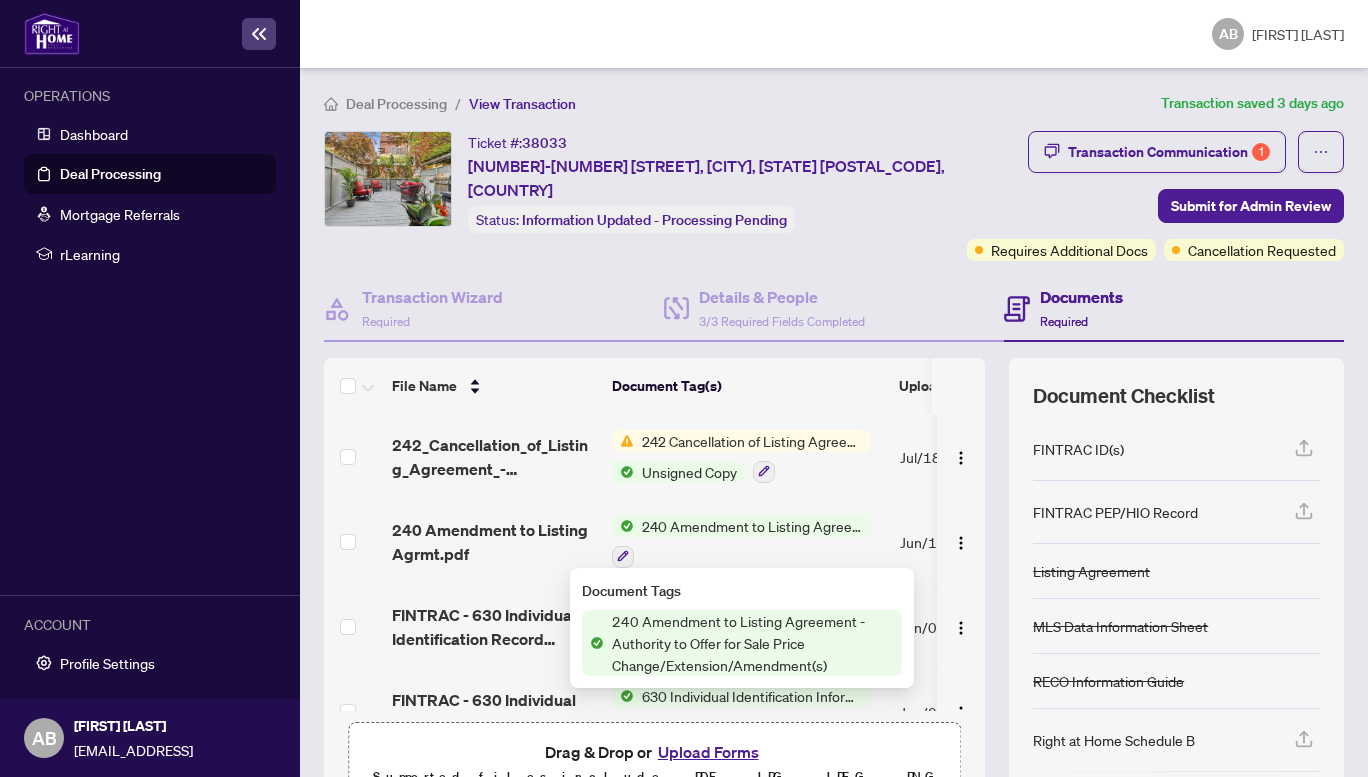 click on "240 Amendment to Listing Agreement - Authority to Offer for Sale
Price Change/Extension/Amendment(s)" at bounding box center (753, 643) 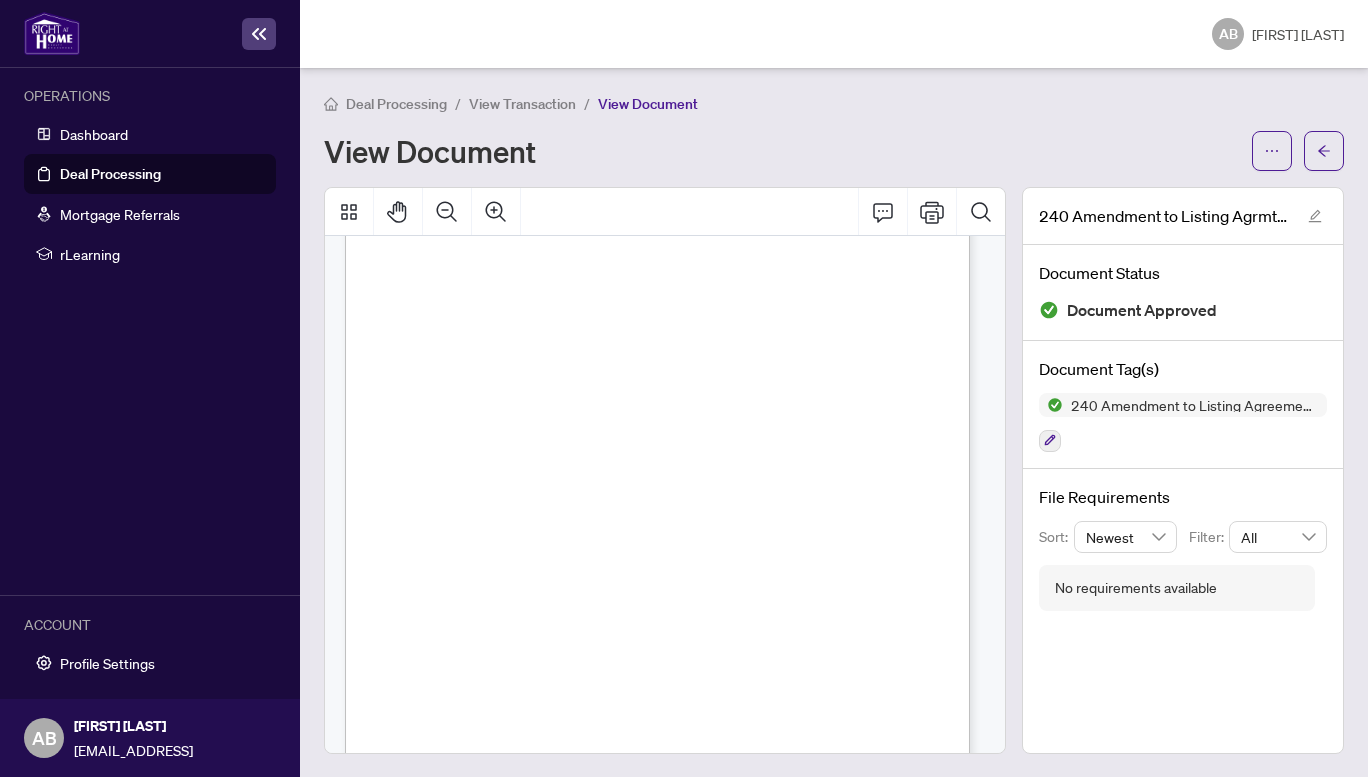 scroll, scrollTop: 0, scrollLeft: 0, axis: both 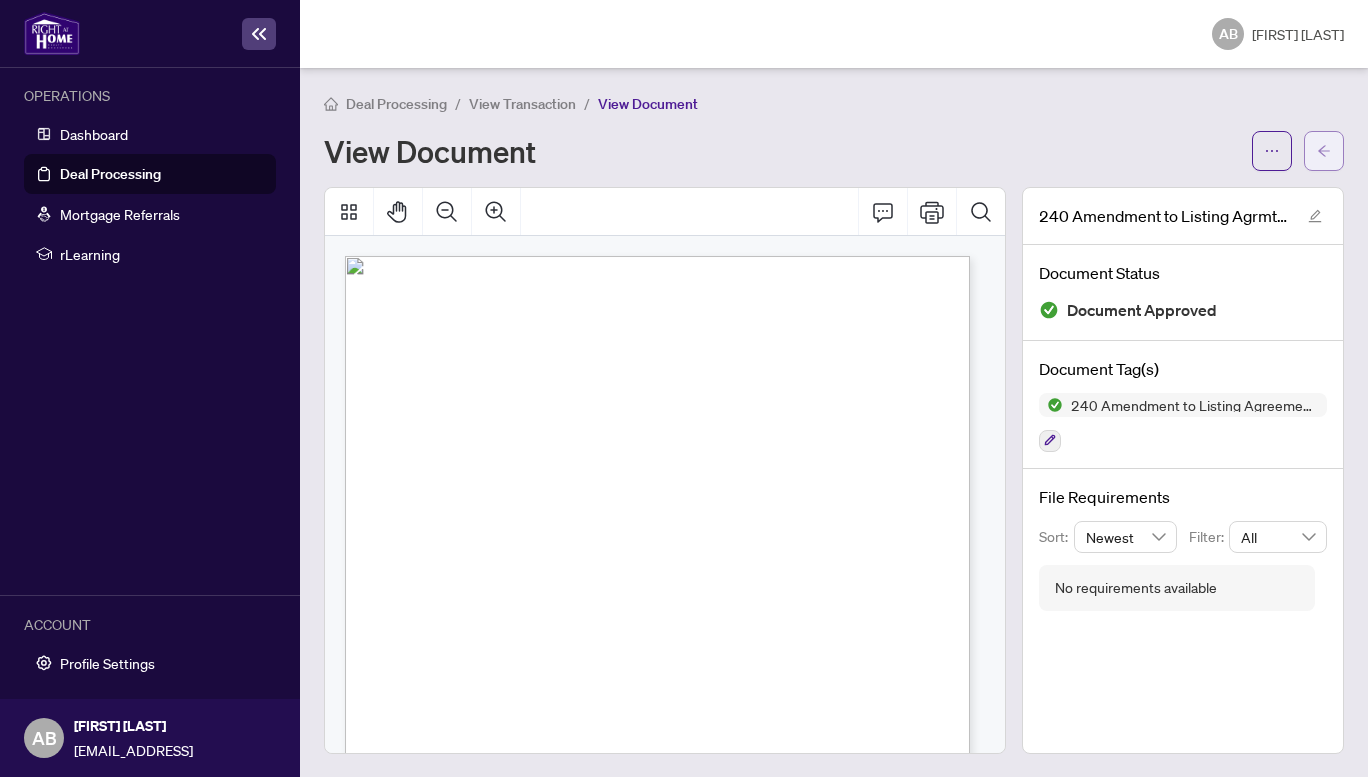 click at bounding box center [1324, 151] 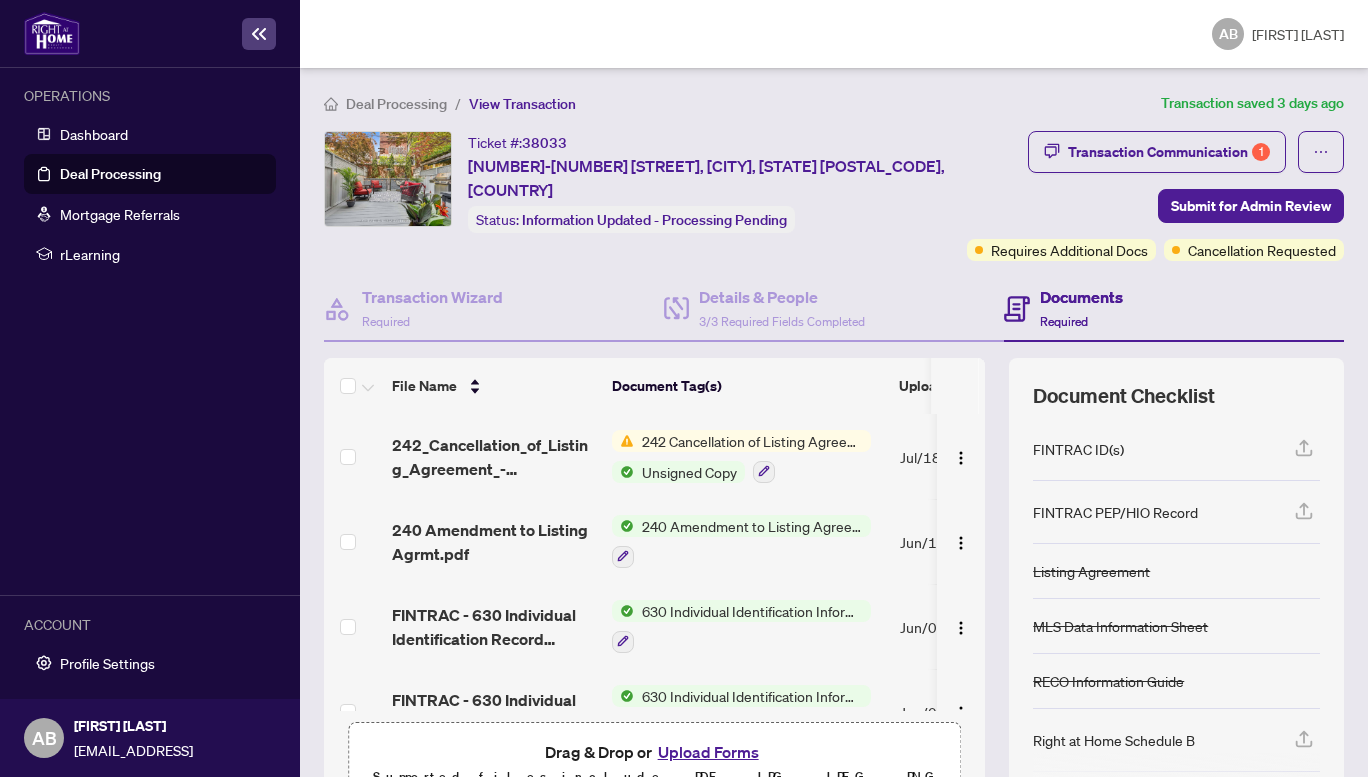 click on "Upload Forms" at bounding box center [708, 752] 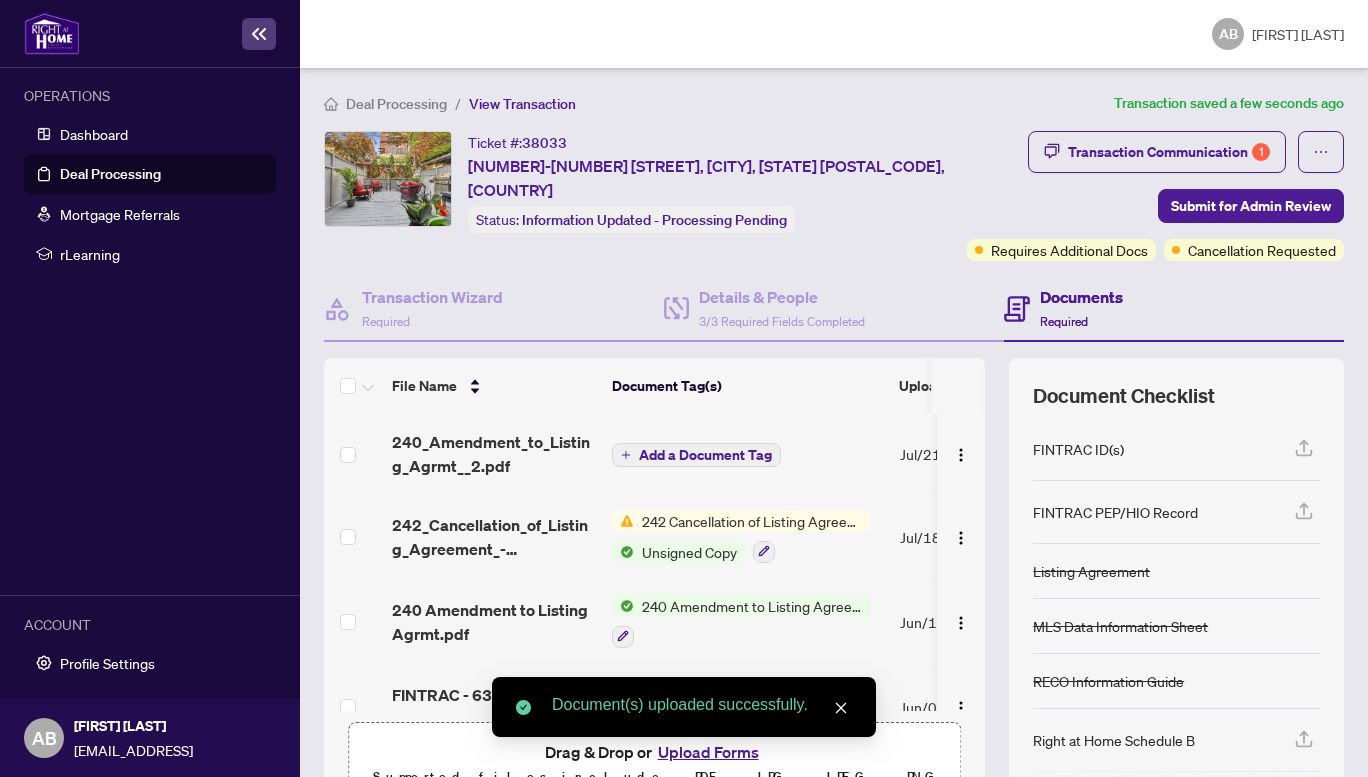 click on "Add a Document Tag" at bounding box center [705, 455] 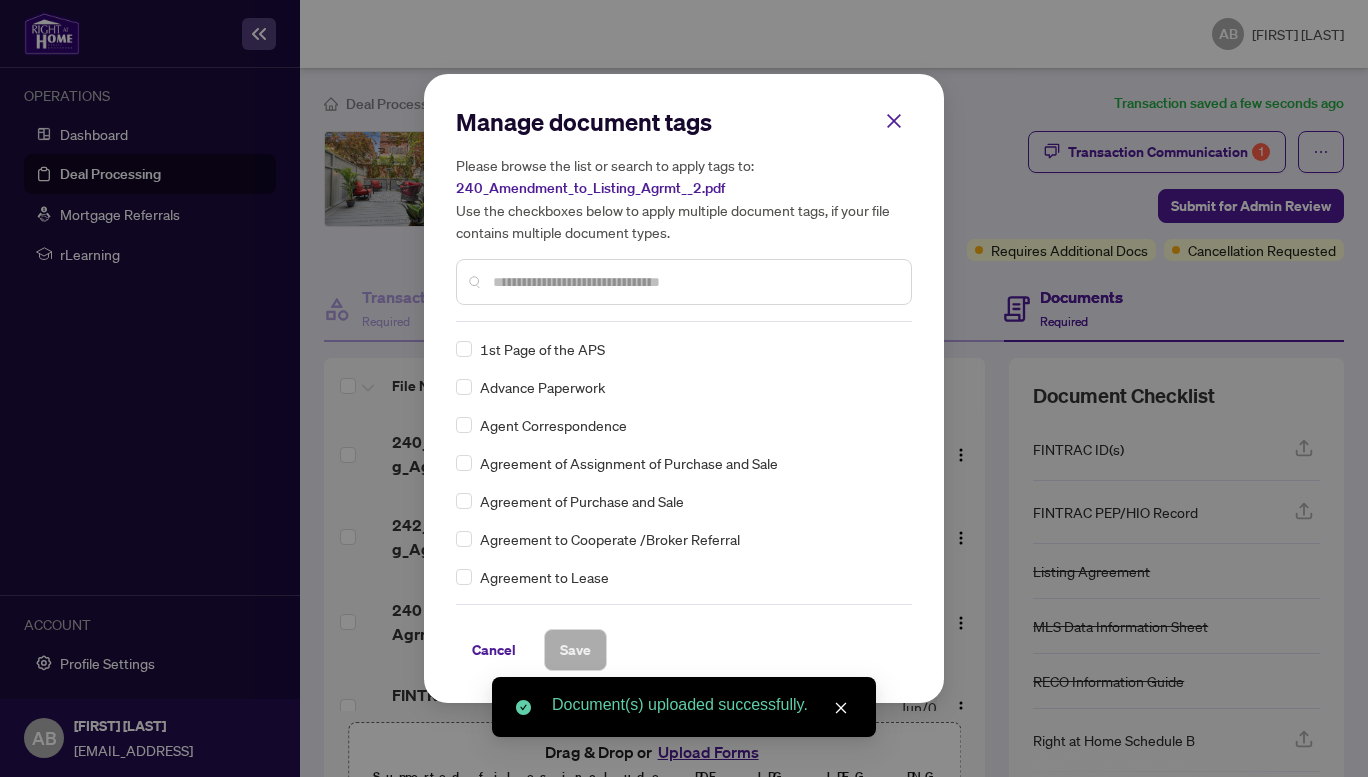 click on "Manage document tags Please browse the list or search to apply tags to:   240_Amendment_to_Listing_Agrmt__2.pdf   Use the checkboxes below to apply multiple document tags, if your file contains multiple document types." at bounding box center (684, 214) 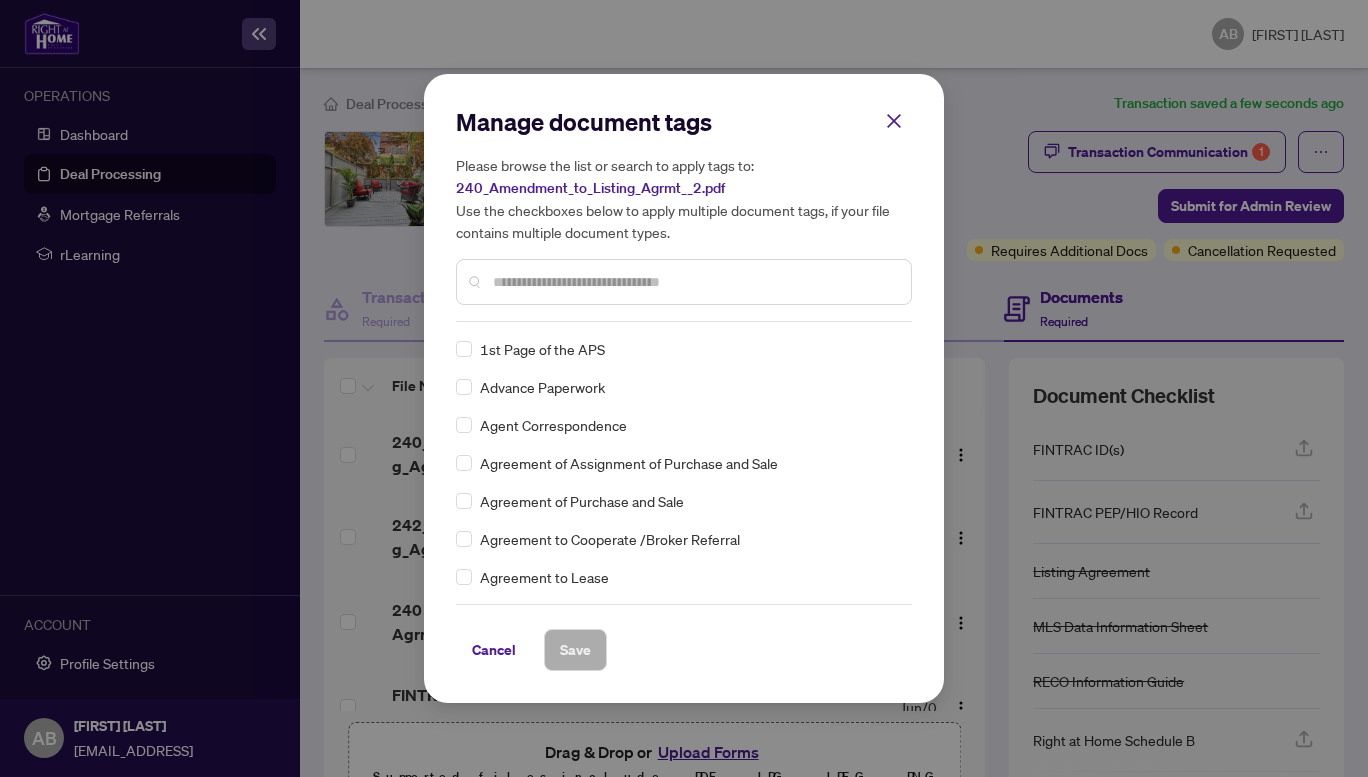 click at bounding box center (694, 282) 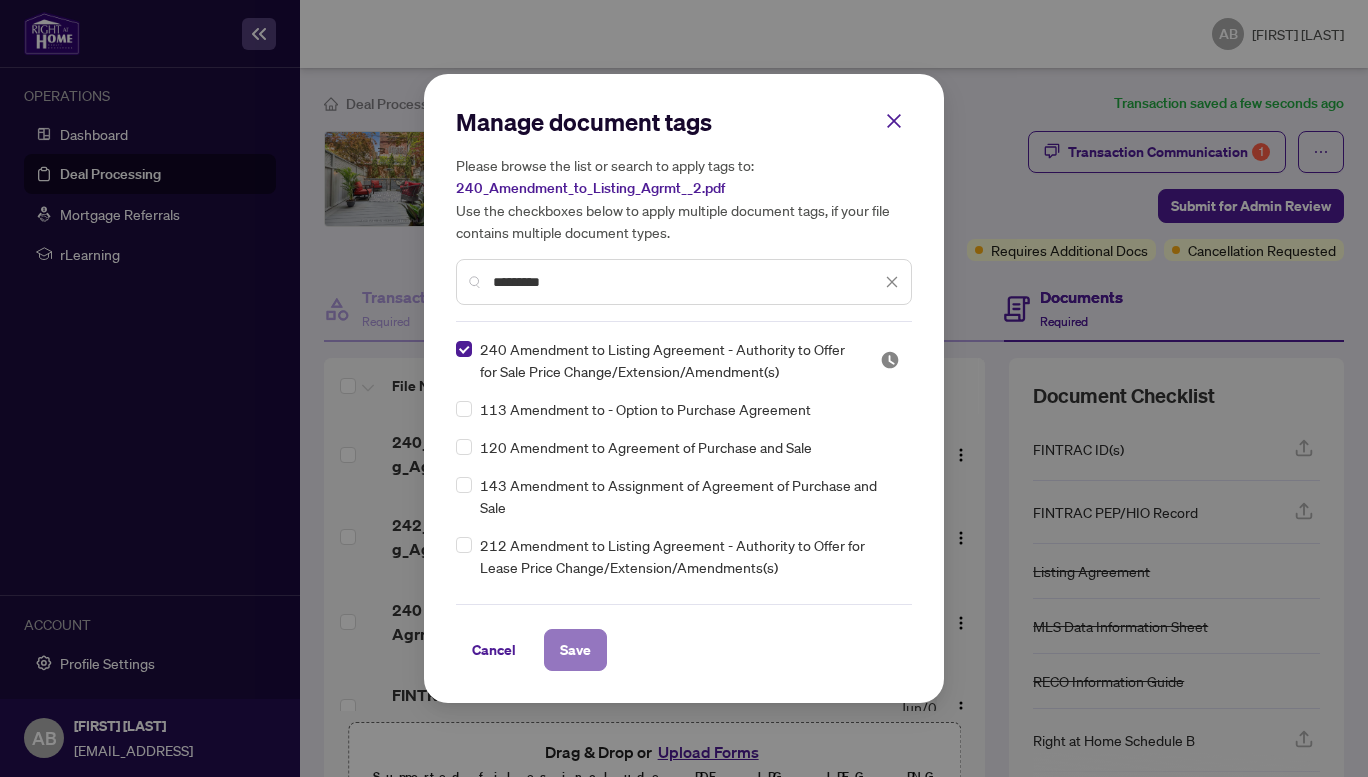click on "Save" at bounding box center (575, 650) 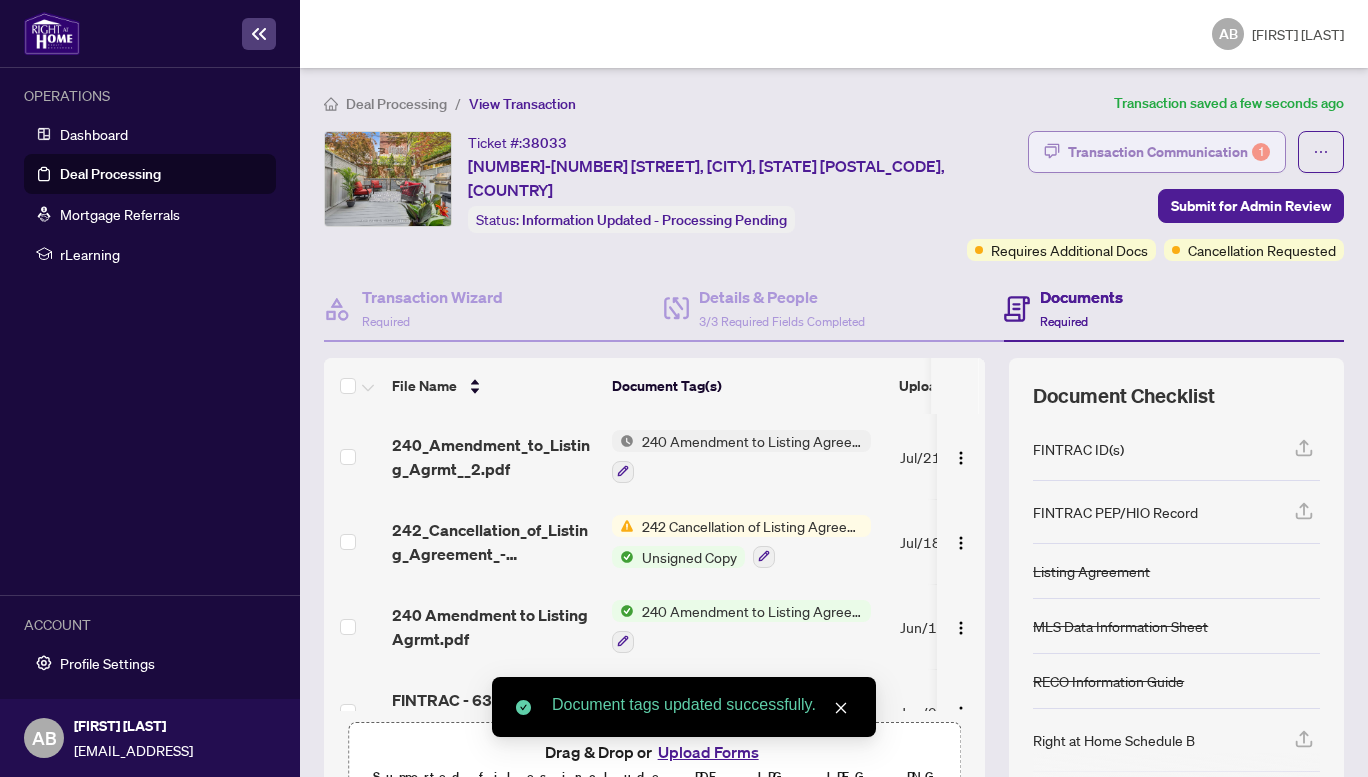 click on "Transaction Communication 1" at bounding box center (1169, 152) 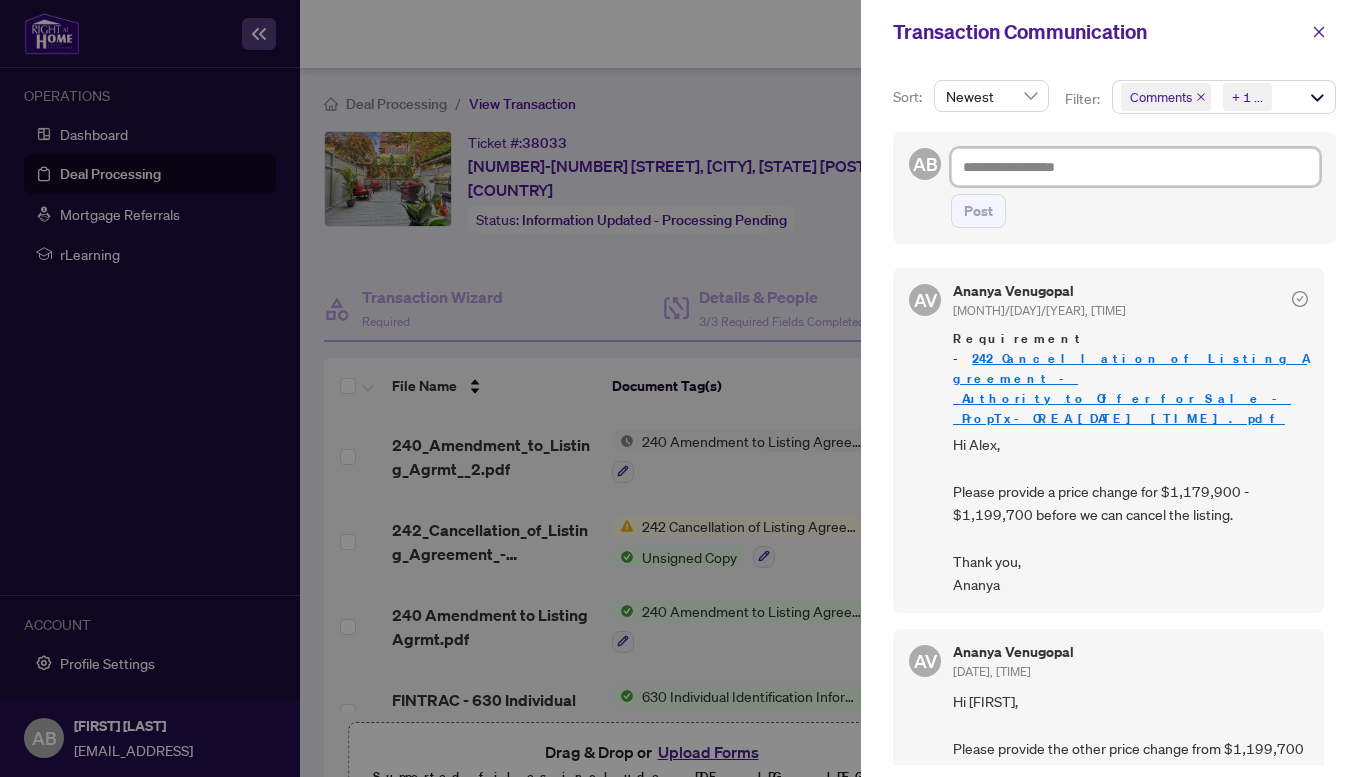 click at bounding box center [1135, 167] 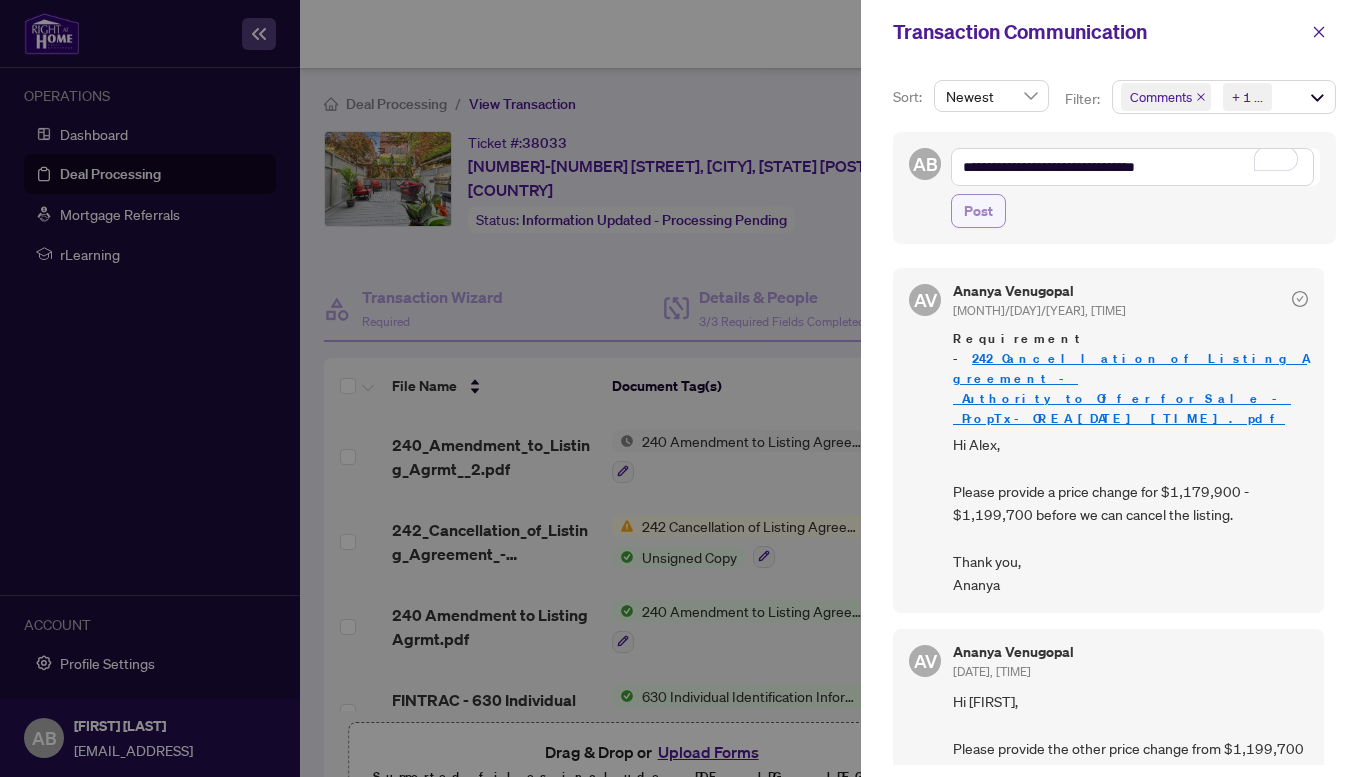 click on "Post" at bounding box center [978, 211] 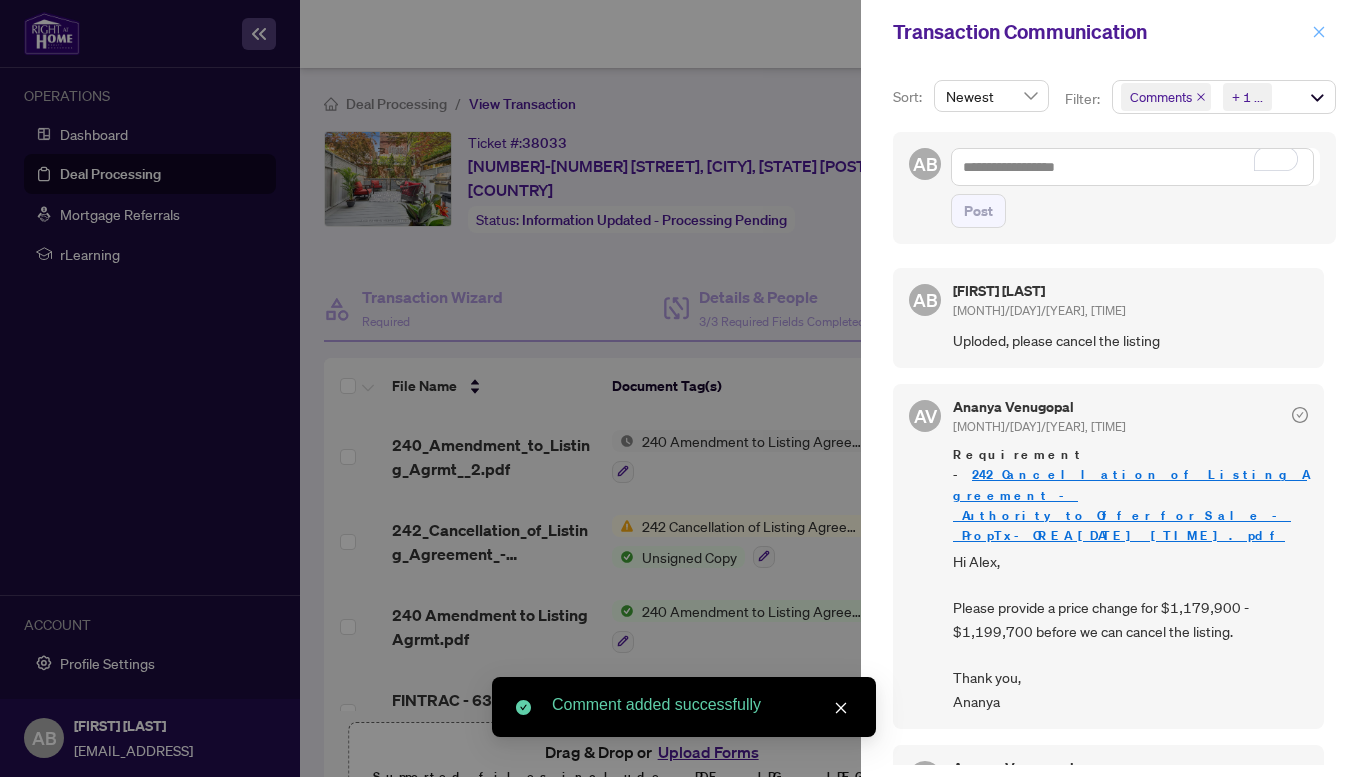 click 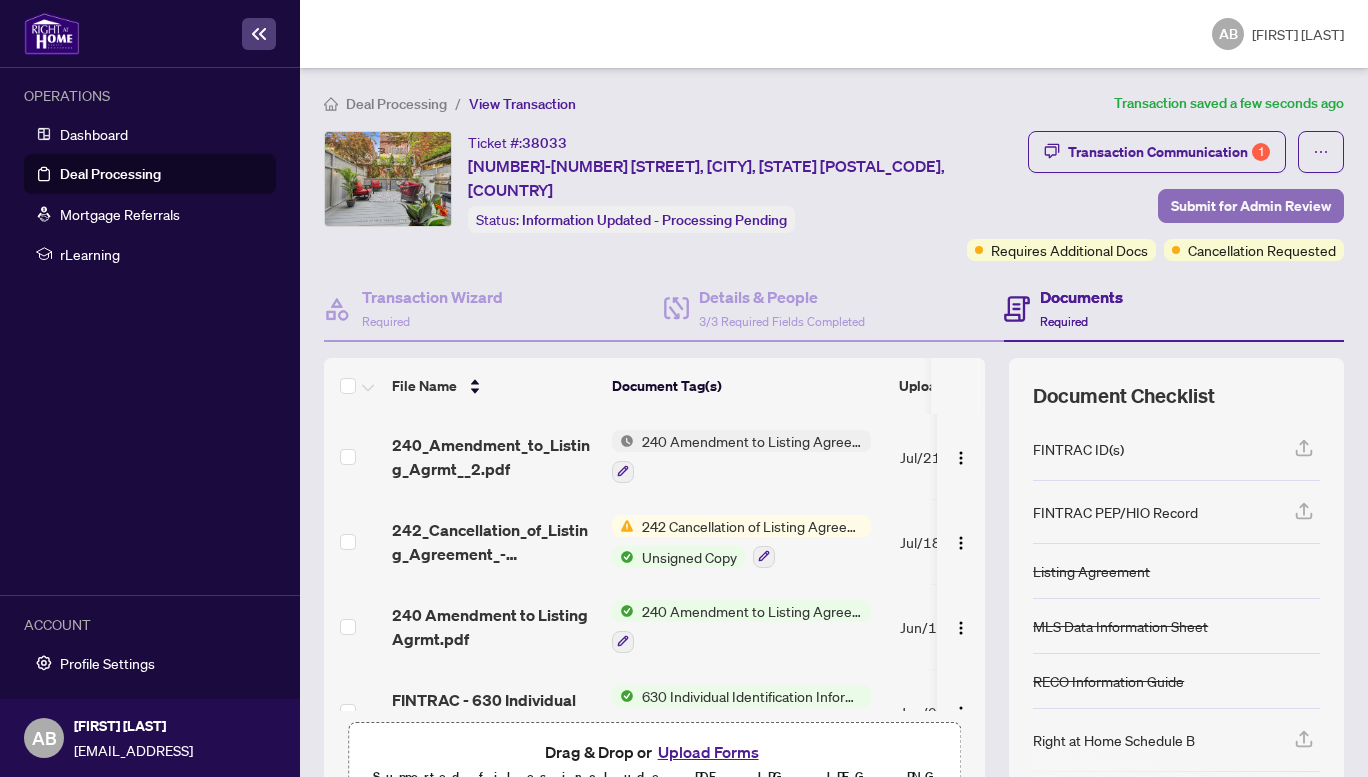 click on "Submit for Admin Review" at bounding box center [1251, 206] 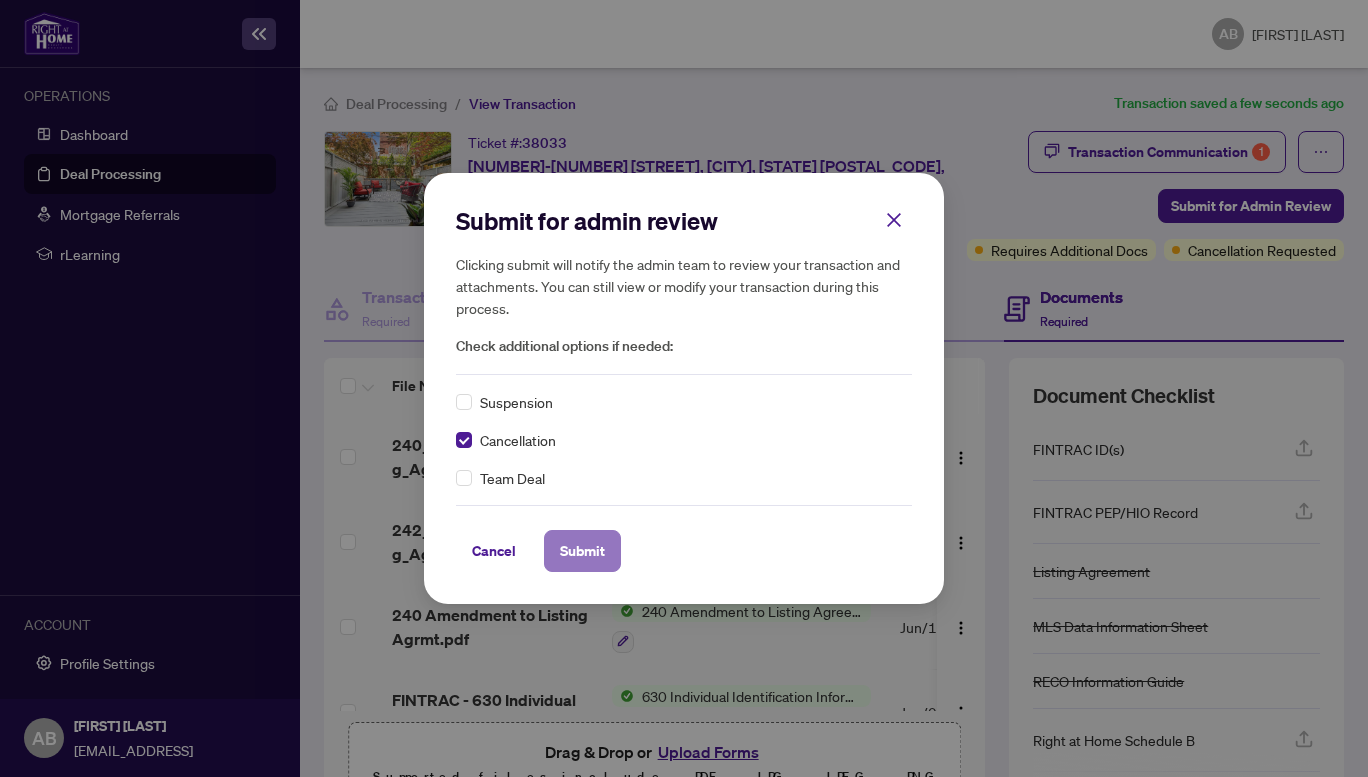 click on "Submit" at bounding box center (582, 551) 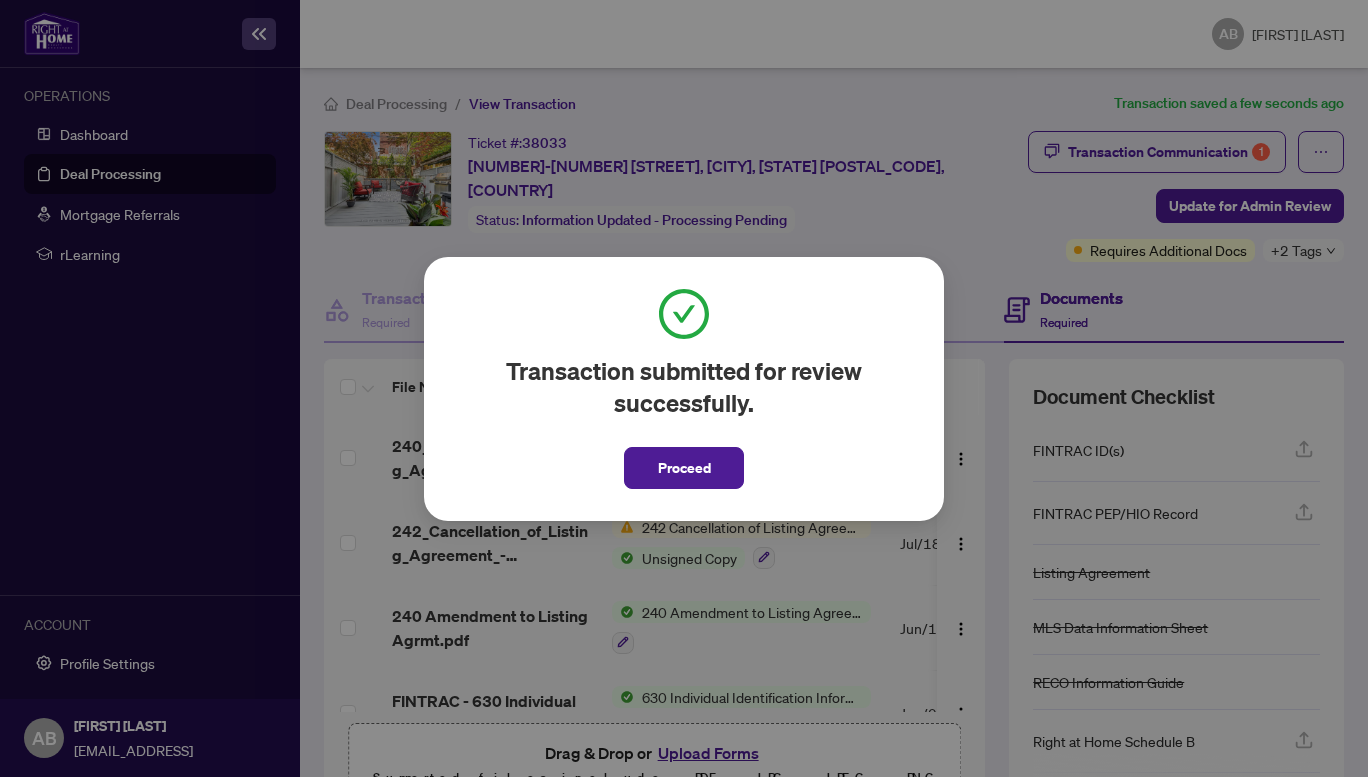 click on "Proceed" at bounding box center (684, 468) 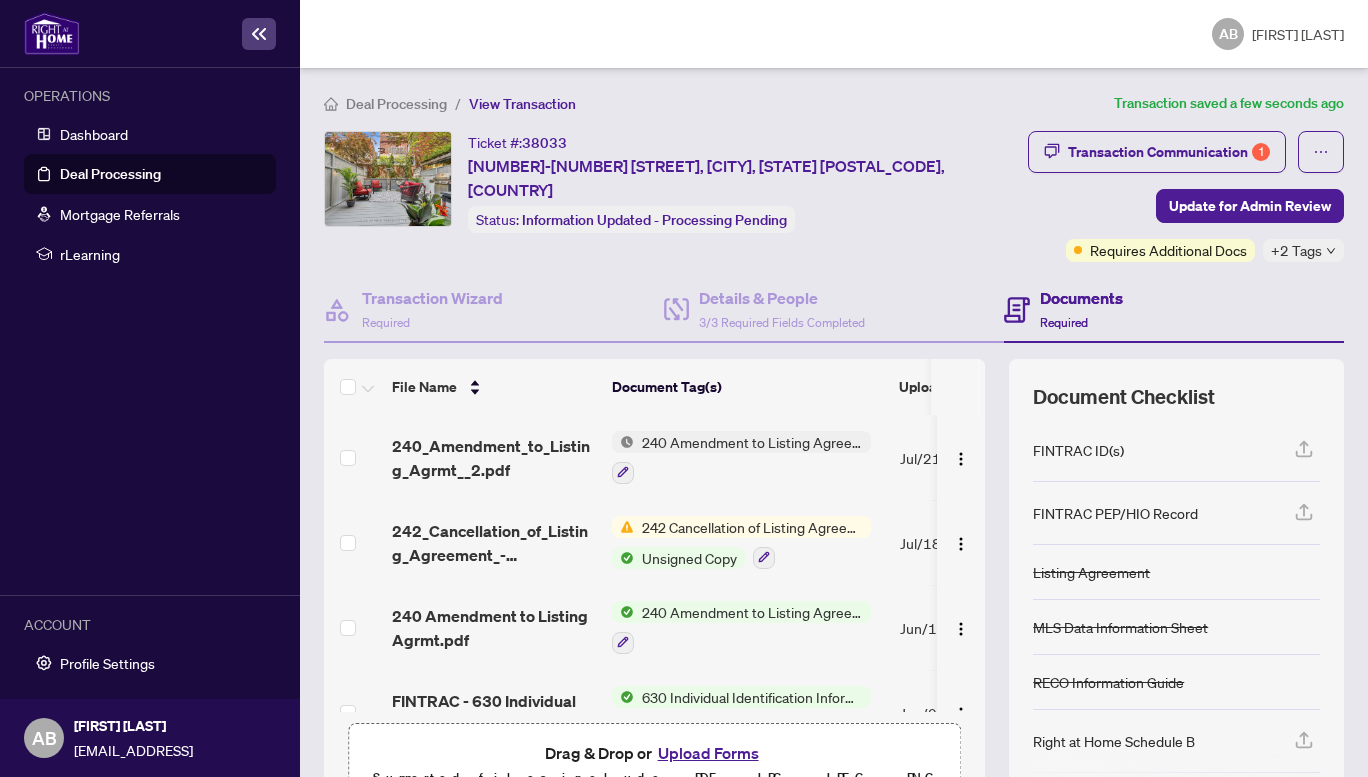 click on "Deal Processing" at bounding box center [110, 174] 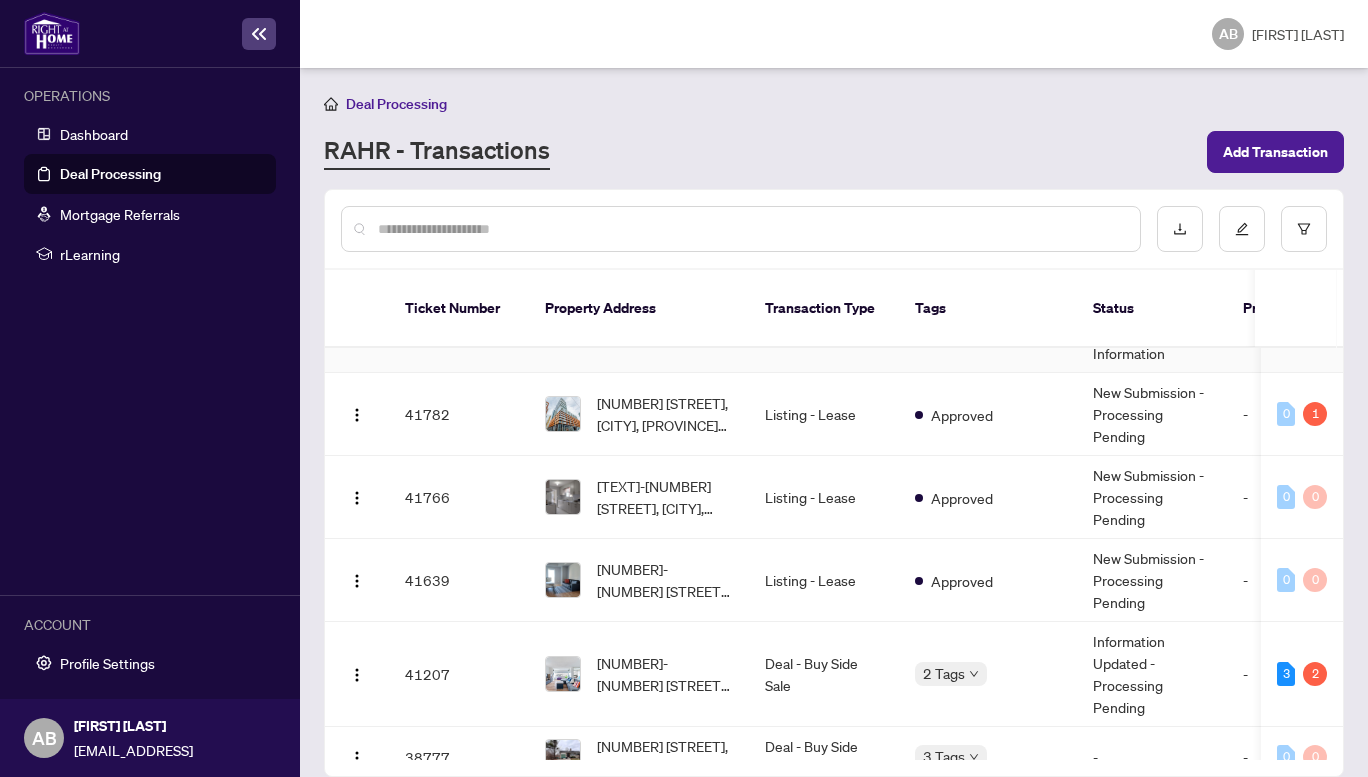 scroll, scrollTop: 0, scrollLeft: 0, axis: both 